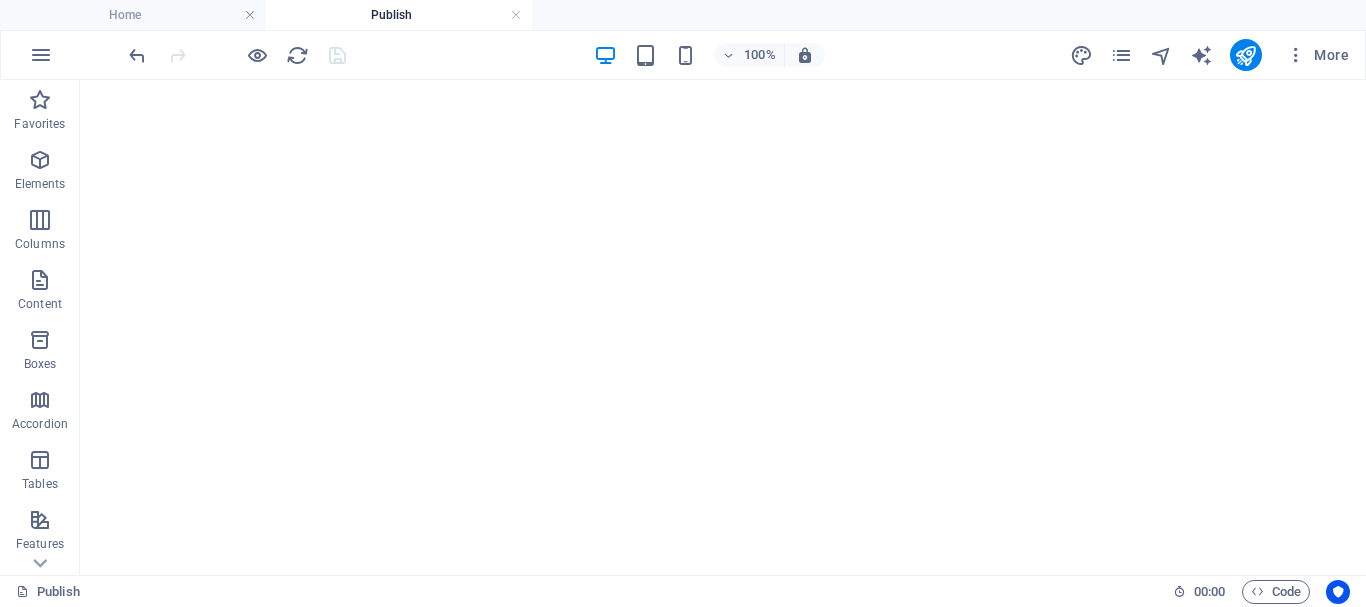 scroll, scrollTop: 0, scrollLeft: 0, axis: both 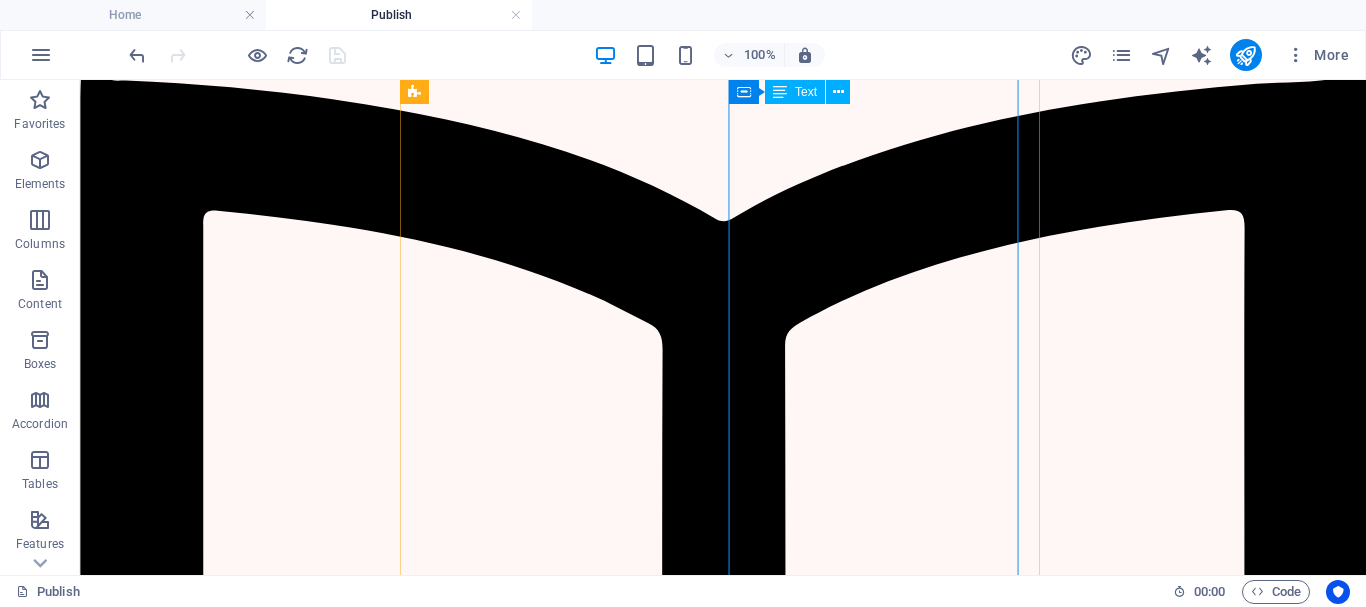 click on "श्रृंखला   ( Legacy  Plan) "  Publish beyond one book"   Agreement & ISBN Exclusive Agreement Digital Agreement Free ISBN Allocation Unique Barcode Digital Author Certificate (PDF) Framed Author Certificate (Print) Copyright Certificate (Govt.) Book Specifications Paperback, 340 GSM, Matt Lamination or  Hardbound books Premium Designed Cover & Back Design (5 Free Revision) Cover Print: Full Color Comprehensive Interior Design ( 5 Free Revision) Interior Print: B/W, 100 GSM Glossy Finish, White Paper   Pre-Publishing & Editing Proofreading ( 4 Free Revision) Comprehensive Editing (Grammar + Style) (4 Free Revision) Digital Proof (PDF + Hardcopy proof 2 times Ghostwriting Support (if required) Developmental Editing (Structure & Flow) Author Profit & Support 30% or 50% Royalty lifetime. Author Page on Publisher Website. Author will have a separate book launch session in NDWBF   Offerings Complimentary Copies – 50/100/150/200…. Post Print-on-Demand (PoD)   Marketing" at bounding box center (720, 11103) 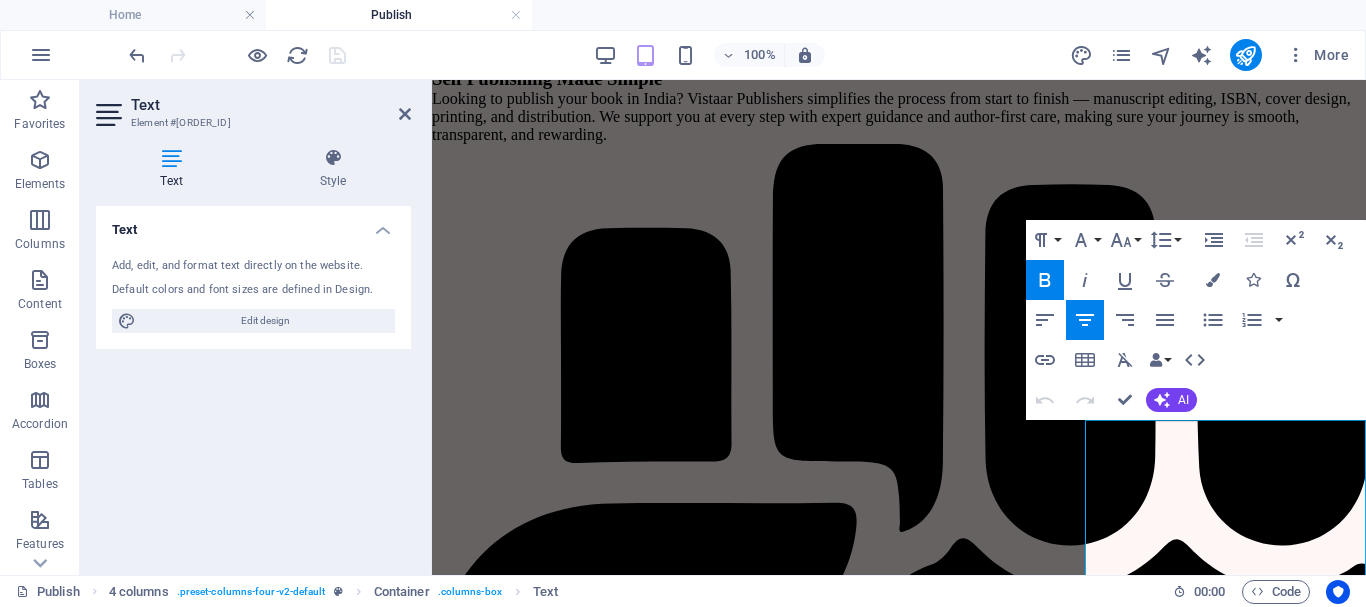 scroll, scrollTop: 3392, scrollLeft: 0, axis: vertical 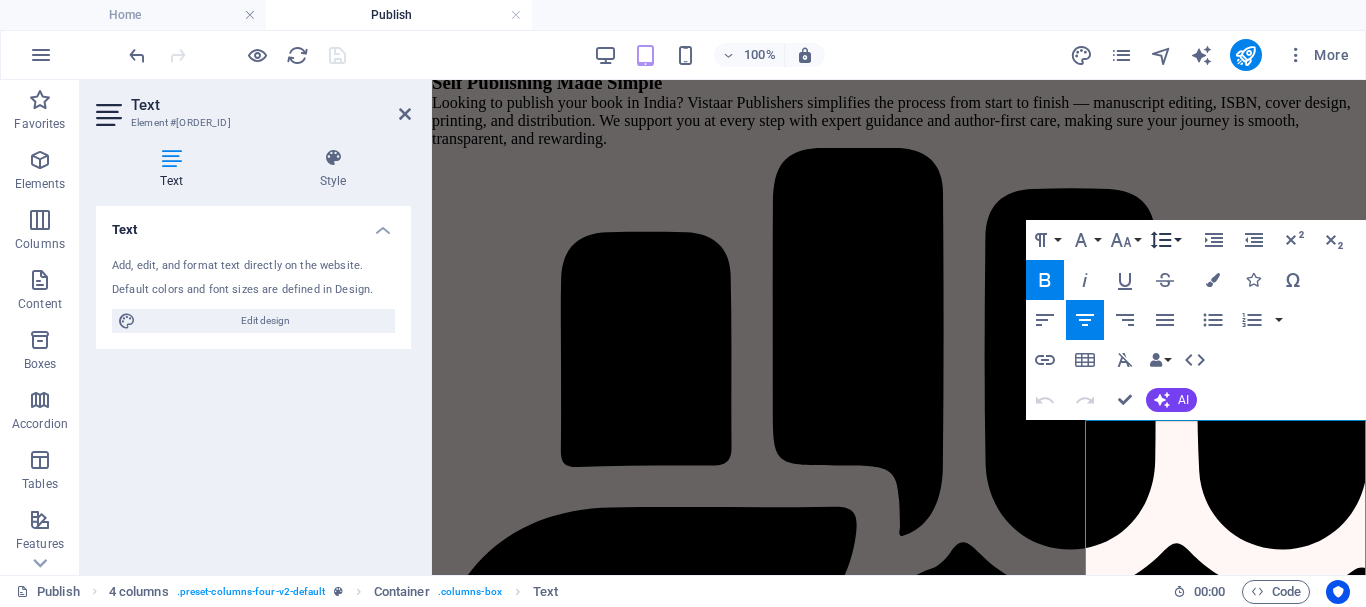 click on "Line Height" at bounding box center [1165, 240] 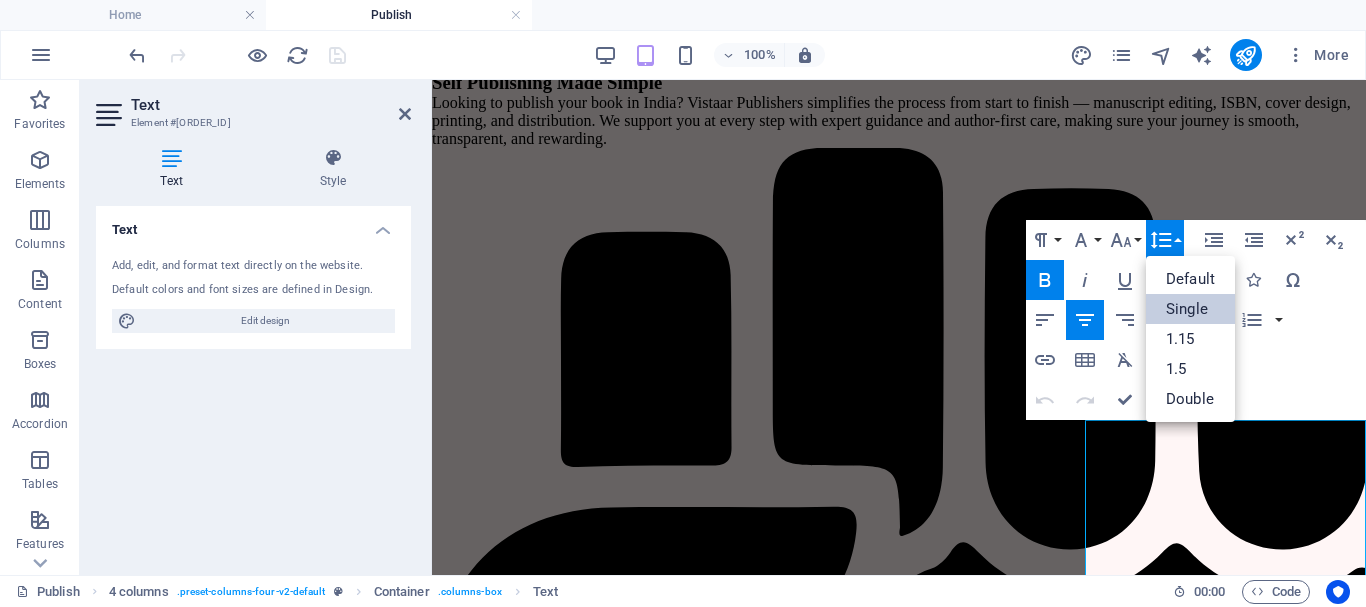scroll, scrollTop: 0, scrollLeft: 0, axis: both 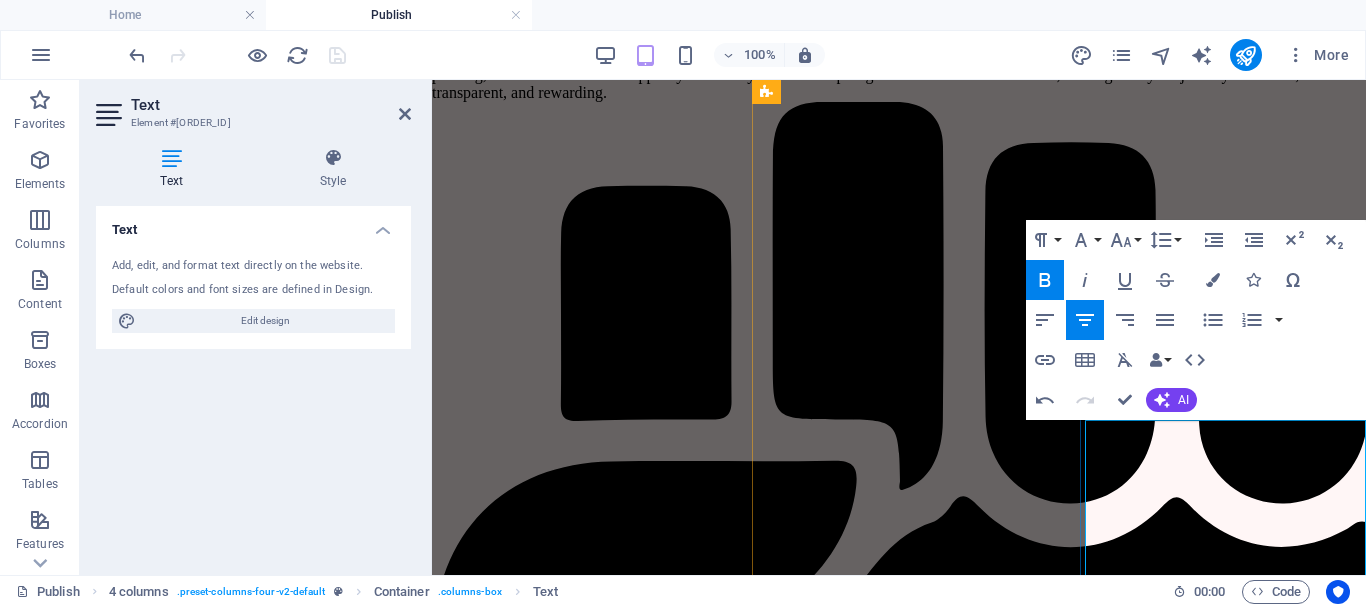 click on "Agreement & ISBN" at bounding box center [1072, 7681] 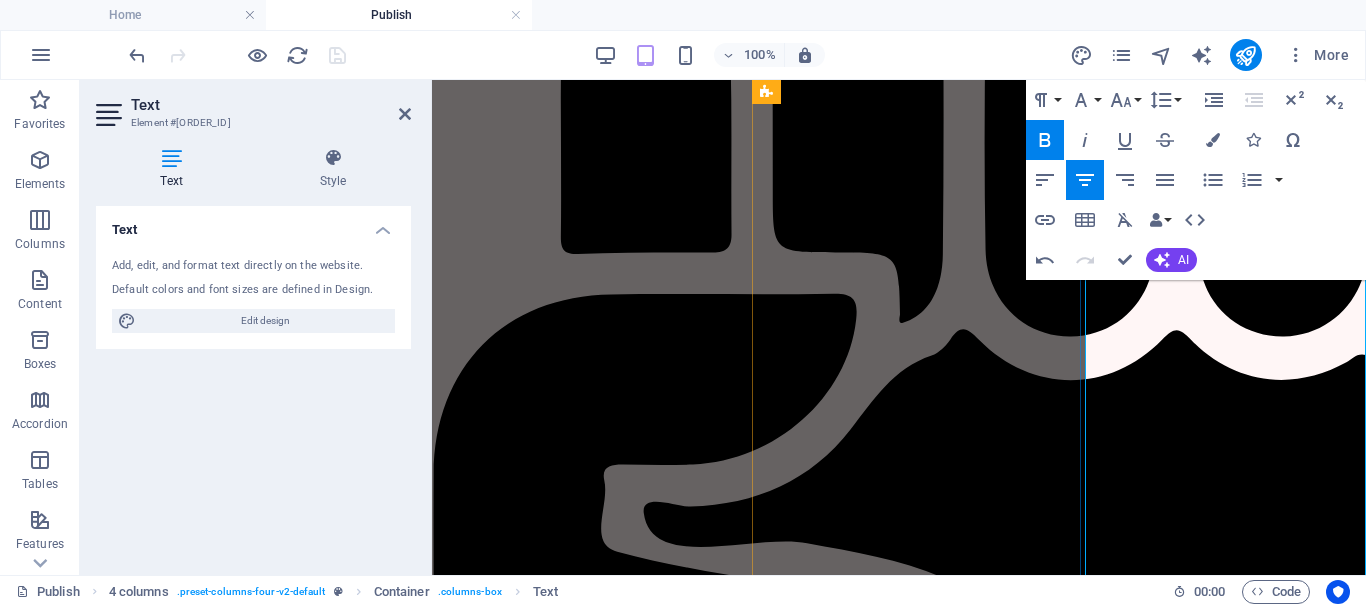 scroll, scrollTop: 3638, scrollLeft: 0, axis: vertical 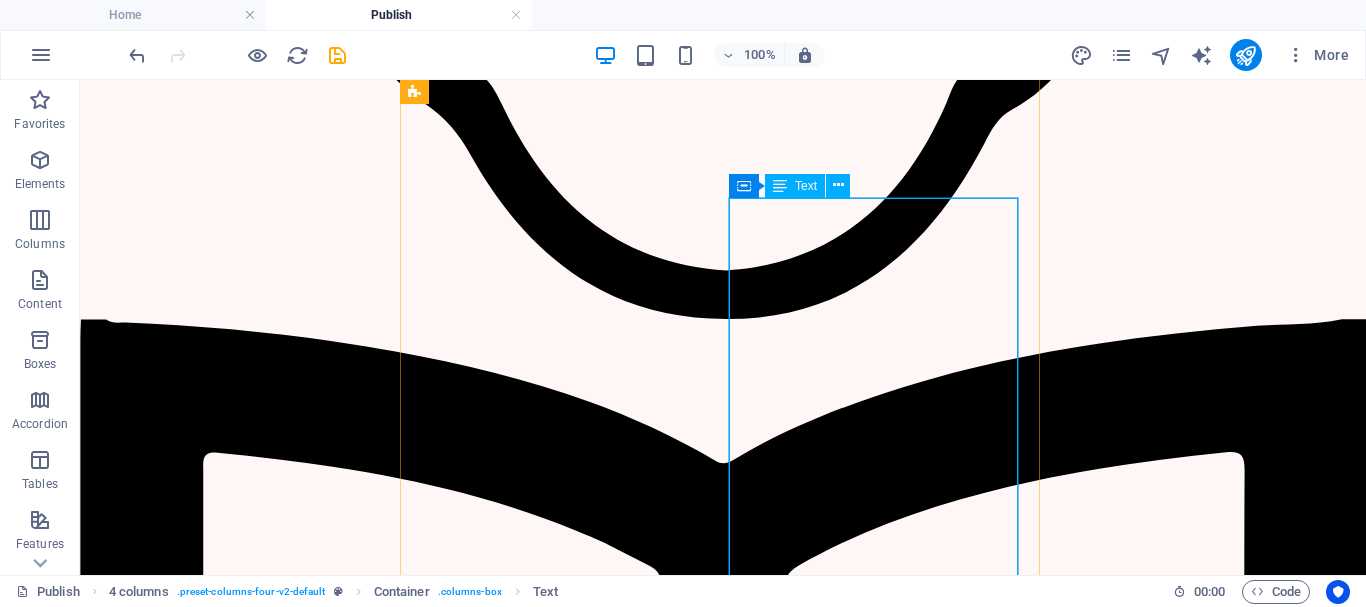 click on "श्रृंखला   ( Legacy  Plan) "  Publish beyond one book"   Agreement & ISBN Exclusive Agreement Digital Agreement Free ISBN Allocation Unique Barcode Digital Author Certificate (PDF) Framed Author Certificate (Print) Copyright Certificate (Govt.) Book Specifications Paperback, 340 GSM, Matt Lamination or  Hardbound books Premium Designed Cover & Back Design (5 Free Revision) Cover Print: Full Color Comprehensive Interior Design ( 5 Free Revision) Interior Print: B/W, 100 GSM Glossy Finish, White Paper   Pre-Publishing & Editing Proofreading ( 4 Free Revision) Comprehensive Editing (Grammar + Style) (4 Free Revision) Digital Proof (PDF + Hardcopy proof 2 times Ghostwriting Support (if required) Developmental Editing (Structure & Flow) Author Profit & Support 30% or 50% Royalty lifetime. Author Page on Publisher Website. Author will have a separate book launch session in NDWBF   Offerings Complimentary Copies – 50/100/150/200…. Post Print-on-Demand (PoD)   Marketing" at bounding box center [720, 11292] 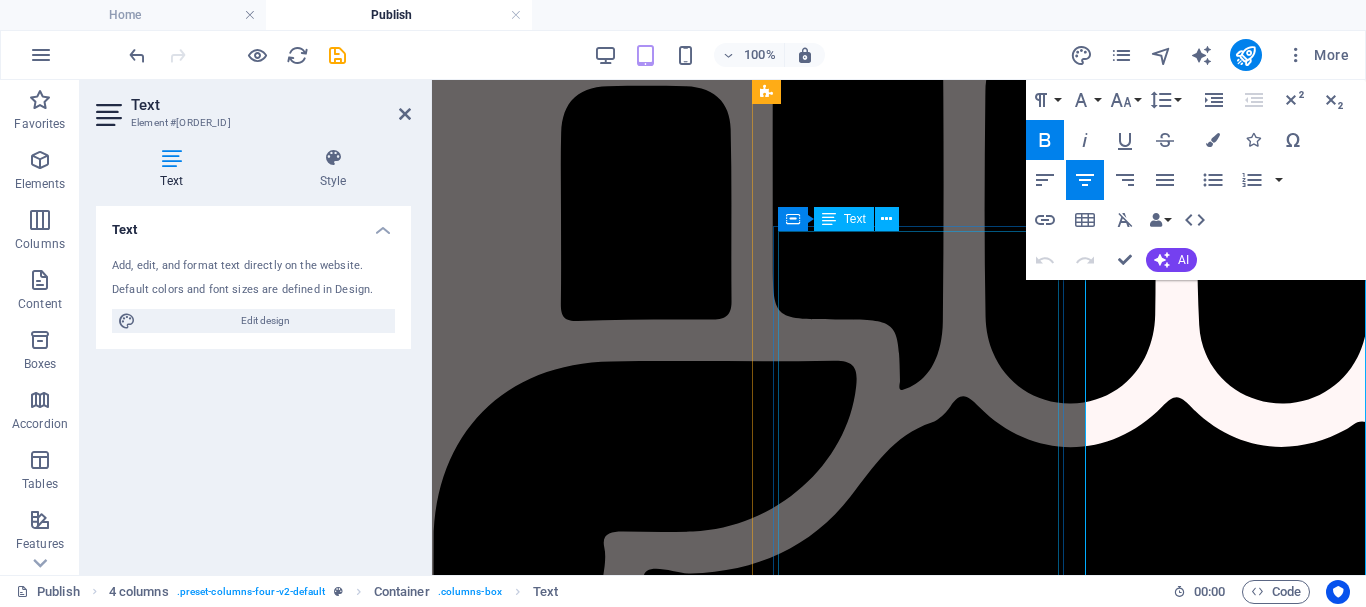 scroll, scrollTop: 3638, scrollLeft: 0, axis: vertical 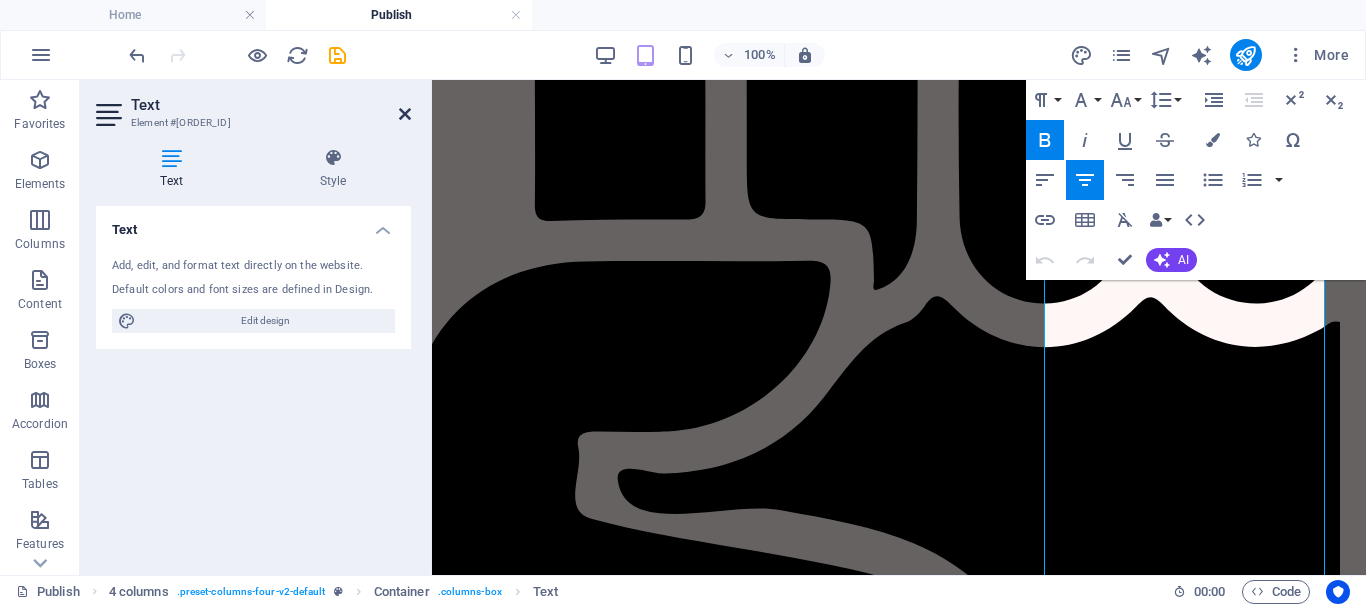 click at bounding box center [405, 114] 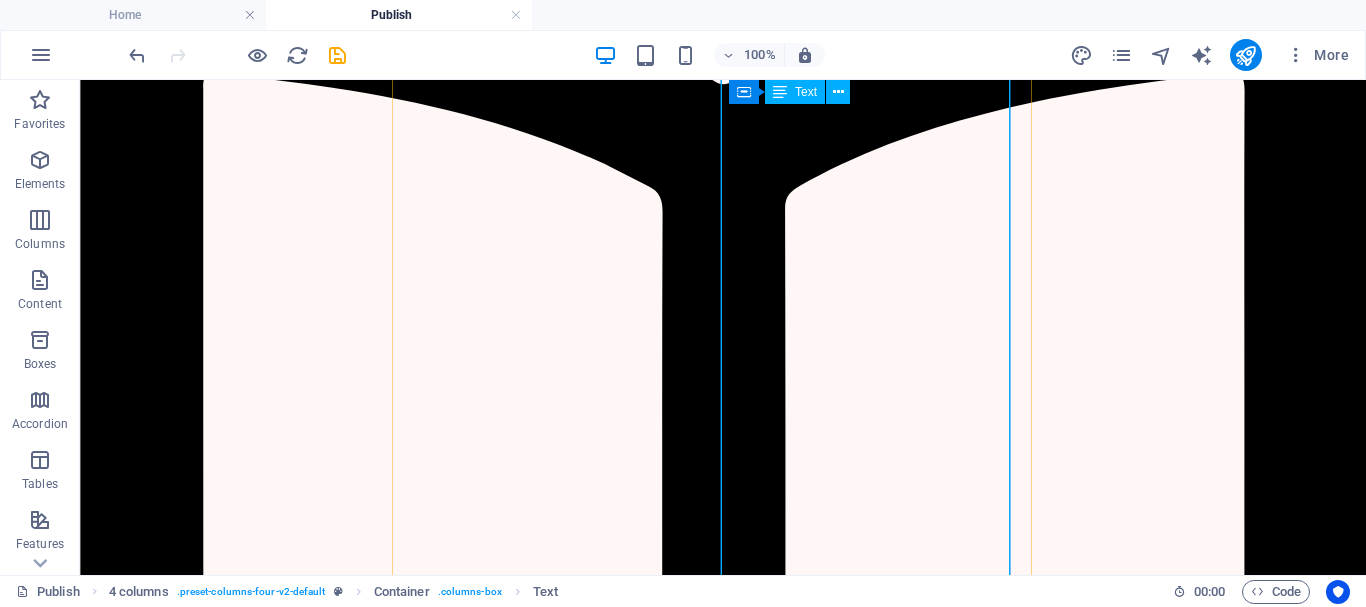 scroll, scrollTop: 3138, scrollLeft: 8, axis: both 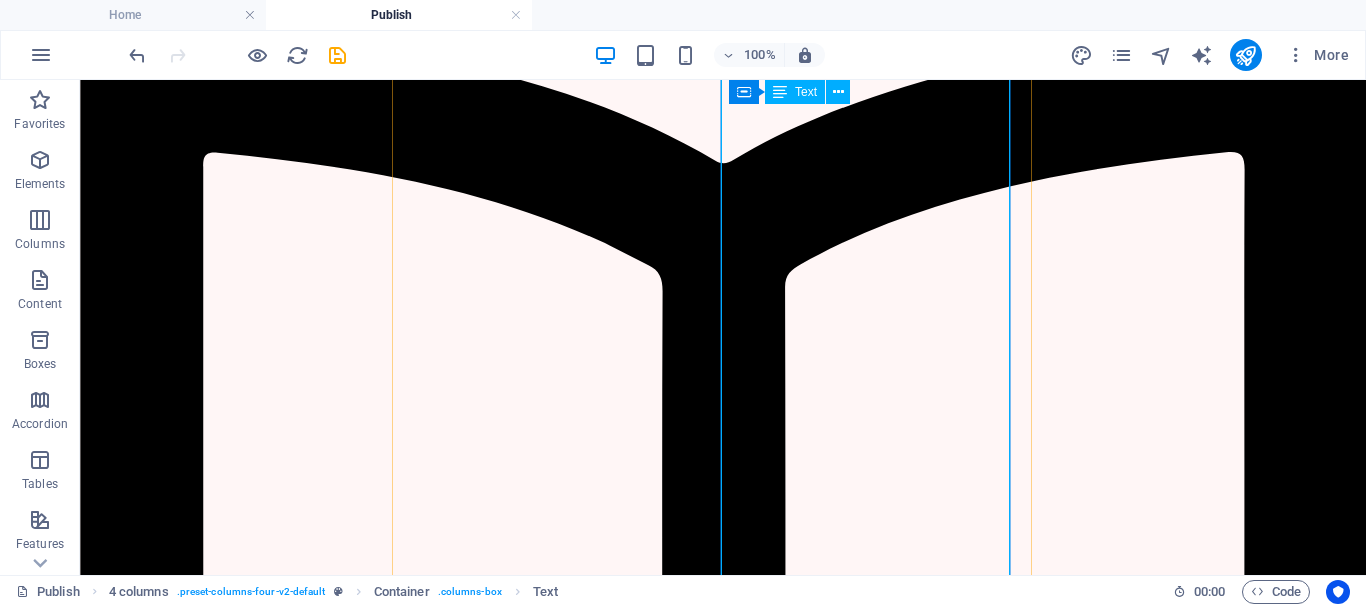 click on "श्रृंखला   ( Legacy  Plan) "  Publish beyond one book"   Agreement & ISBN Exclusive Agreement Digital Agreement Free ISBN Allocation Unique Barcode Digital Author Certificate (PDF) Framed Author Certificate (Print) Copyright Certificate (Govt.) Book Specifications Paperback, 340 GSM, Matt Lamination or  Hardbound books Premium Designed Cover & Back Design (5 Free Revision) Cover Print: Full Color Comprehensive Interior Design ( 5 Free Revision) Interior Print: B/W, 100 GSM Glossy Finish, White Paper   Pre-Publishing & Editing Proofreading ( 4 Free Revision) Comprehensive Editing (Grammar + Style) (4 Free Revision) Digital Proof (PDF + Hardcopy proof 2 times Ghostwriting Support (if required) Developmental Editing (Structure & Flow) Author Profit & Support 30% or 50% Royalty lifetime. Author Page on Publisher Website. Author will have a separate book launch session in NDWBF   Offerings Complimentary Copies – 50/100/150/200…. Post Print-on-Demand (PoD)   Marketing" at bounding box center [720, 10992] 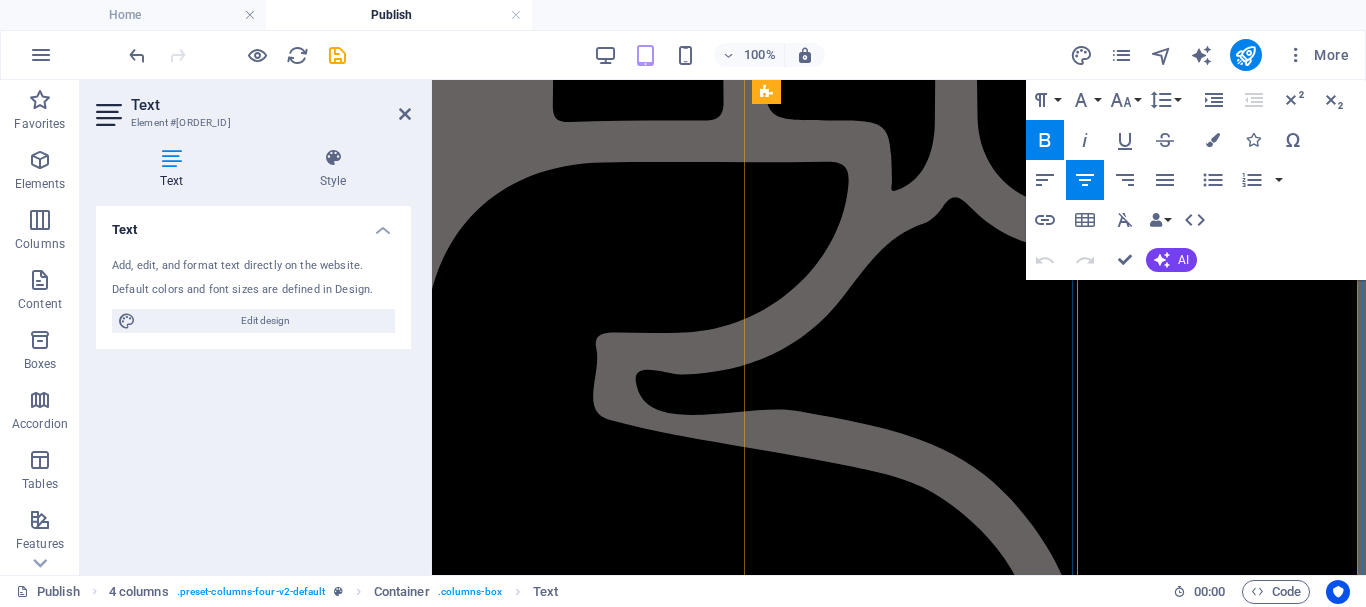 scroll, scrollTop: 3738, scrollLeft: 8, axis: both 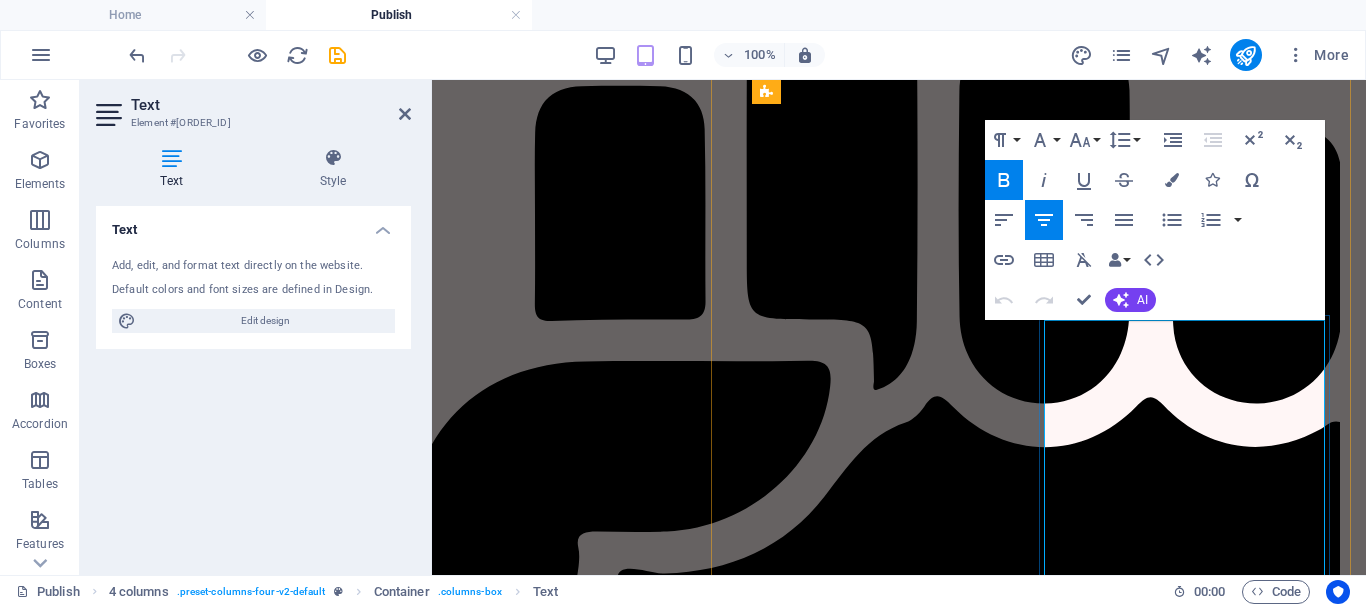 click on "Exclusive Agreement" at bounding box center (1046, 7595) 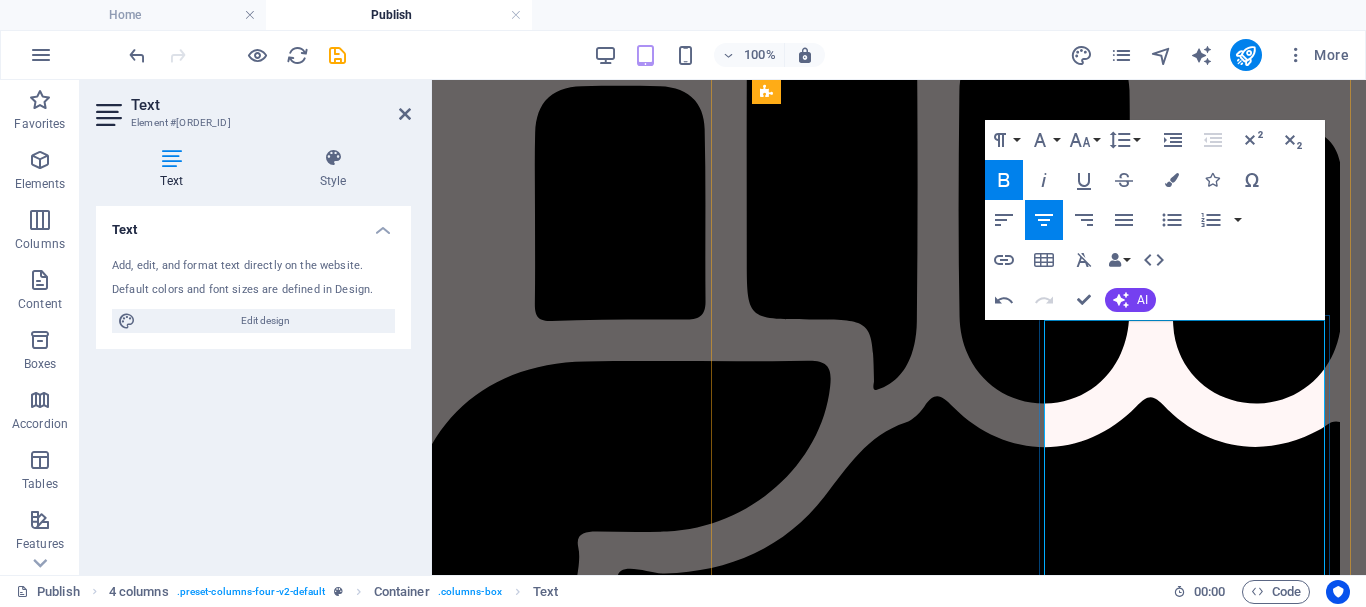 drag, startPoint x: 1223, startPoint y: 497, endPoint x: 1062, endPoint y: 423, distance: 177.19199 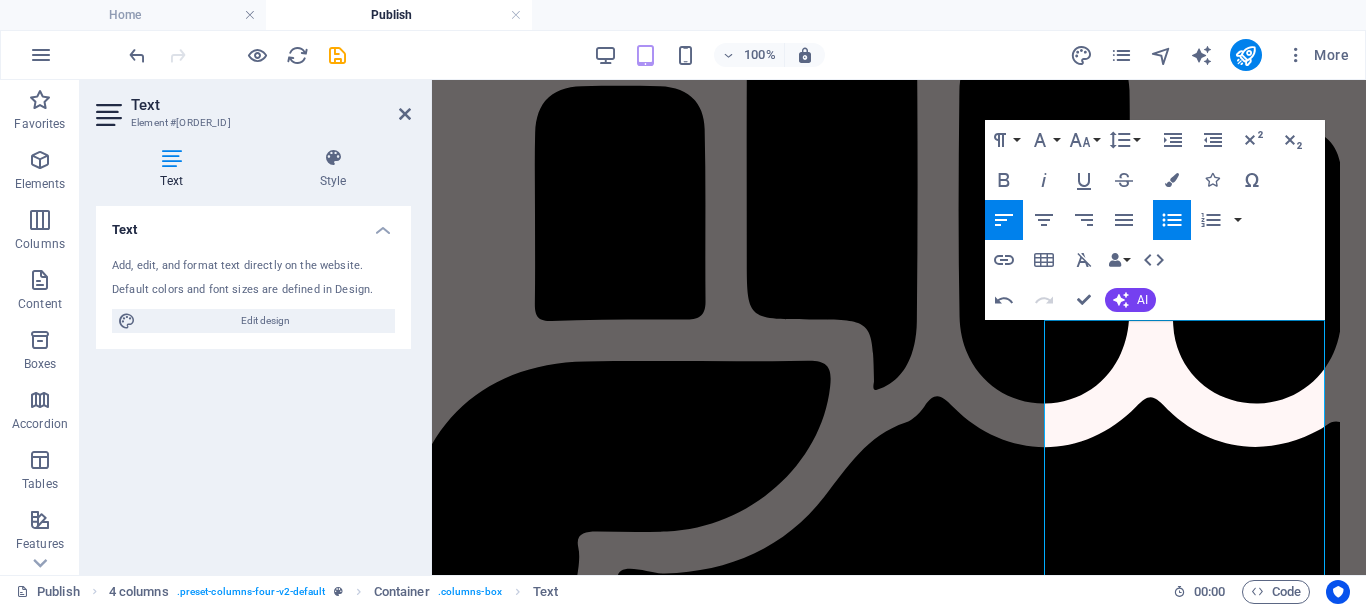 click 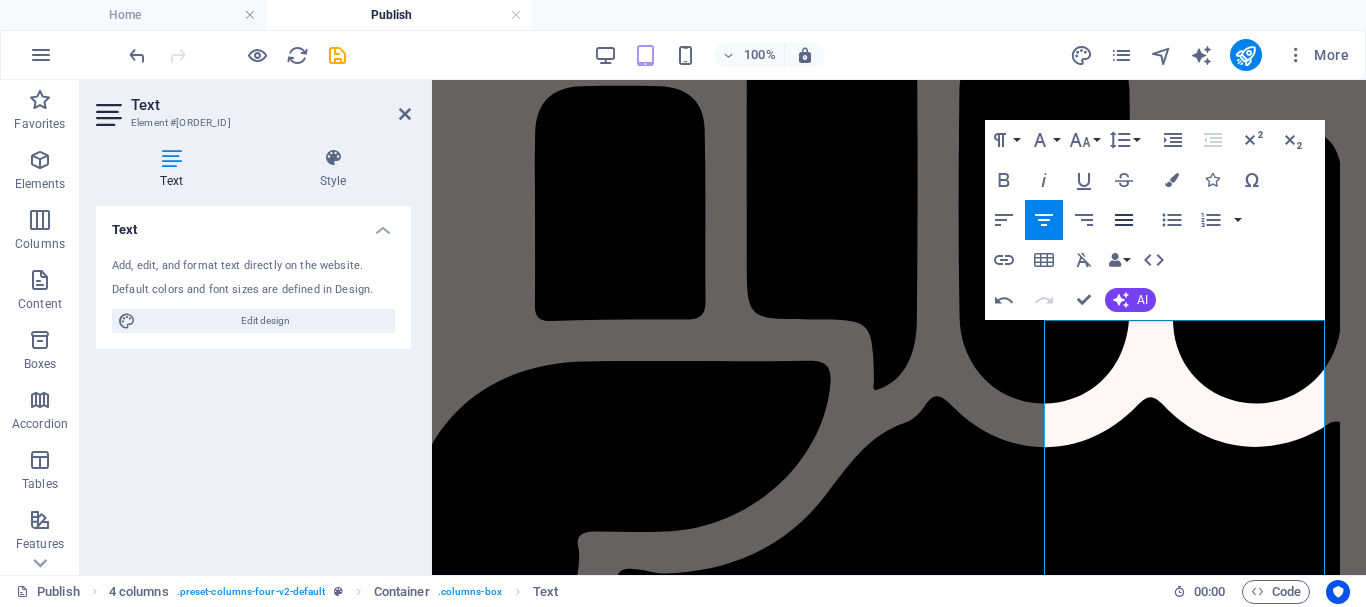click 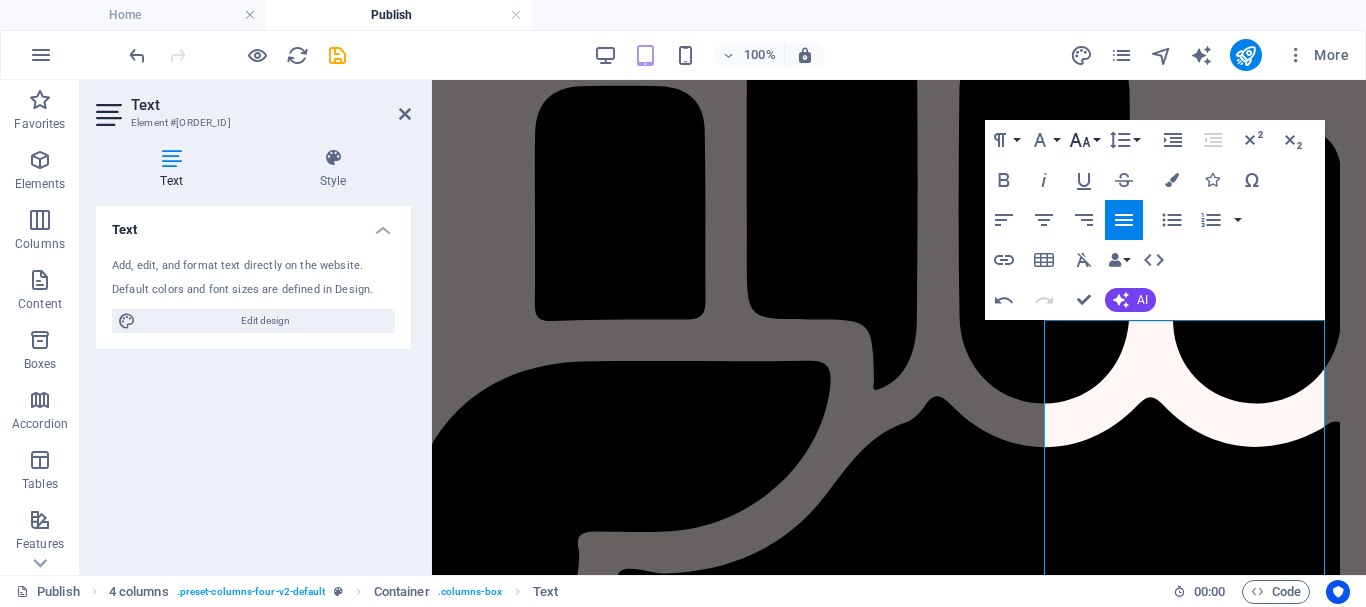 click 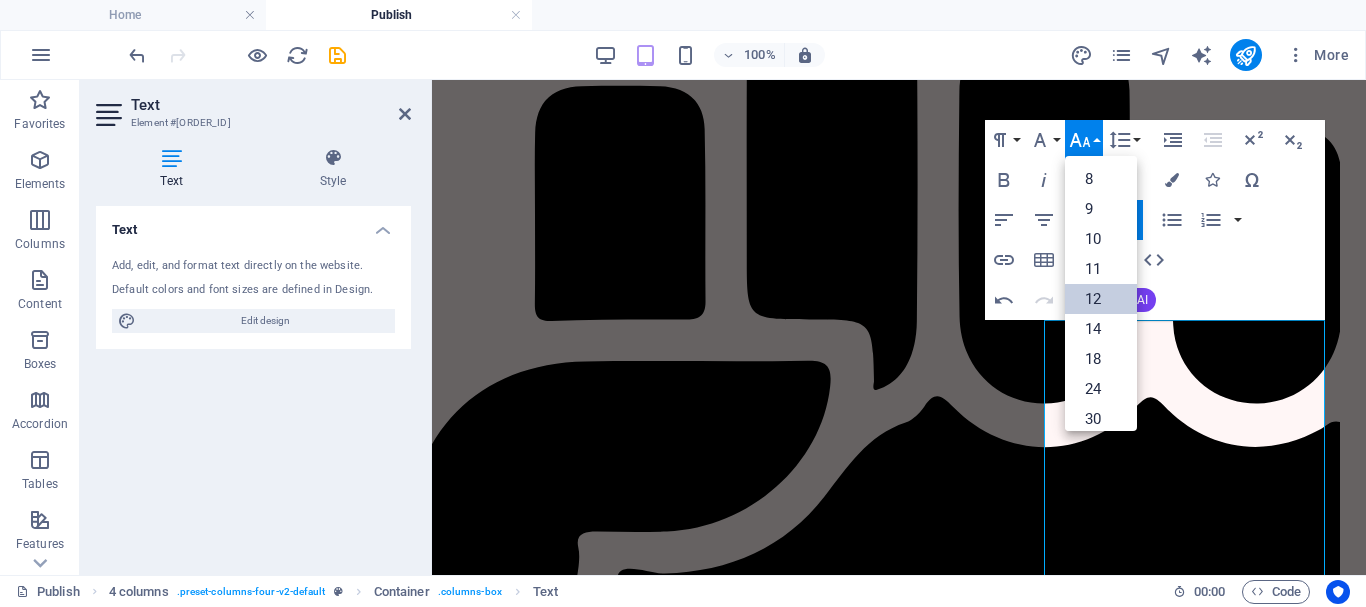 click on "12" at bounding box center [1101, 299] 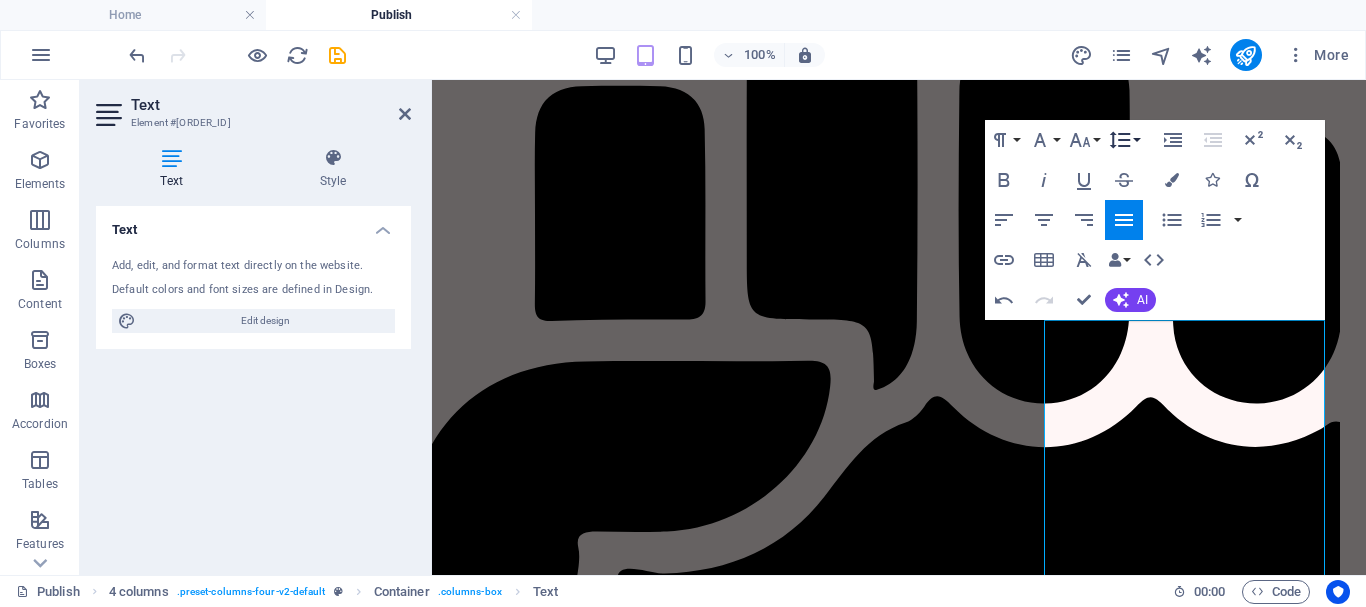 click 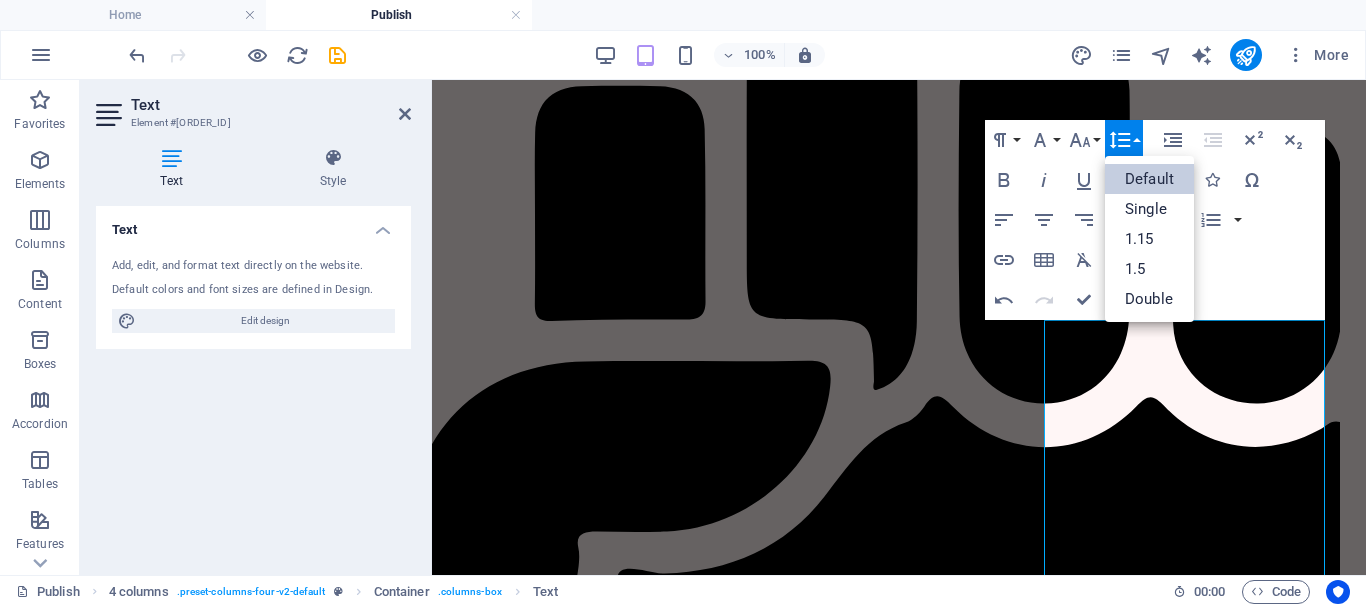 scroll, scrollTop: 0, scrollLeft: 0, axis: both 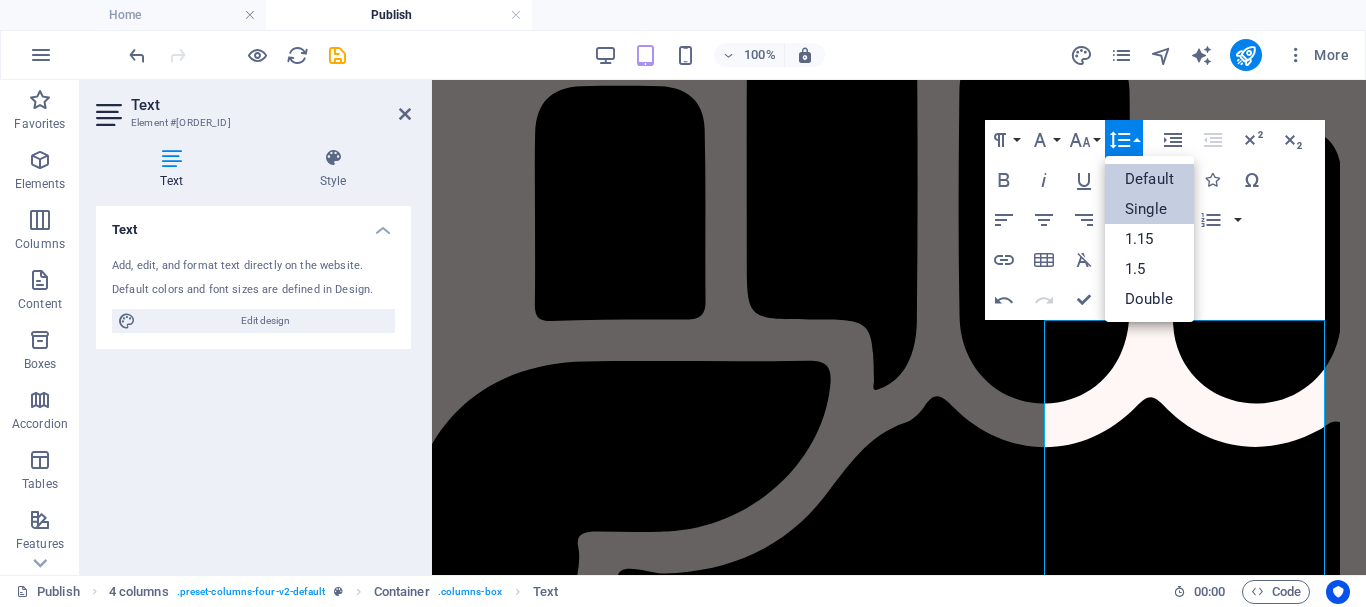 click on "Single" at bounding box center (1149, 209) 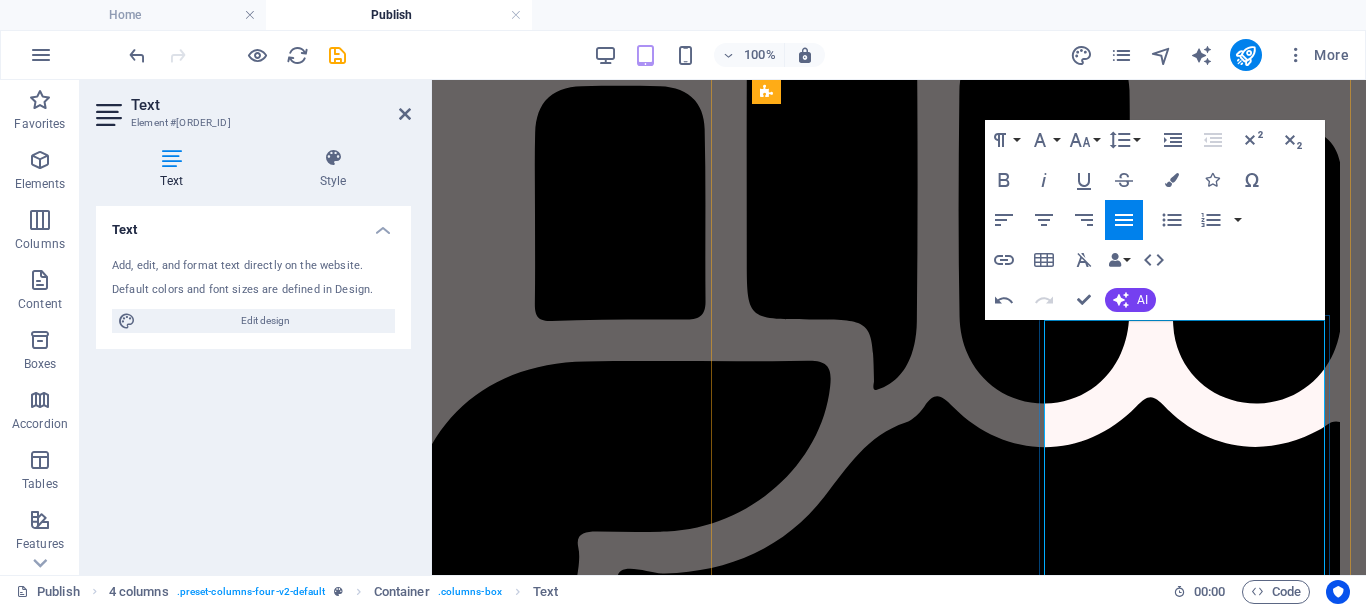 click on "Digital Agreement" at bounding box center (770, 7598) 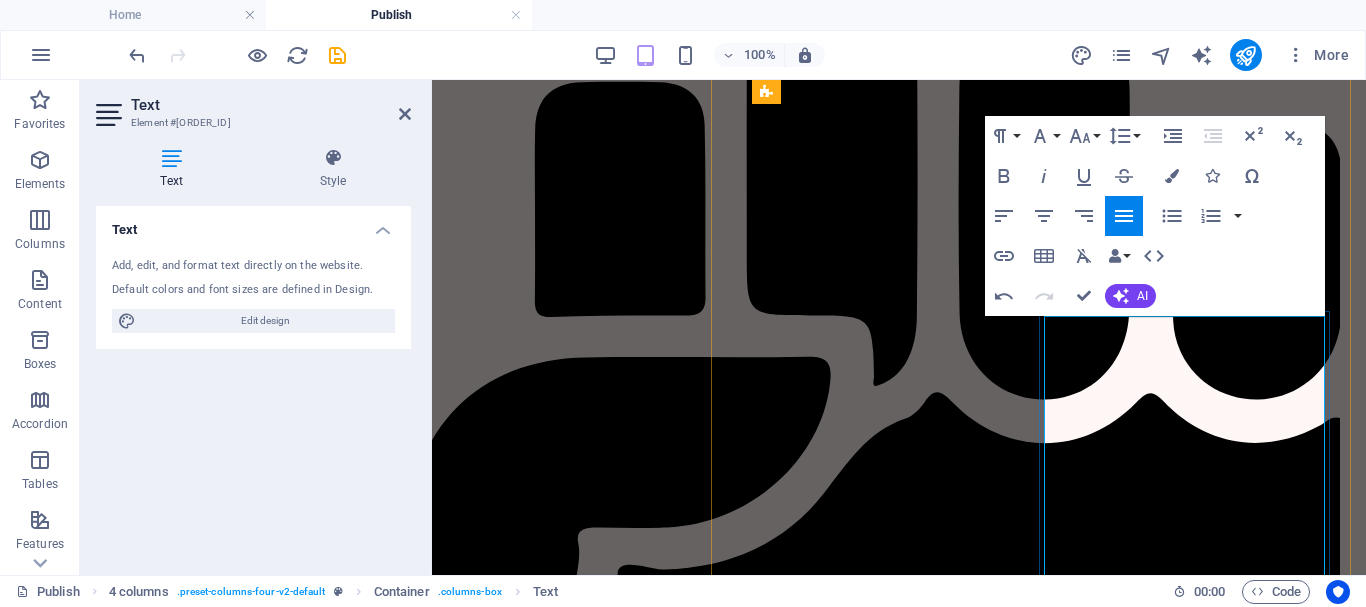 scroll, scrollTop: 3538, scrollLeft: 41, axis: both 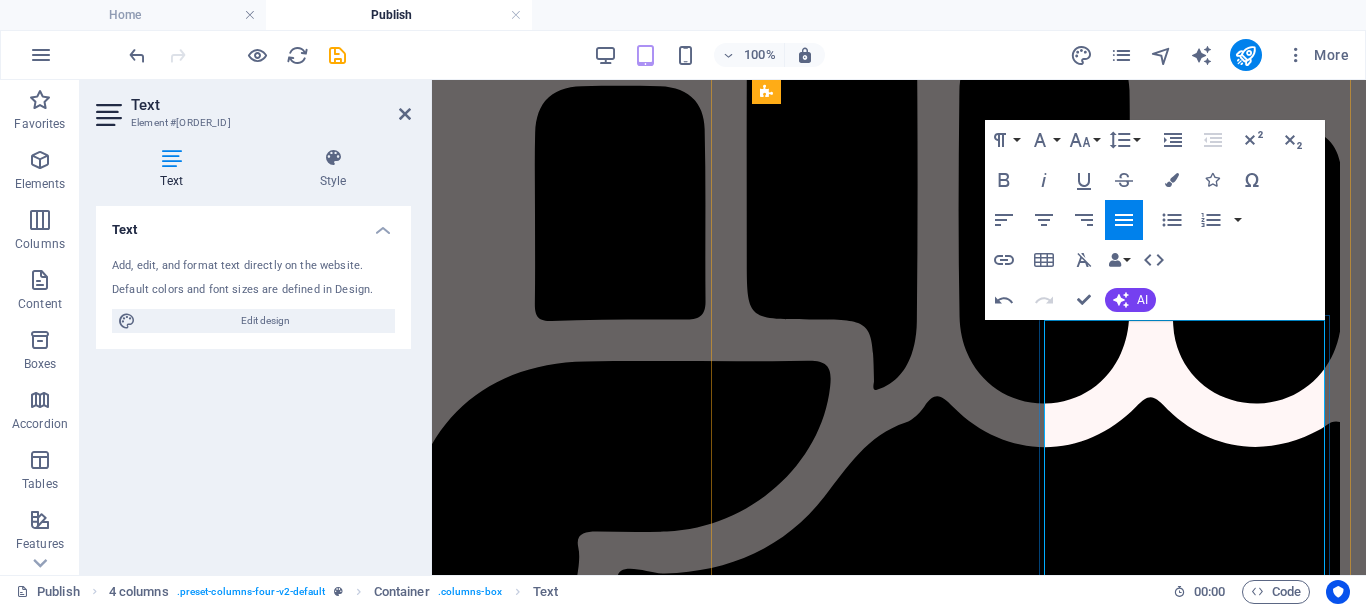 click at bounding box center [1046, 7528] 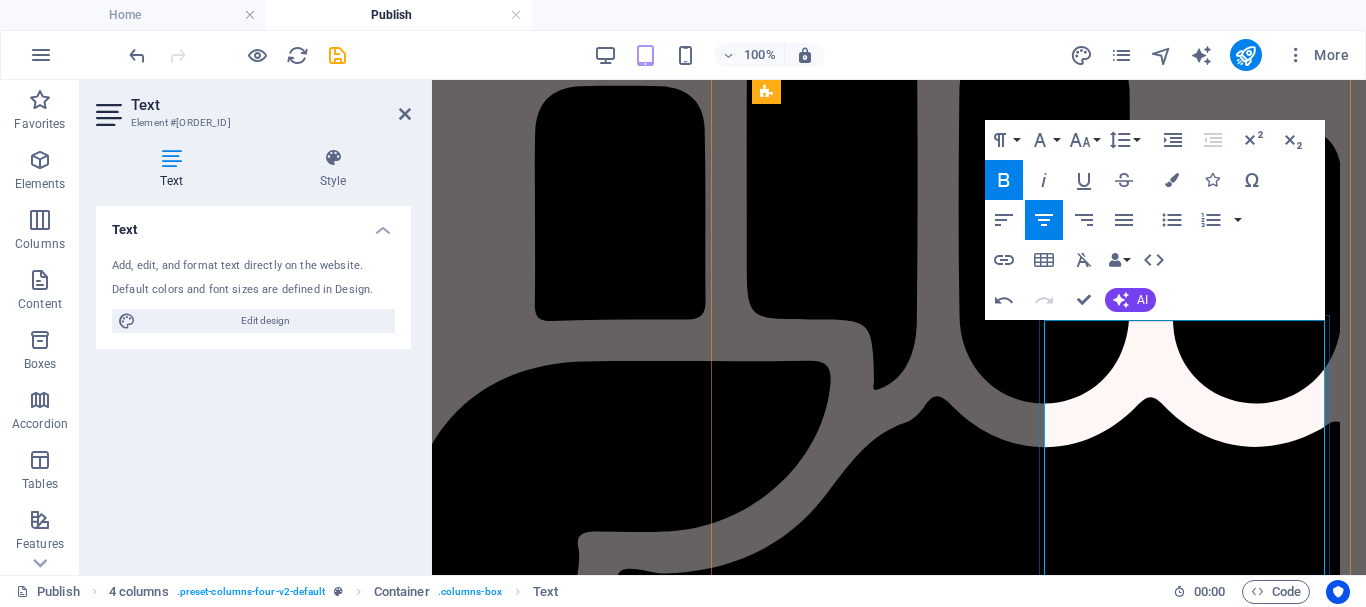 click on "Unique Barcode" at bounding box center (1046, 7612) 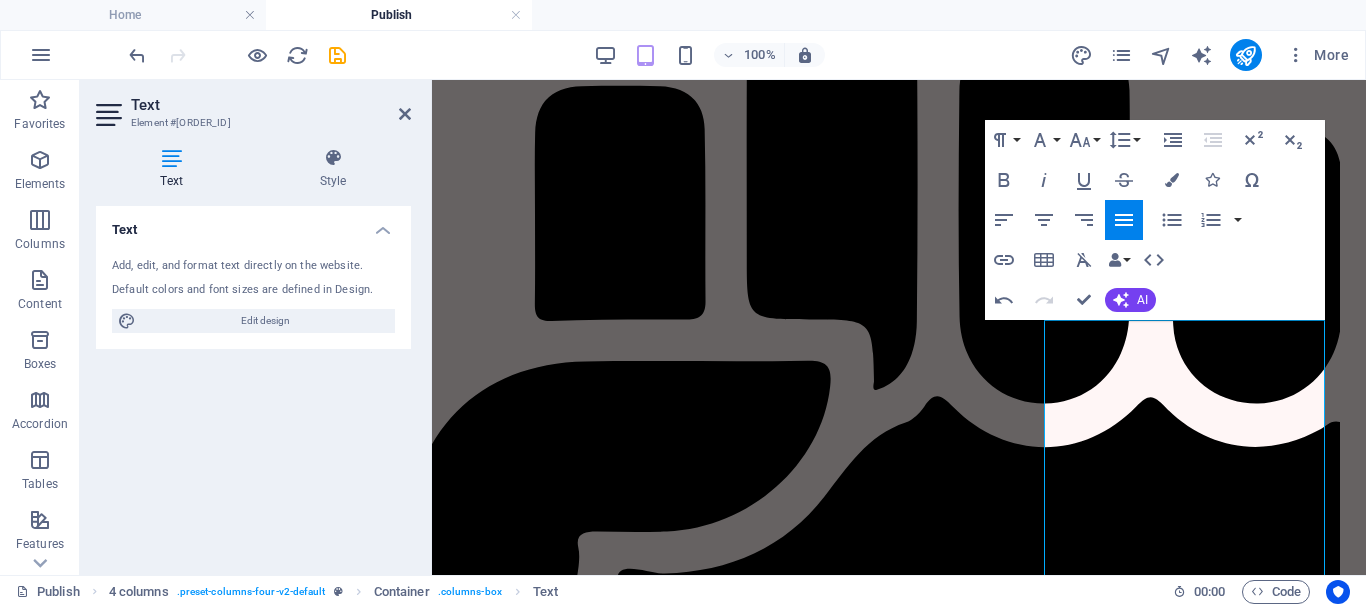 type 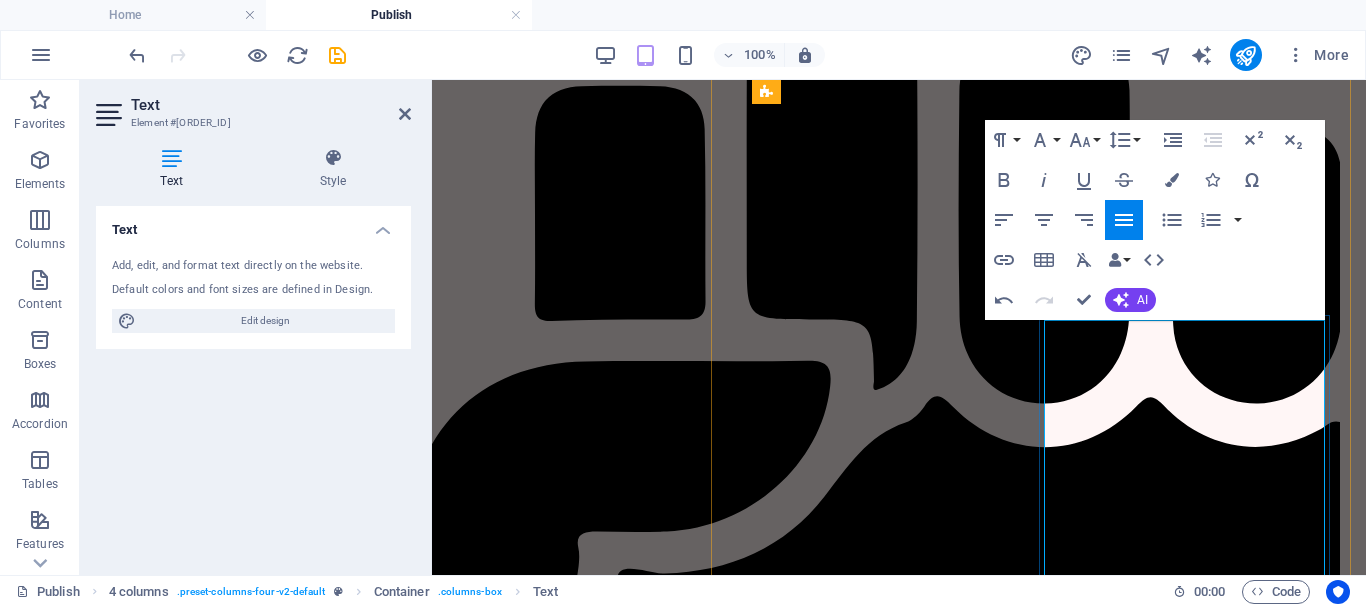 drag, startPoint x: 1190, startPoint y: 478, endPoint x: 1046, endPoint y: 477, distance: 144.00348 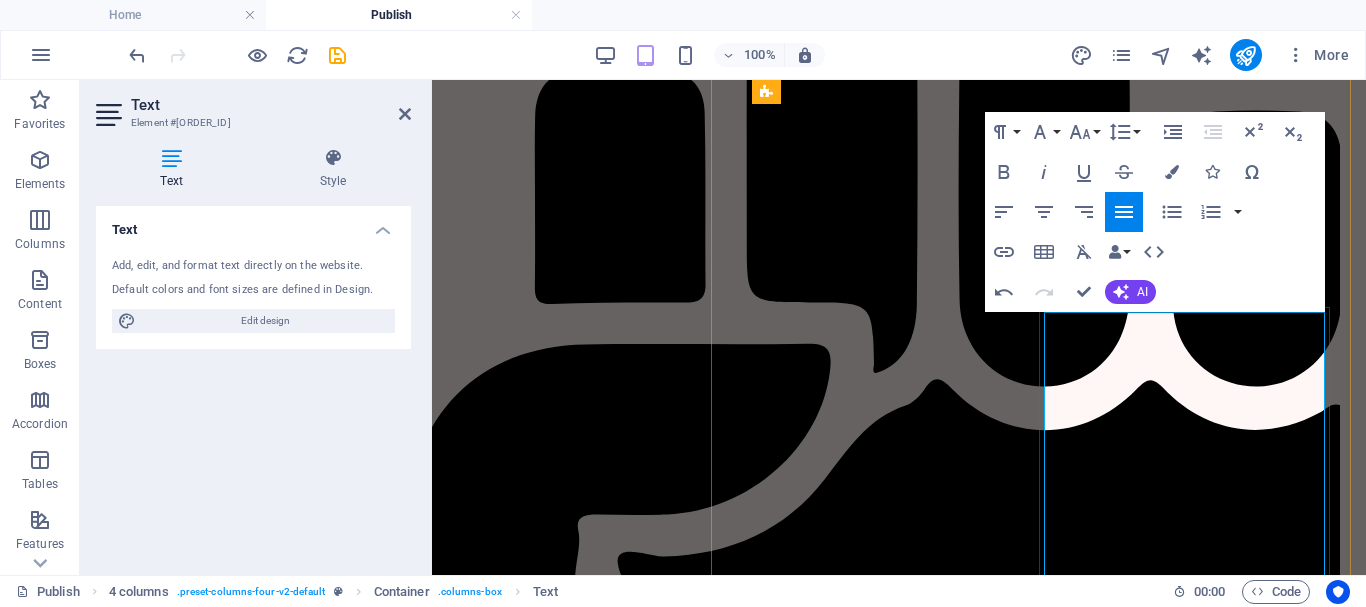 scroll, scrollTop: 3538, scrollLeft: 41, axis: both 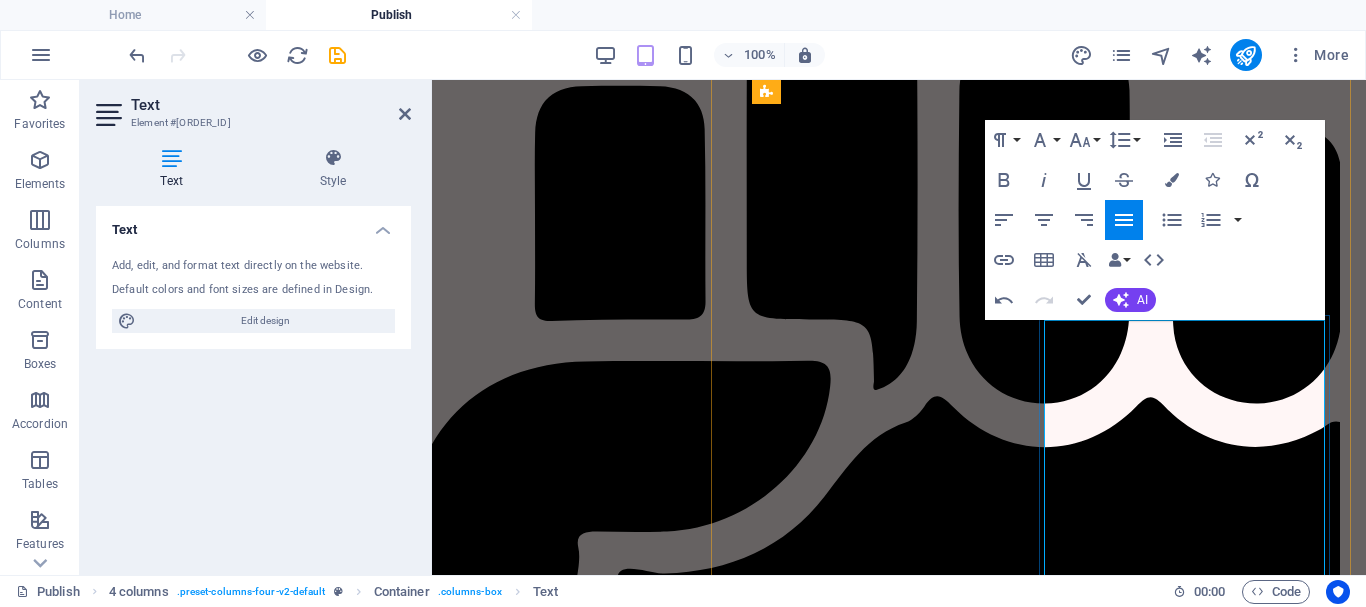 click on "Digital Agreement" at bounding box center (770, 7581) 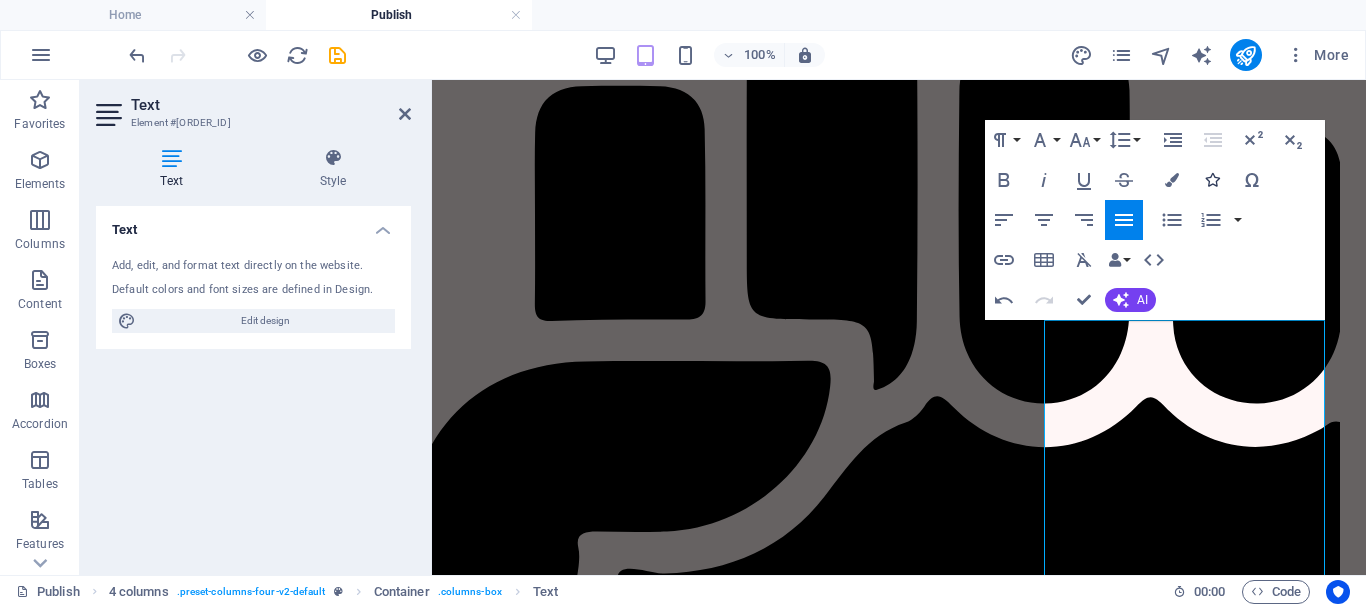 click at bounding box center [1212, 180] 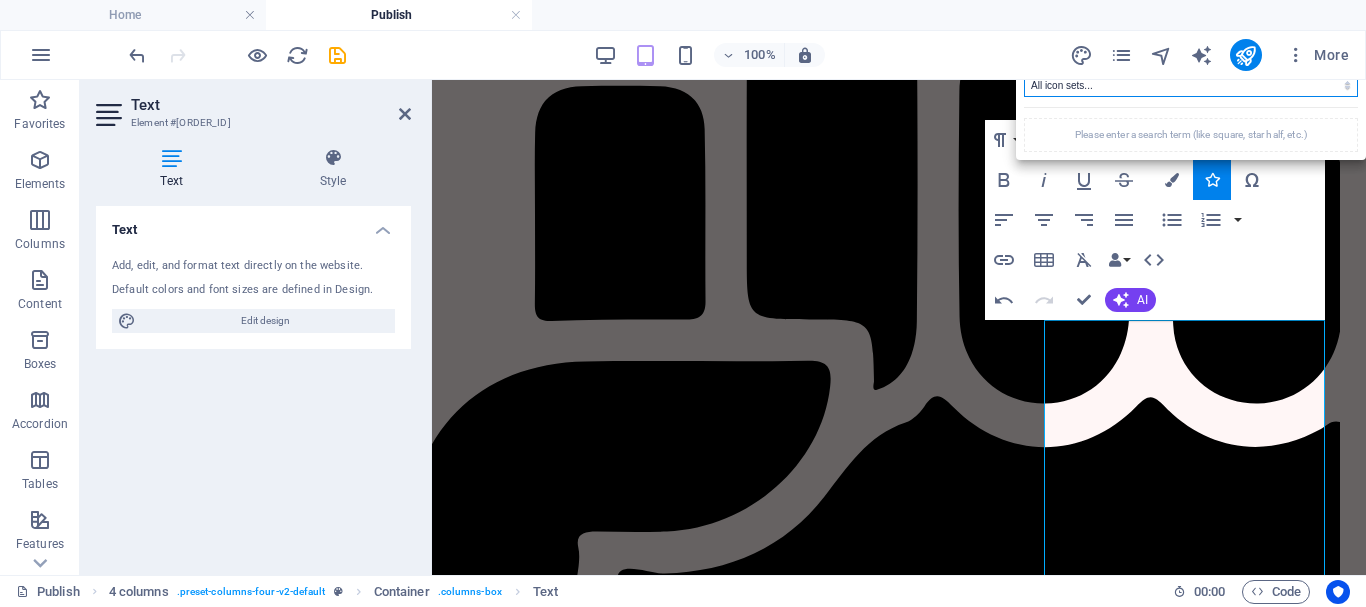 click on "All icon sets... IcoFont Ionicons FontAwesome Brands FontAwesome Duotone FontAwesome Solid FontAwesome Regular FontAwesome Light FontAwesome Thin FontAwesome Sharp Solid FontAwesome Sharp Regular FontAwesome Sharp Light FontAwesome Sharp Thin" at bounding box center [1191, 85] 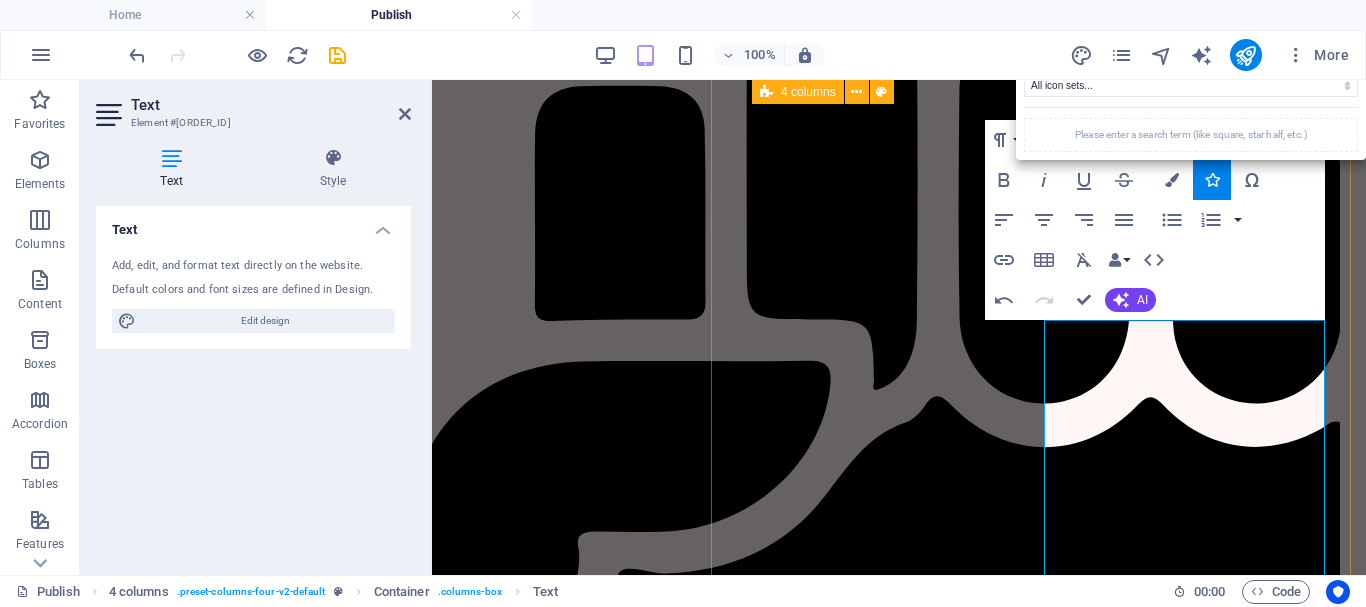click on "आग़ाज़    (Starter Plan)   Begin Your Journey! Agreement & ISBN        Digital Agreement                 Free ISBN Allocation               Unique Barcode                        Digital Author Certificate Book Specification    Paperback, 230 GSM               Paper B/W 60 GSM      Basic Cover Design (1 Free Revision) Pre-Publishing & Editing         Editing (1 Free Revision)                    Digital Proof (PDF         Proofreading (1 Free Revision) Author Profit & Support      15% or 40% Royalty               Monthly Royalty Payments      Buy from our Website, Amazon, Flipkart & Events Marketing     1 Social Media Creative         Email & WhatsApp Support      Unltd. Inv Mgmt.               Author’s Profile on our Website.      Will be kept at NDWBF and other fair I’m Ready – Let’s Go! Submit Now वर्णिका     (Creative Plan)   C ol or you" at bounding box center (1046, 5654) 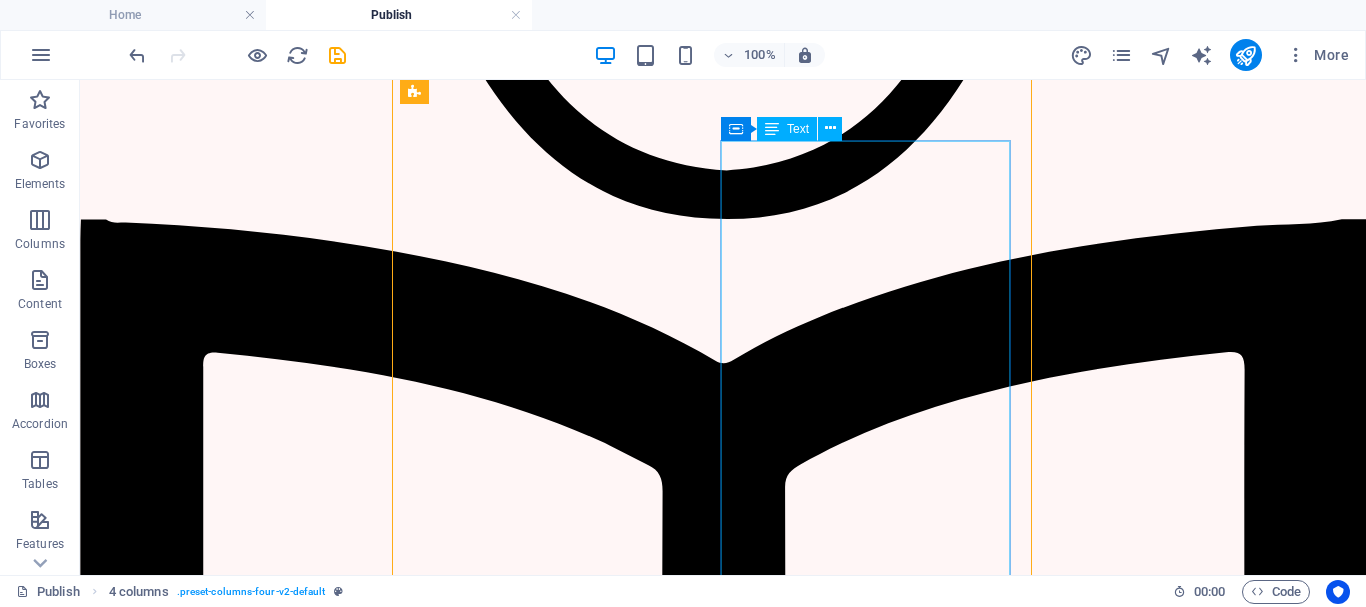 scroll, scrollTop: 2838, scrollLeft: 8, axis: both 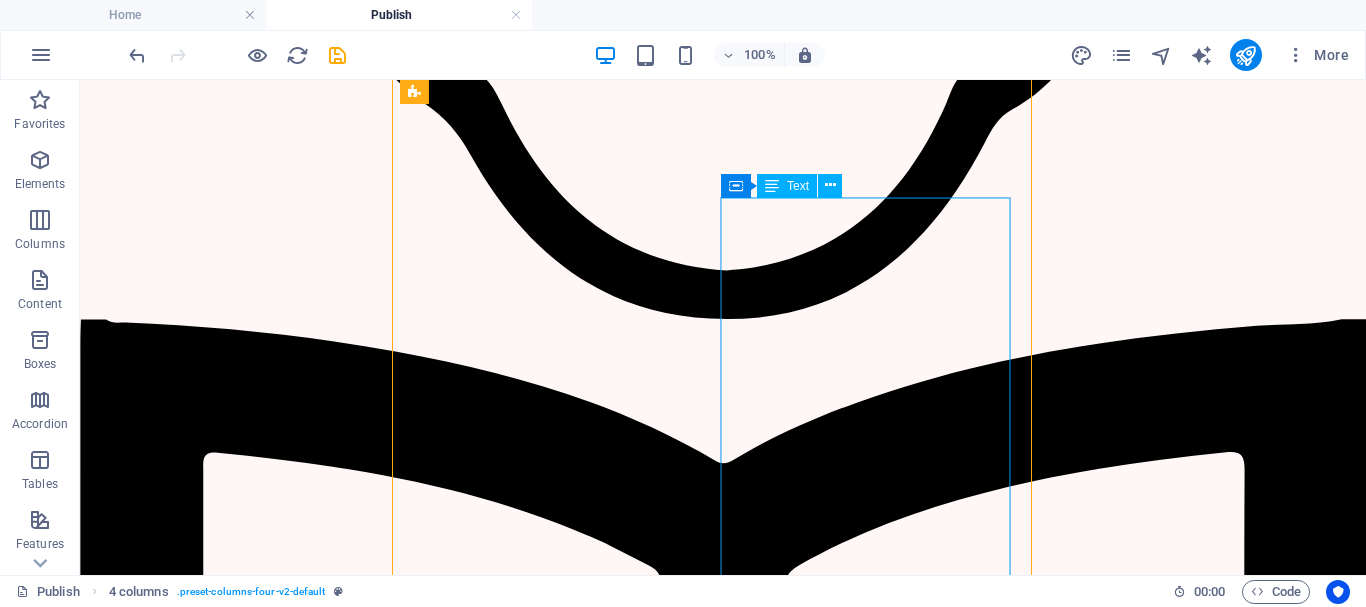 click on "श्रृंखला   ( Legacy  Plan) "  Publish beyond one book"   Agreement & ISBN  Digital Agreement             Free ISBN Allocation  Unique Barcode                Copyright Certificate (Govt.)  Digital Author Cert.           Framed Author Cert.  Book Specifications Paperback, 340 GSM, Matt Lamination or  Hardbound books Premium Designed Cover & Back Design (5 Free Revision) Cover Print: Full Color Comprehensive Interior Design ( 5 Free Revision) Interior Print: B/W, 100 GSM Glossy Finish, White Paper   Pre-Publishing & Editing Proofreading ( 4 Free Revision) Comprehensive Editing (Grammar + Style) (4 Free Revision) Digital Proof (PDF + Hardcopy proof 2 times Ghostwriting Support (if required) Developmental Editing (Structure & Flow) Author Profit & Support 30% or 50% Royalty lifetime. Author Page on Publisher Website. Author will have a separate book launch session in NDWBF   Offerings Complimentary Copies – 50/100/150/200…. Post Print-on-Demand (PoD)   Marketing" at bounding box center (720, 11269) 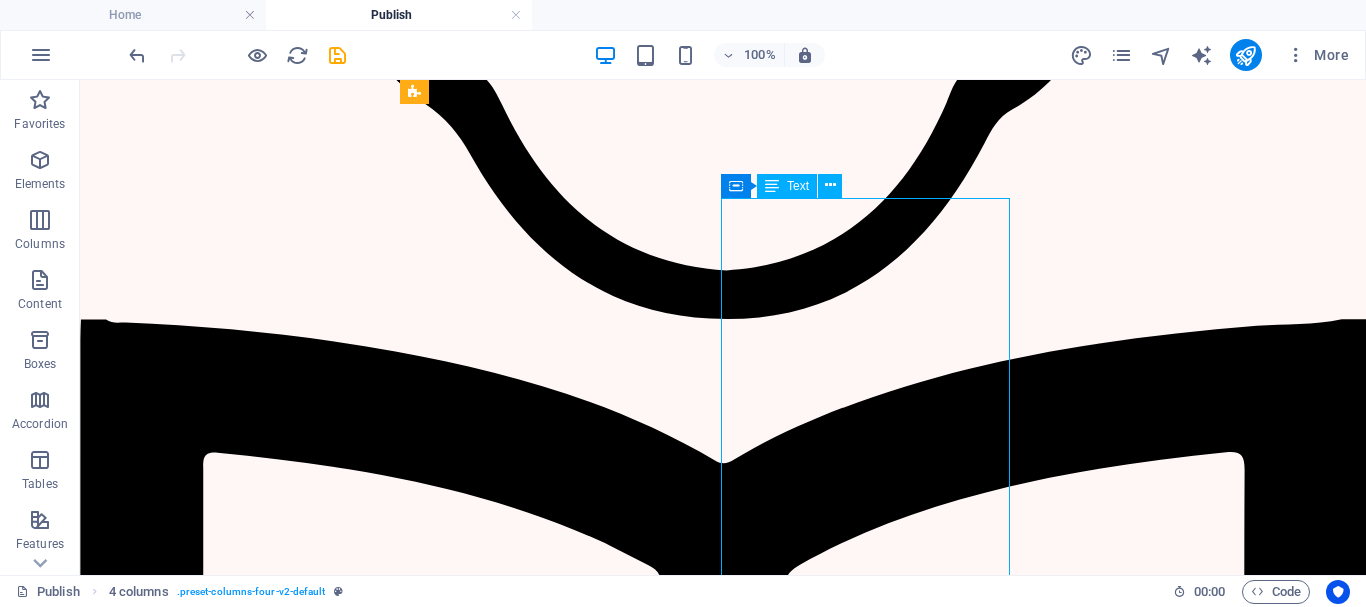 click on "श्रृंखला   ( Legacy  Plan) "  Publish beyond one book"   Agreement & ISBN  Digital Agreement             Free ISBN Allocation  Unique Barcode                Copyright Certificate (Govt.)  Digital Author Cert.           Framed Author Cert.  Book Specifications Paperback, 340 GSM, Matt Lamination or  Hardbound books Premium Designed Cover & Back Design (5 Free Revision) Cover Print: Full Color Comprehensive Interior Design ( 5 Free Revision) Interior Print: B/W, 100 GSM Glossy Finish, White Paper   Pre-Publishing & Editing Proofreading ( 4 Free Revision) Comprehensive Editing (Grammar + Style) (4 Free Revision) Digital Proof (PDF + Hardcopy proof 2 times Ghostwriting Support (if required) Developmental Editing (Structure & Flow) Author Profit & Support 30% or 50% Royalty lifetime. Author Page on Publisher Website. Author will have a separate book launch session in NDWBF   Offerings Complimentary Copies – 50/100/150/200…. Post Print-on-Demand (PoD)   Marketing" at bounding box center [720, 11269] 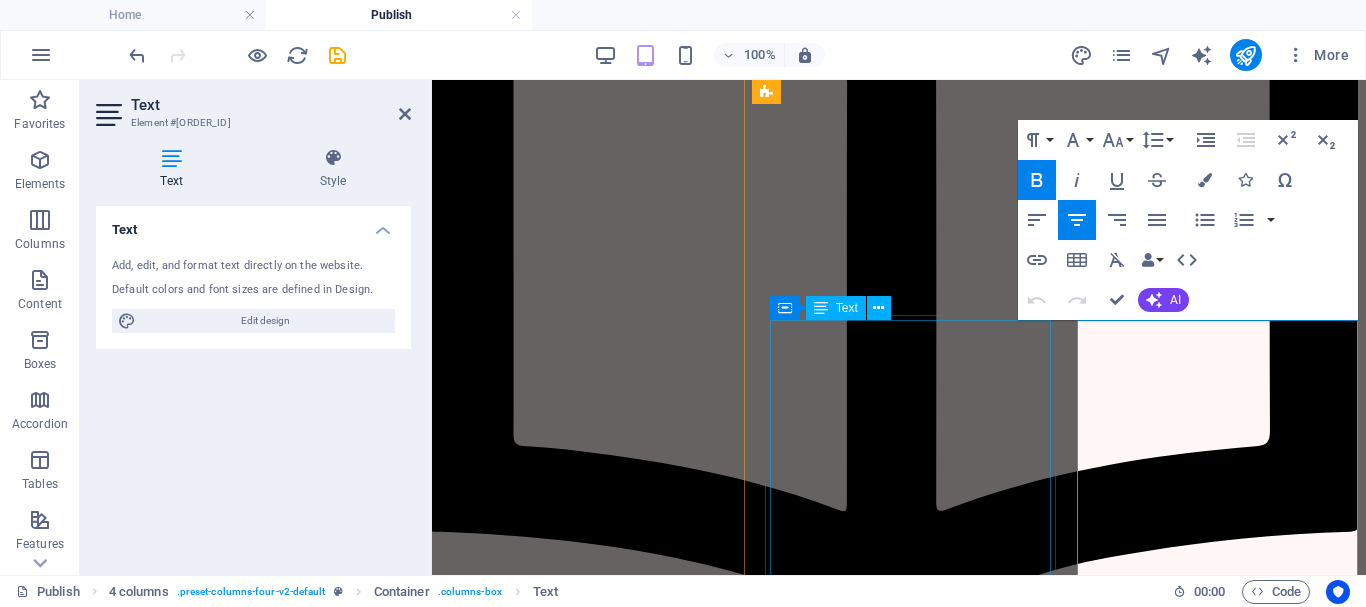 scroll, scrollTop: 3538, scrollLeft: 8, axis: both 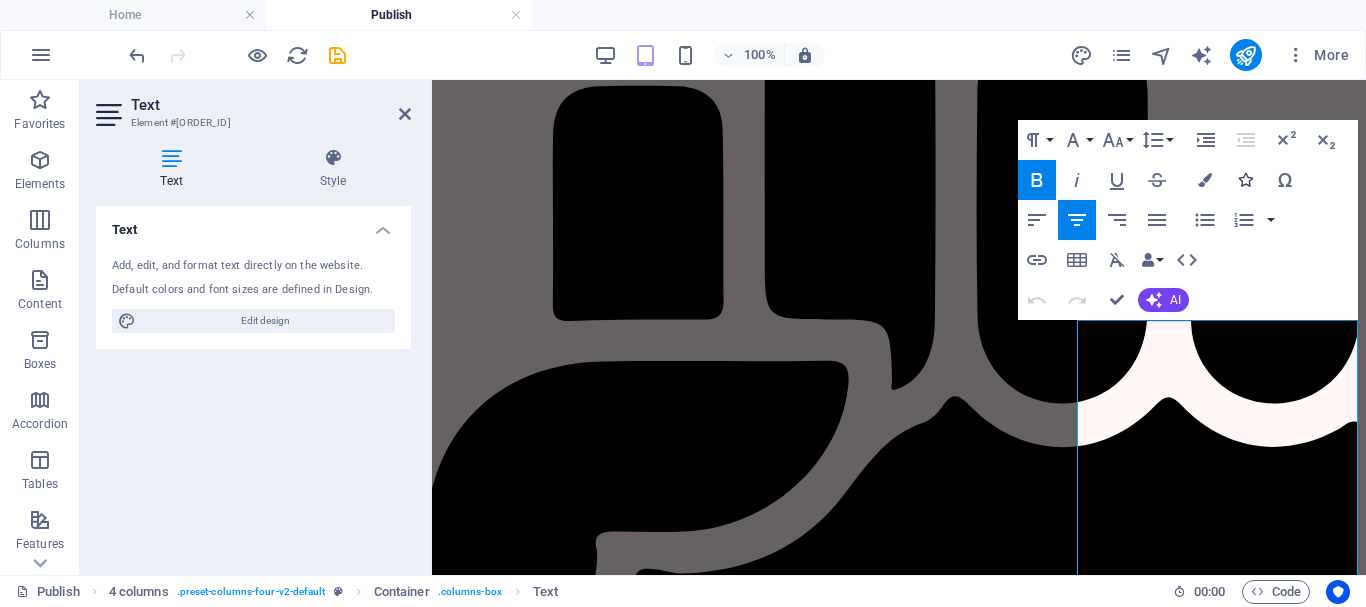 click on "Icons" at bounding box center (1245, 180) 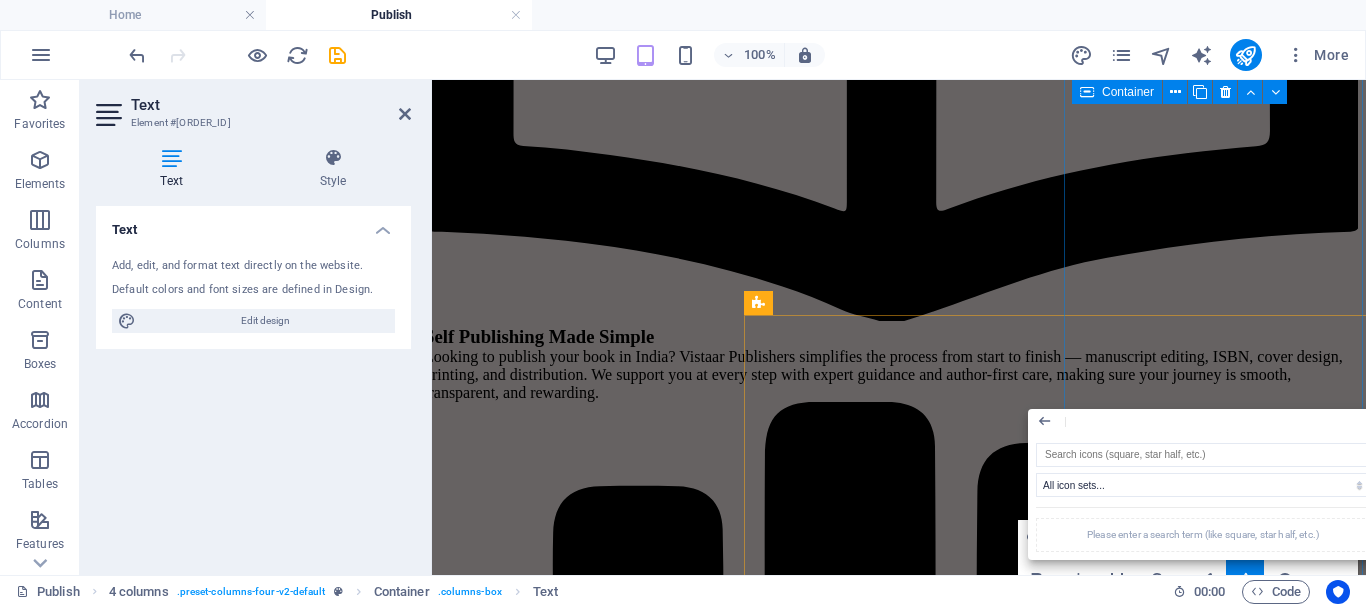 scroll, scrollTop: 3238, scrollLeft: 8, axis: both 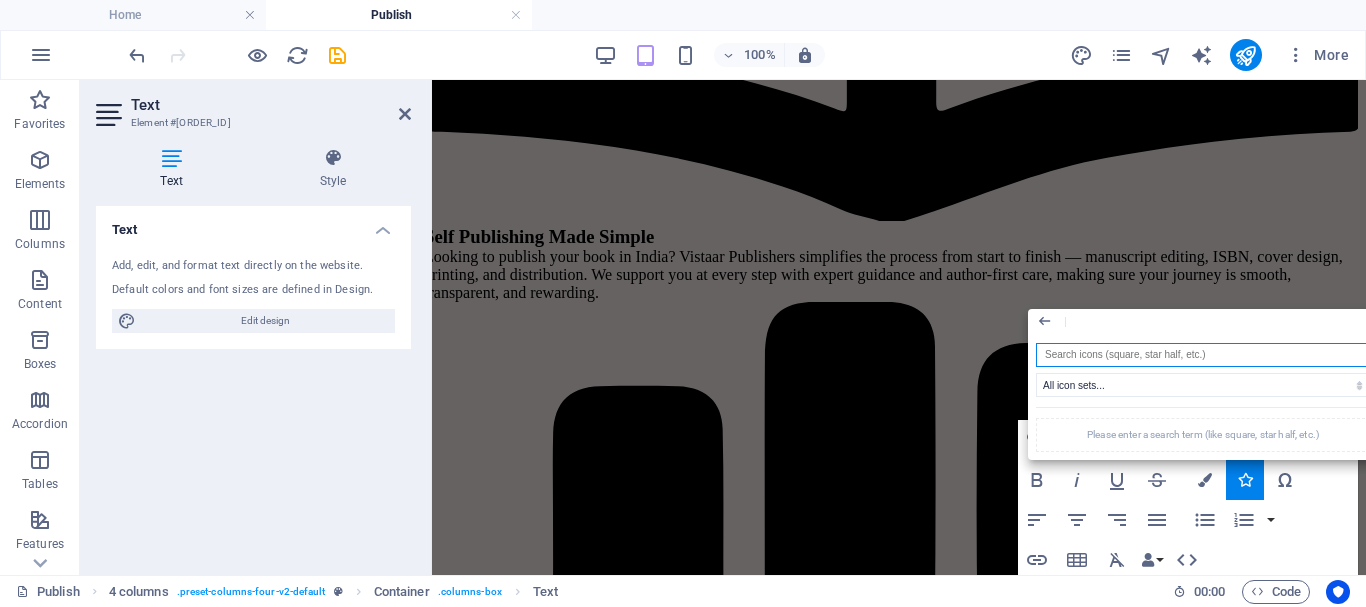 click at bounding box center [1203, 355] 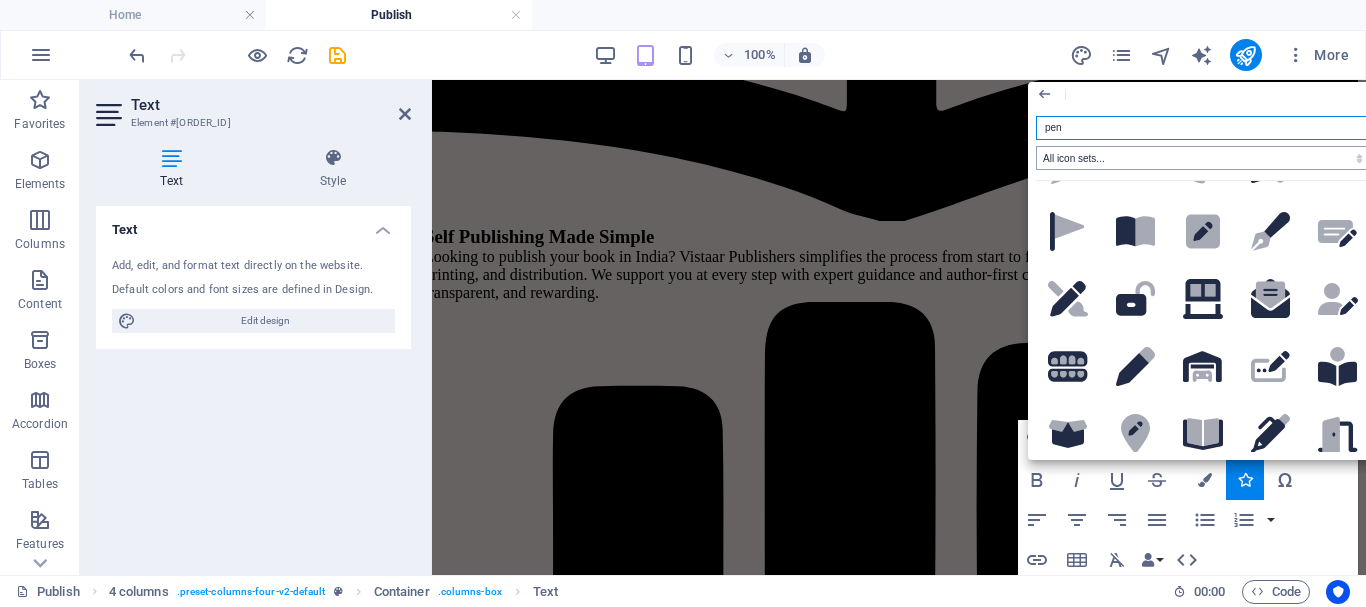 scroll, scrollTop: 200, scrollLeft: 0, axis: vertical 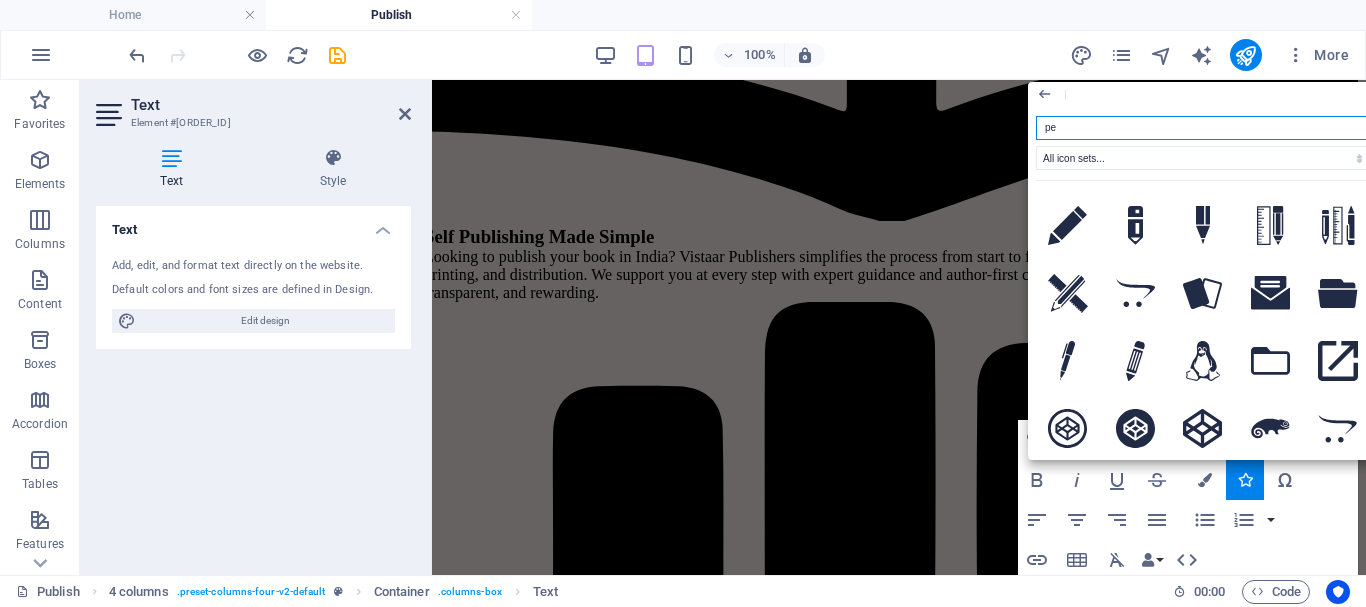 type on "p" 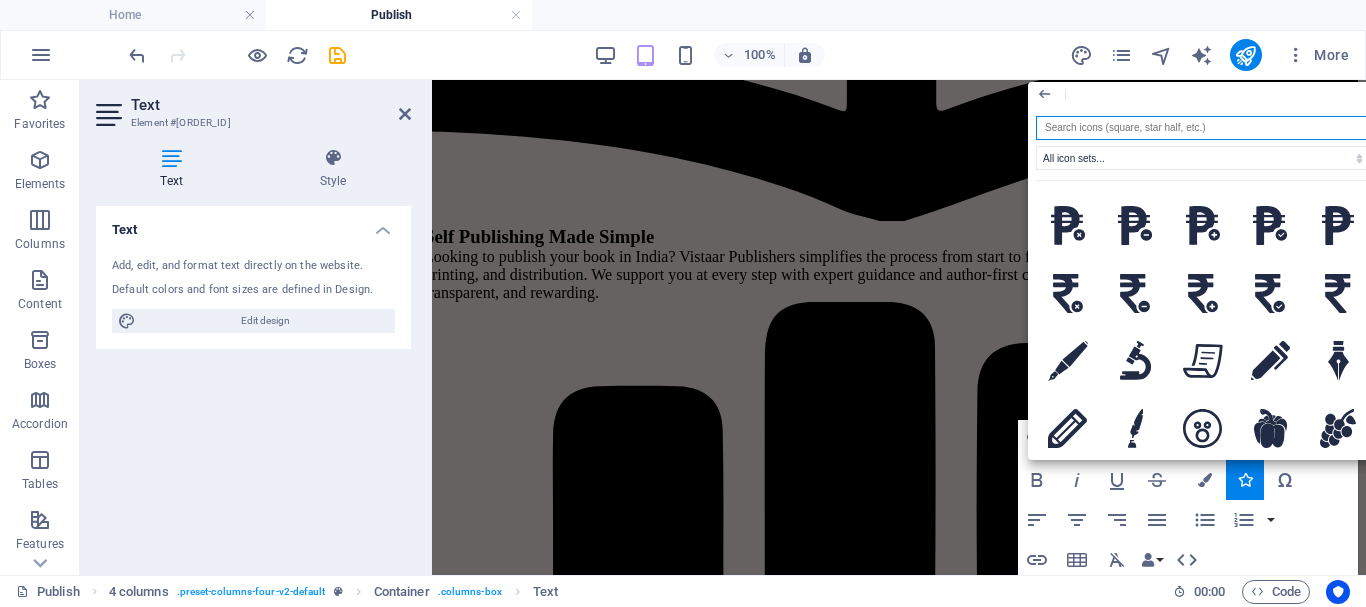scroll, scrollTop: 0, scrollLeft: 0, axis: both 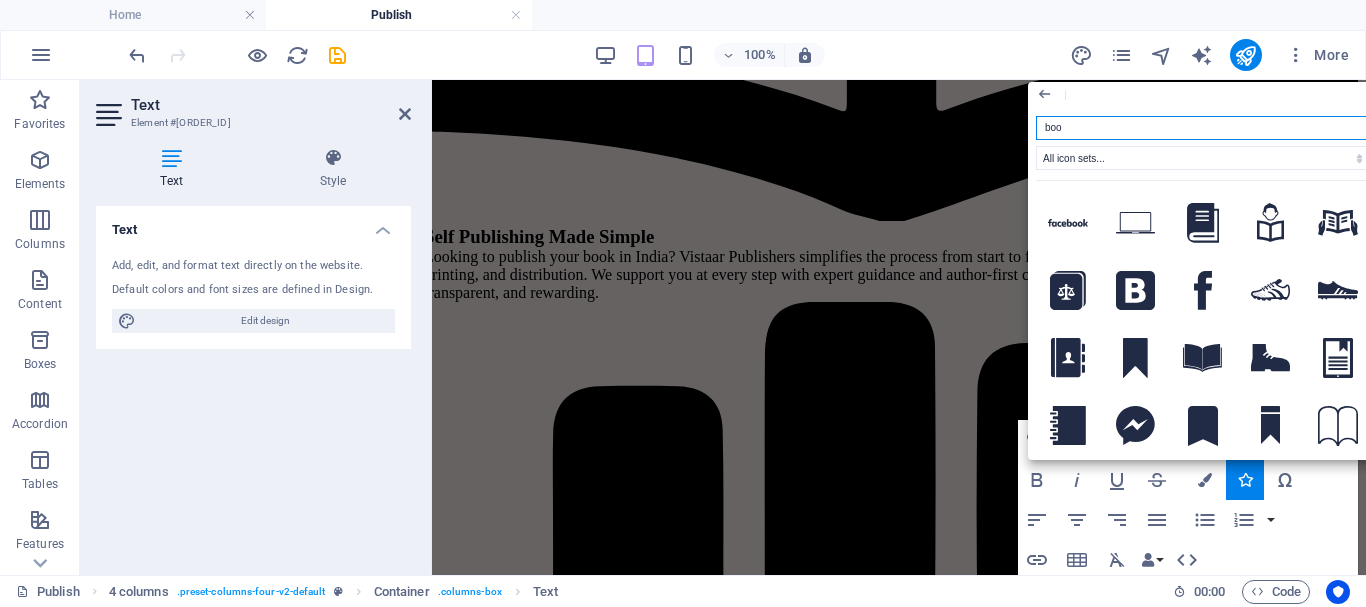 type on "book" 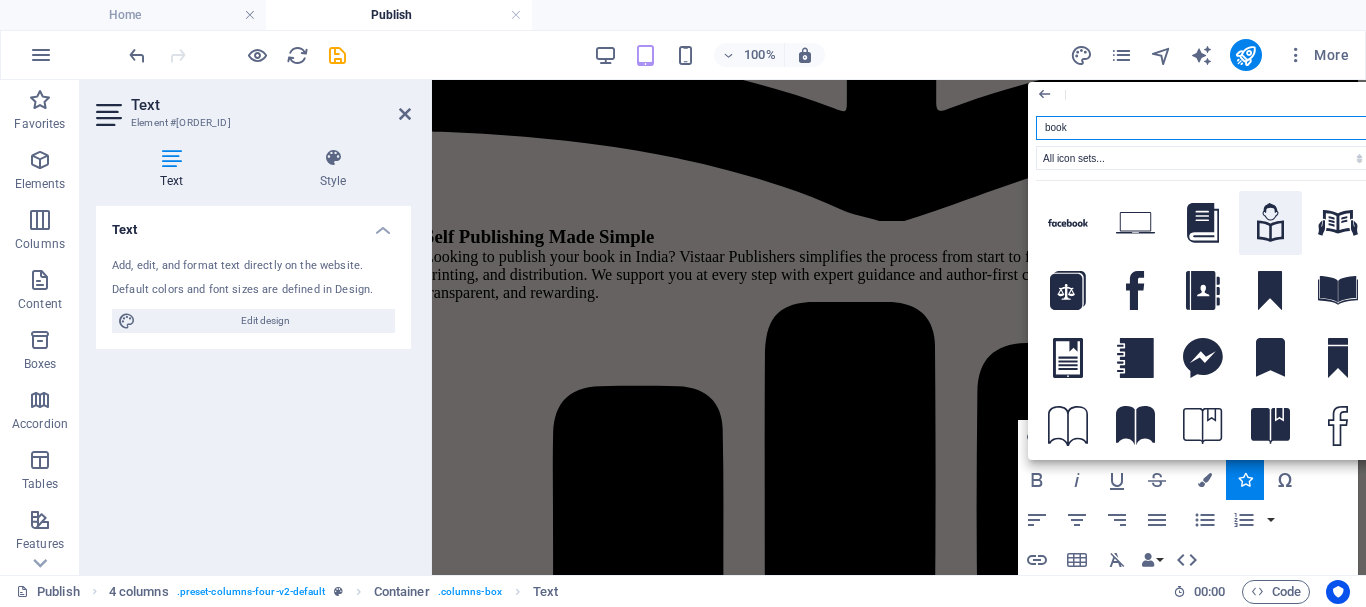 click 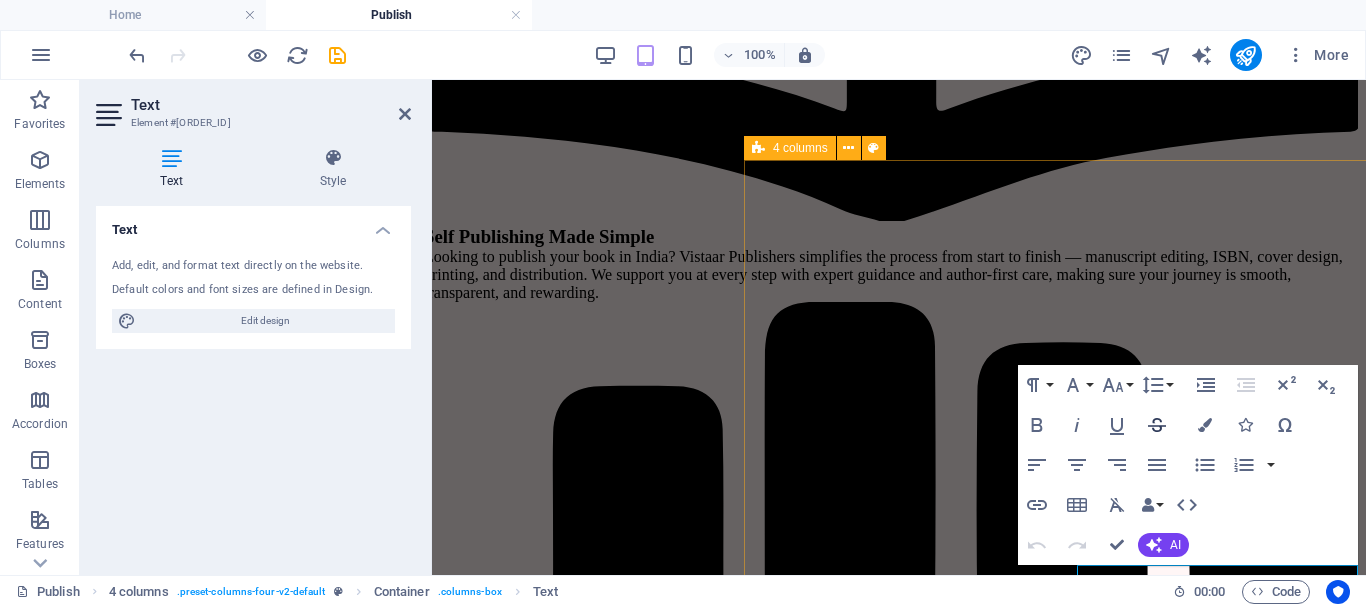 scroll, scrollTop: 3338, scrollLeft: 8, axis: both 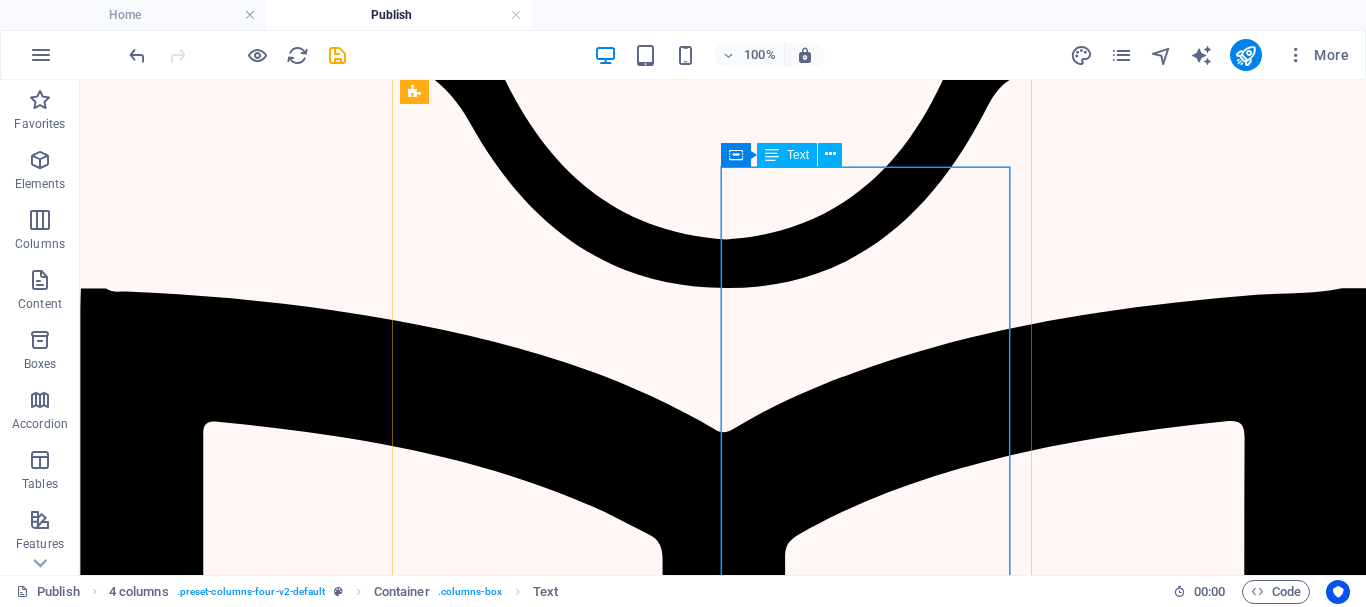 click on "श्रृंखला   ( Legacy  Plan) "  Publish beyond one book"   Agreement & ISBN  Digital Agreement             Free ISBN Allocation  Unique Barcode                Copyright Certificate (Govt.)  Digital Author Cert.           Framed Author Cert.  Book Specifications Paperback, 340 GSM, Matt Lamination or  Hardbound books Premium Designed Cover & Back Design (5 Free Revision) Cover Print: Full Color Comprehensive Interior Design ( 5 Free Revision) Interior Print: B/W, 100 GSM Glossy Finish, White Paper   Pre-Publishing & Editing Proofreading ( 4 Free Revision) Comprehensive Editing (Grammar + Style) (4 Free Revision) Digital Proof (PDF + Hardcopy proof 2 times Ghostwriting Support (if required) Developmental Editing (Structure & Flow) Author Profit & Support 30% or 50% Royalty lifetime. Author Page on Publisher Website. Author will have a separate book launch session in NDWBF   Offerings Complimentary Copies – 50/100/150/200…. Post Print-on-Demand (PoD)" at bounding box center [720, 11710] 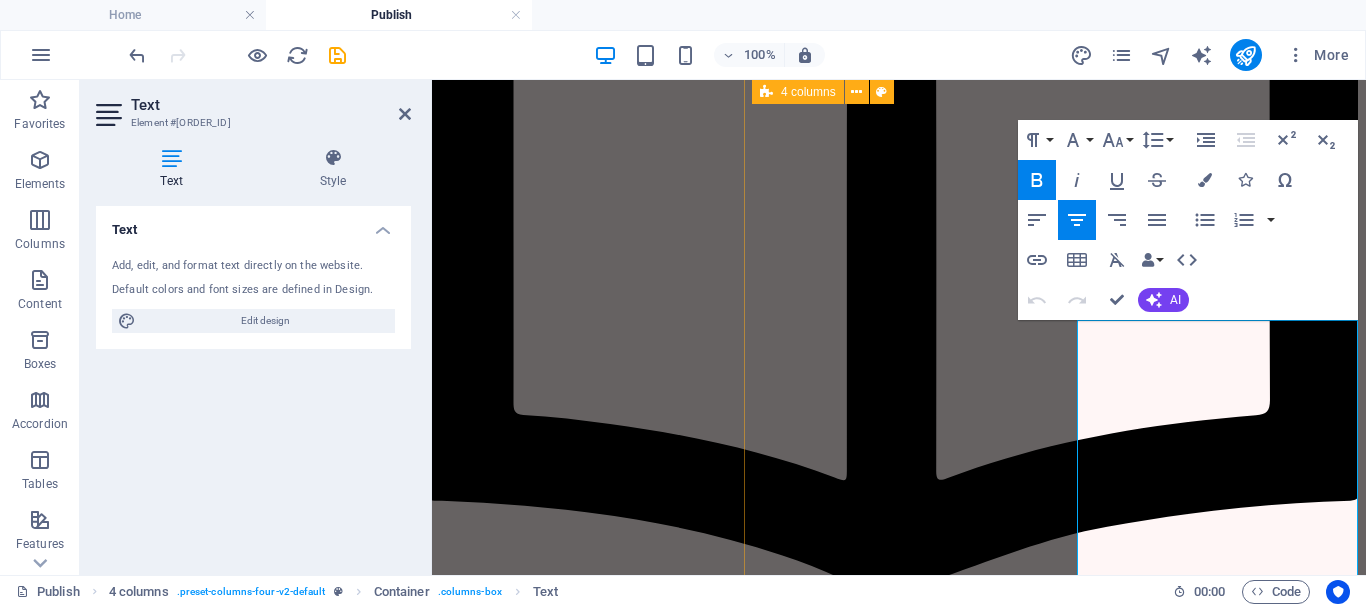 scroll, scrollTop: 3538, scrollLeft: 8, axis: both 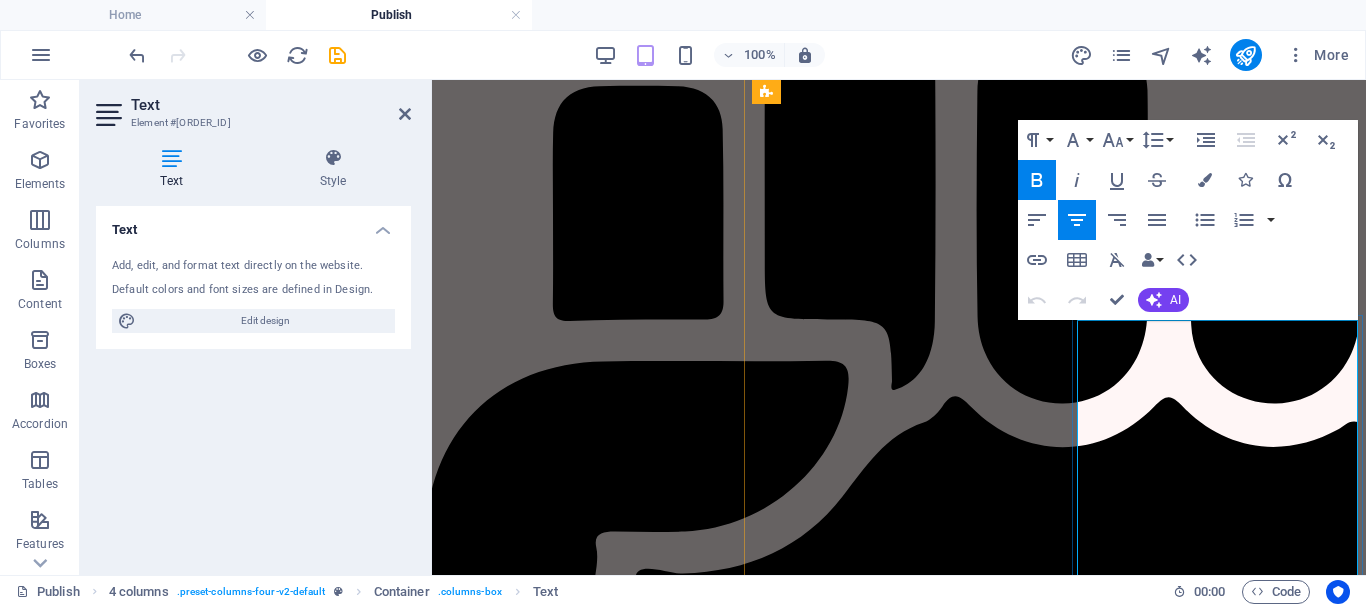 click 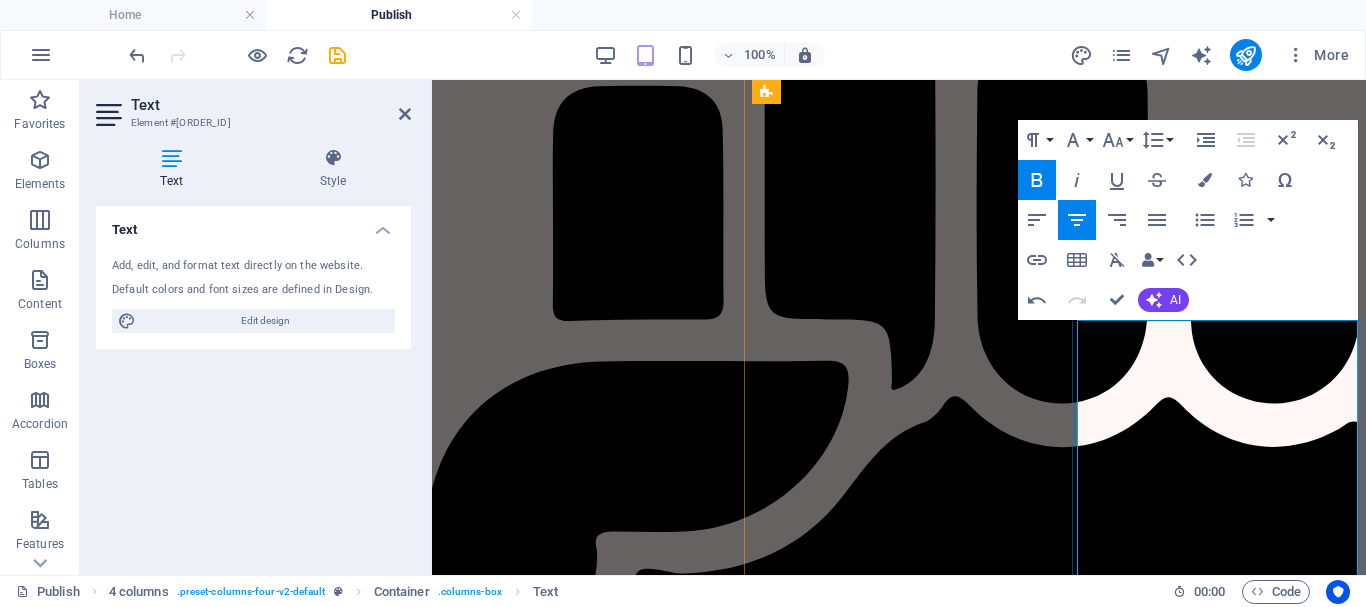 click on "Digital Agreement" at bounding box center [788, 7581] 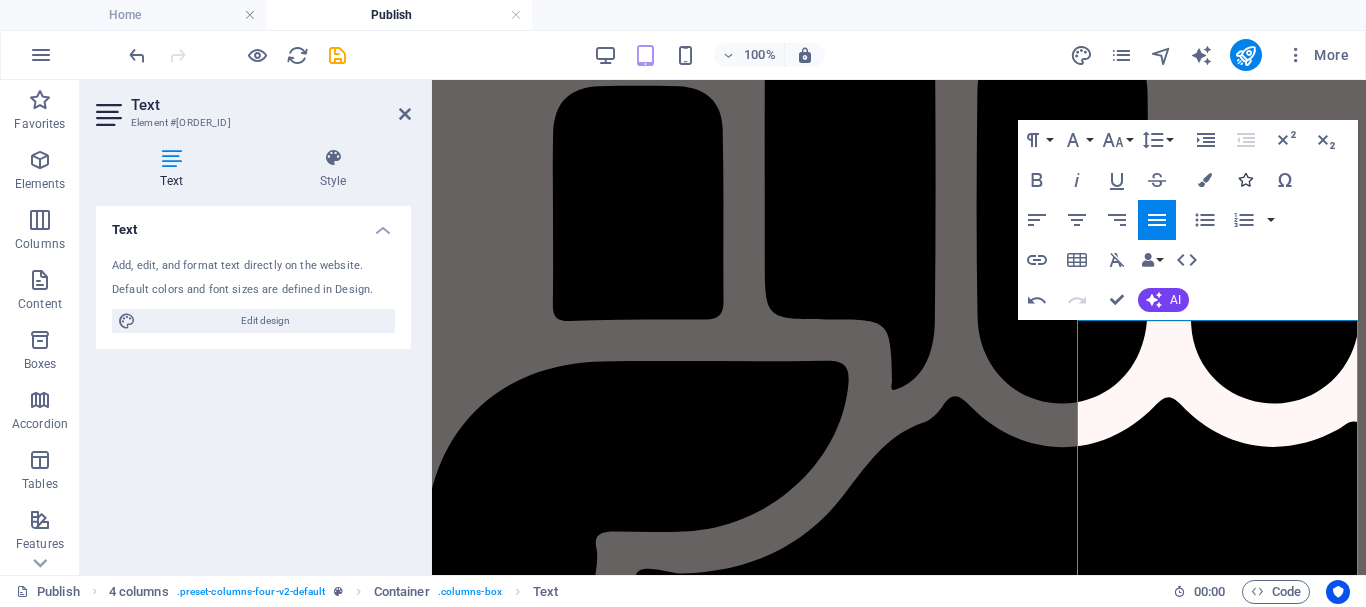 click at bounding box center [1245, 180] 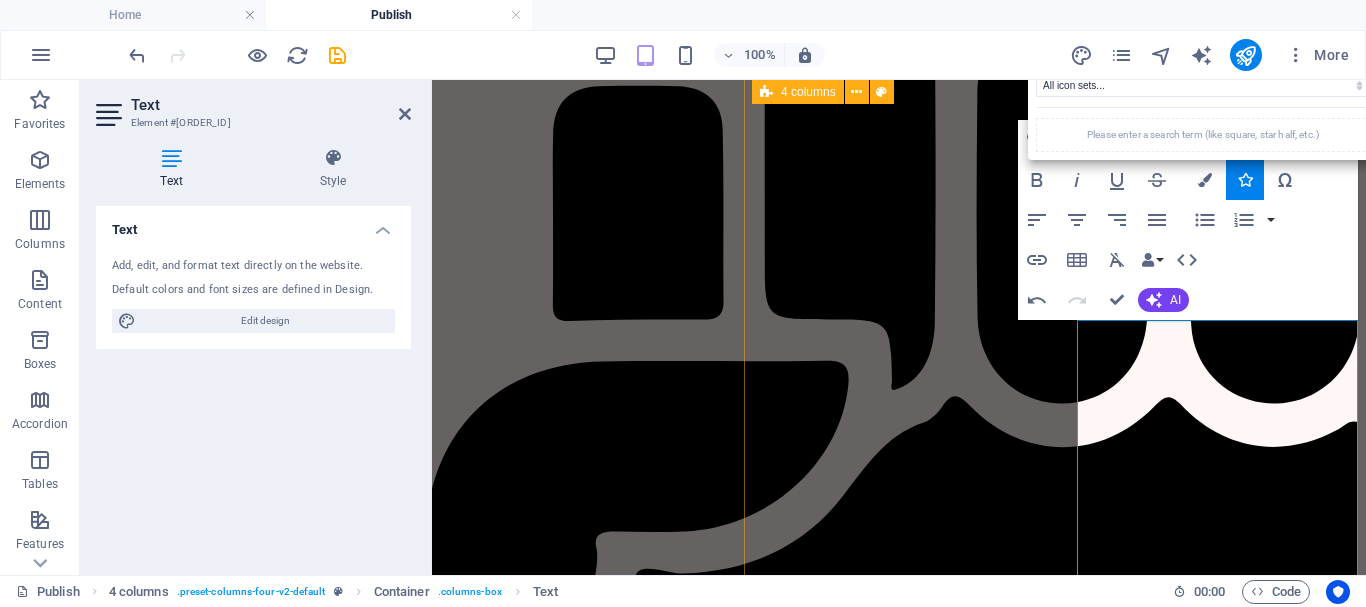 click on "आग़ाज़    (Starter Plan)   Begin Your Journey! Agreement & ISBN        Digital Agreement                 Free ISBN Allocation               Unique Barcode                        Digital Author Certificate Book Specification    Paperback, 230 GSM               Paper B/W 60 GSM      Basic Cover Design (1 Free Revision) Pre-Publishing & Editing         Editing (1 Free Revision)                    Digital Proof (PDF         Proofreading (1 Free Revision) Author Profit & Support      15% or 40% Royalty               Monthly Royalty Payments      Buy from our Website, Amazon, Flipkart & Events Marketing     1 Social Media Creative         Email & WhatsApp Support      Unltd. Inv Mgmt.               Author’s Profile on our Website.      Will be kept at NDWBF and other fair I’m Ready – Let’s Go! Submit Now वर्णिका     (Creative Plan)   C ol or you" at bounding box center [1064, 5654] 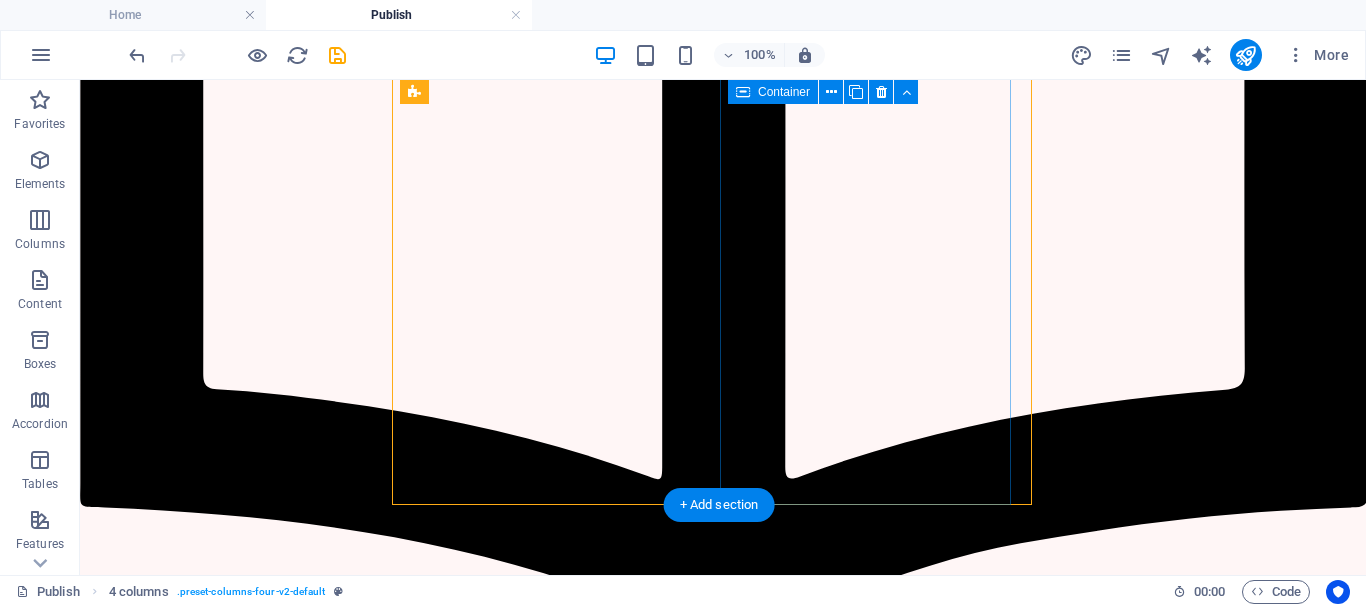 click on "श्रृंखला   ( Legacy  Plan) "  Publish beyond one book"   Agreement & ISBN  Digital Agreement             Free ISBN Allocation  Unique Barcode                Copyright Certificate (Govt.)  Digital Author Cert.           Framed Author Cert.  Book Specifications Paperback, 340 GSM, Matt Lamination or  Hardbound books Premium Designed Cover & Back Design (5 Free Revision) Cover Print: Full Color Comprehensive Interior Design ( 5 Free Revision) Interior Print: B/W, 100 GSM Glossy Finish, White Paper   Pre-Publishing & Editing Proofreading ( 4 Free Revision) Comprehensive Editing (Grammar + Style) (4 Free Revision) Digital Proof (PDF + Hardcopy proof 2 times Ghostwriting Support (if required) Developmental Editing (Structure & Flow) Author Profit & Support 30% or 50% Royalty lifetime. Author Page on Publisher Website. Author will have a separate book launch session in NDWBF   Offerings Complimentary Copies – 50/100/150/200…. Post Print-on-Demand (PoD)   Marketing" at bounding box center (720, 10585) 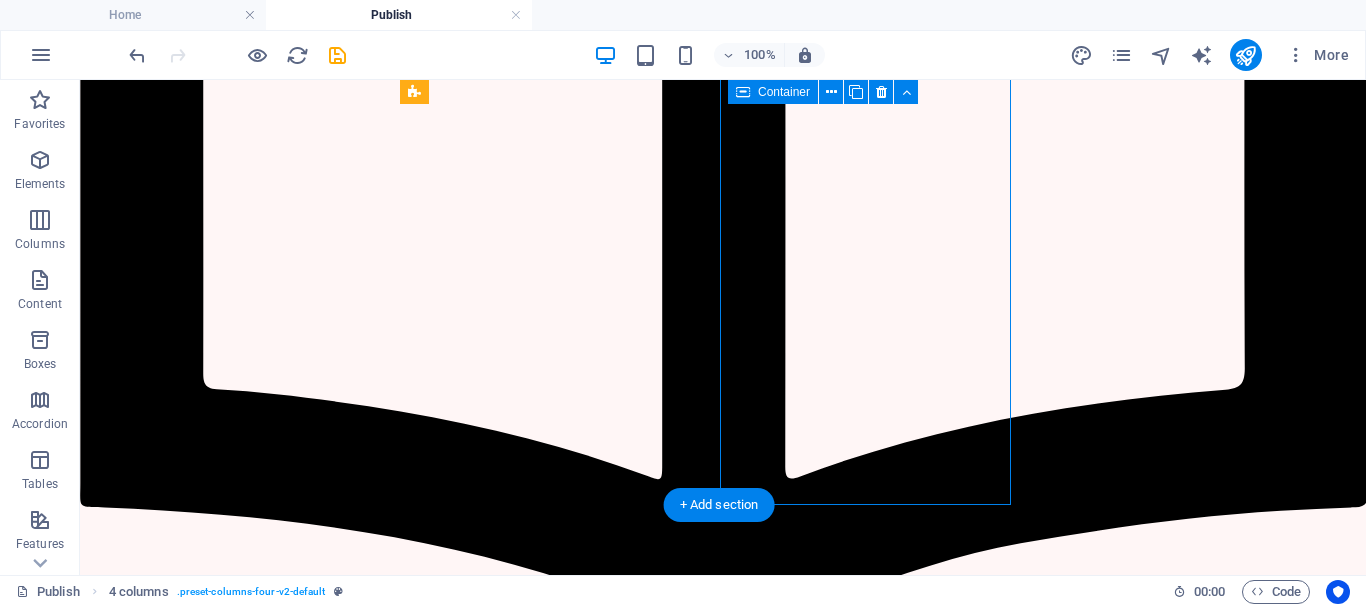 click on "श्रृंखला   ( Legacy  Plan) "  Publish beyond one book"   Agreement & ISBN  Digital Agreement             Free ISBN Allocation  Unique Barcode                Copyright Certificate (Govt.)  Digital Author Cert.           Framed Author Cert.  Book Specifications Paperback, 340 GSM, Matt Lamination or  Hardbound books Premium Designed Cover & Back Design (5 Free Revision) Cover Print: Full Color Comprehensive Interior Design ( 5 Free Revision) Interior Print: B/W, 100 GSM Glossy Finish, White Paper   Pre-Publishing & Editing Proofreading ( 4 Free Revision) Comprehensive Editing (Grammar + Style) (4 Free Revision) Digital Proof (PDF + Hardcopy proof 2 times Ghostwriting Support (if required) Developmental Editing (Structure & Flow) Author Profit & Support 30% or 50% Royalty lifetime. Author Page on Publisher Website. Author will have a separate book launch session in NDWBF   Offerings Complimentary Copies – 50/100/150/200…. Post Print-on-Demand (PoD)   Marketing" at bounding box center [720, 10585] 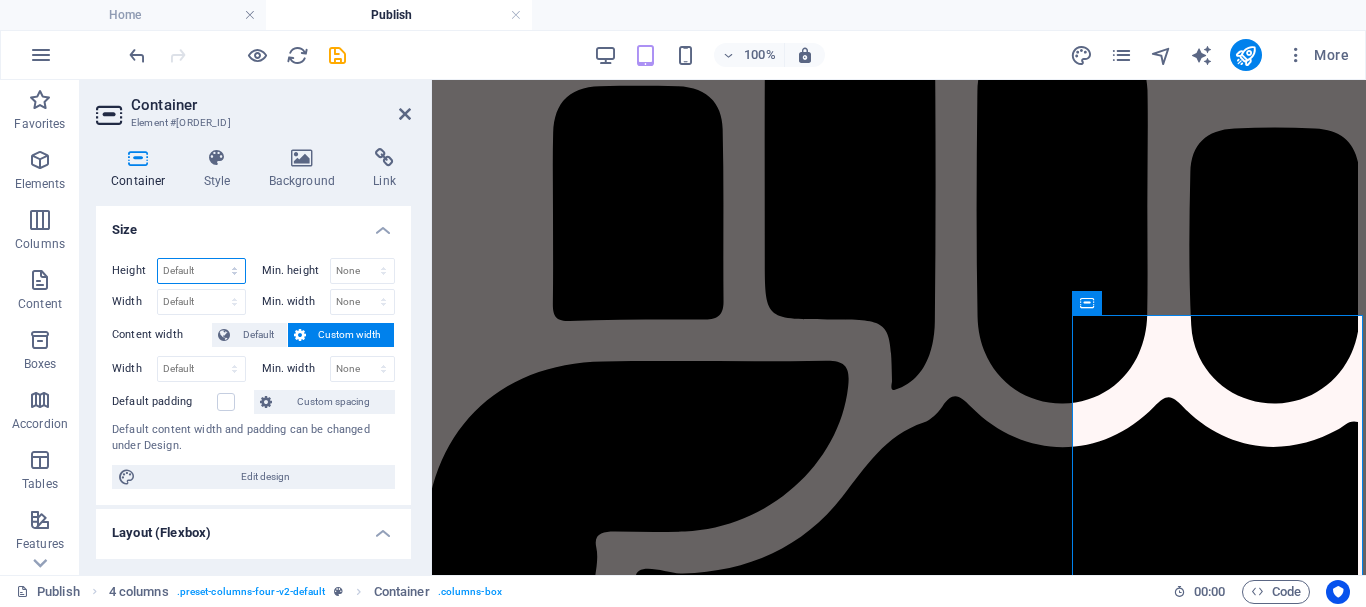 click on "Default px rem % vh vw" at bounding box center (201, 271) 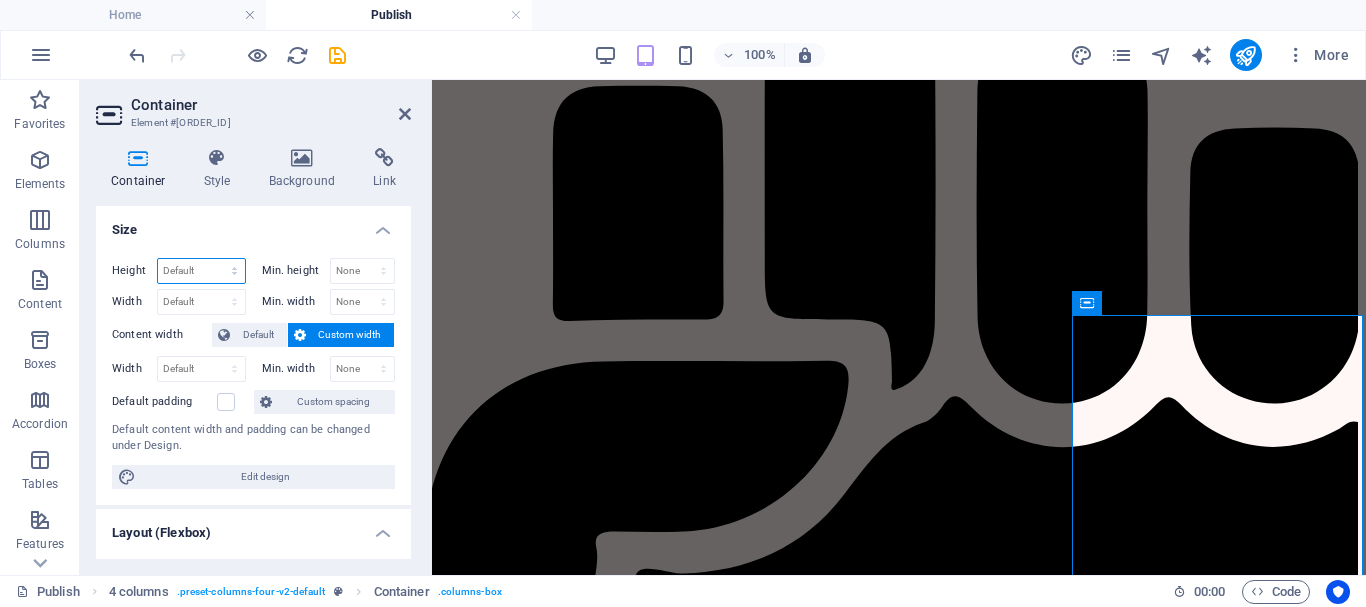 select on "rem" 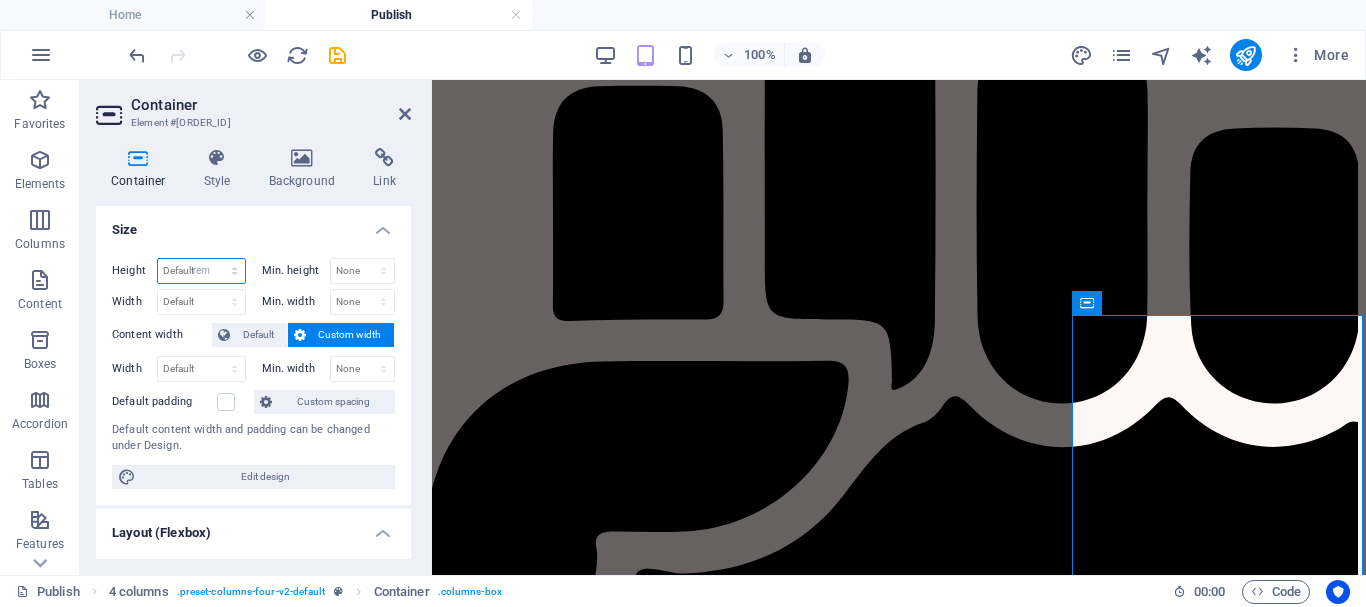 click on "Default px rem % vh vw" at bounding box center (201, 271) 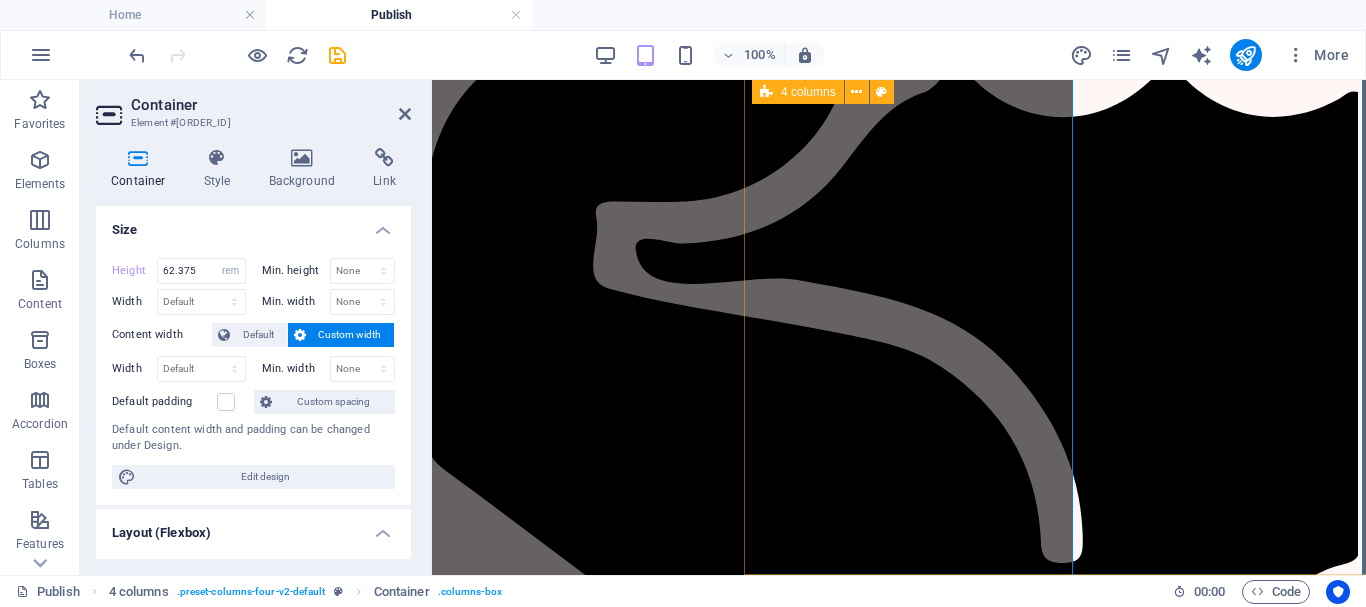scroll, scrollTop: 3838, scrollLeft: 8, axis: both 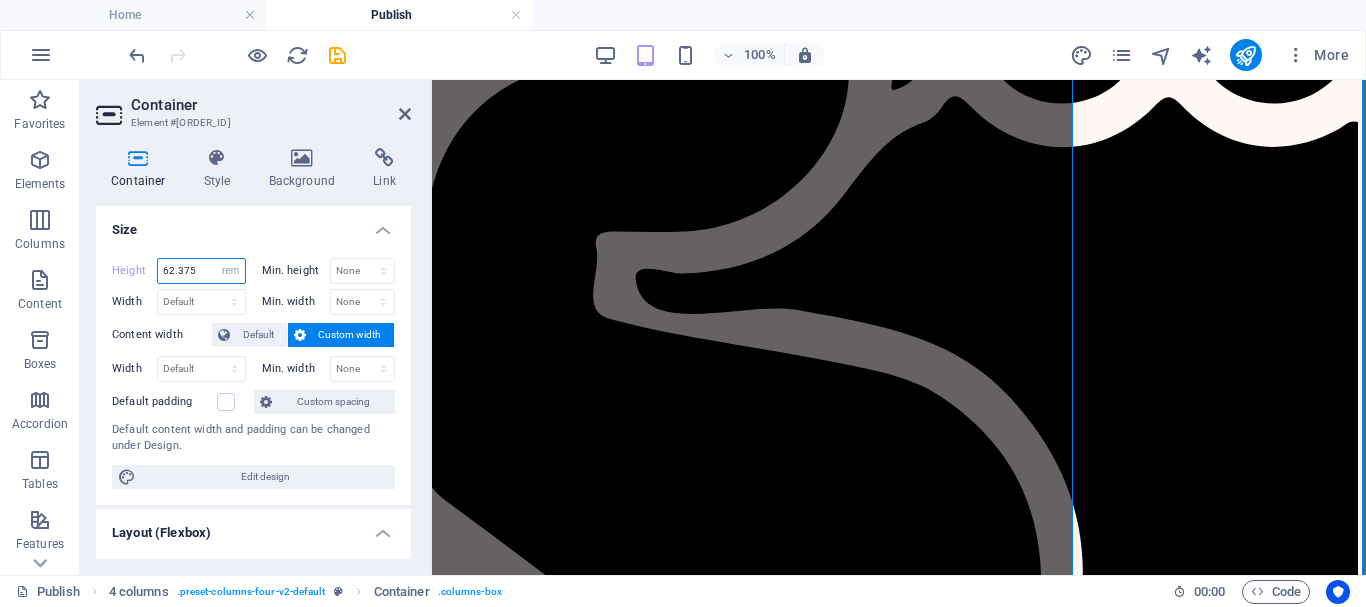 click on "62.375" at bounding box center (201, 271) 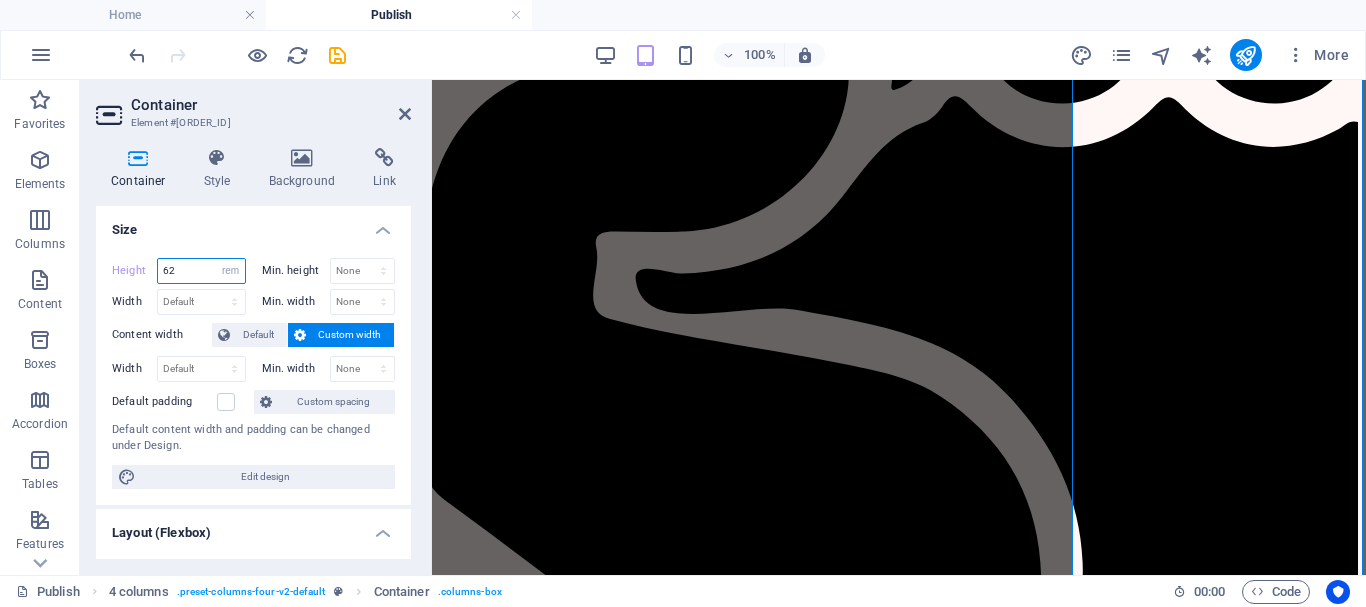 type on "6" 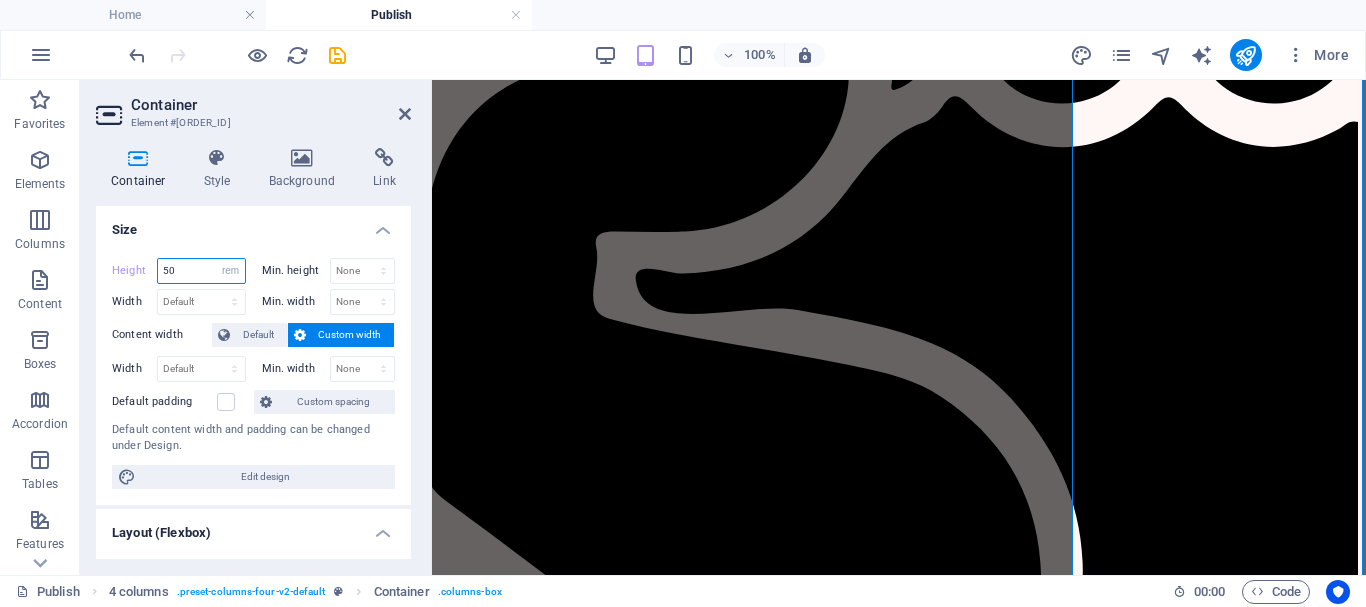 type on "50" 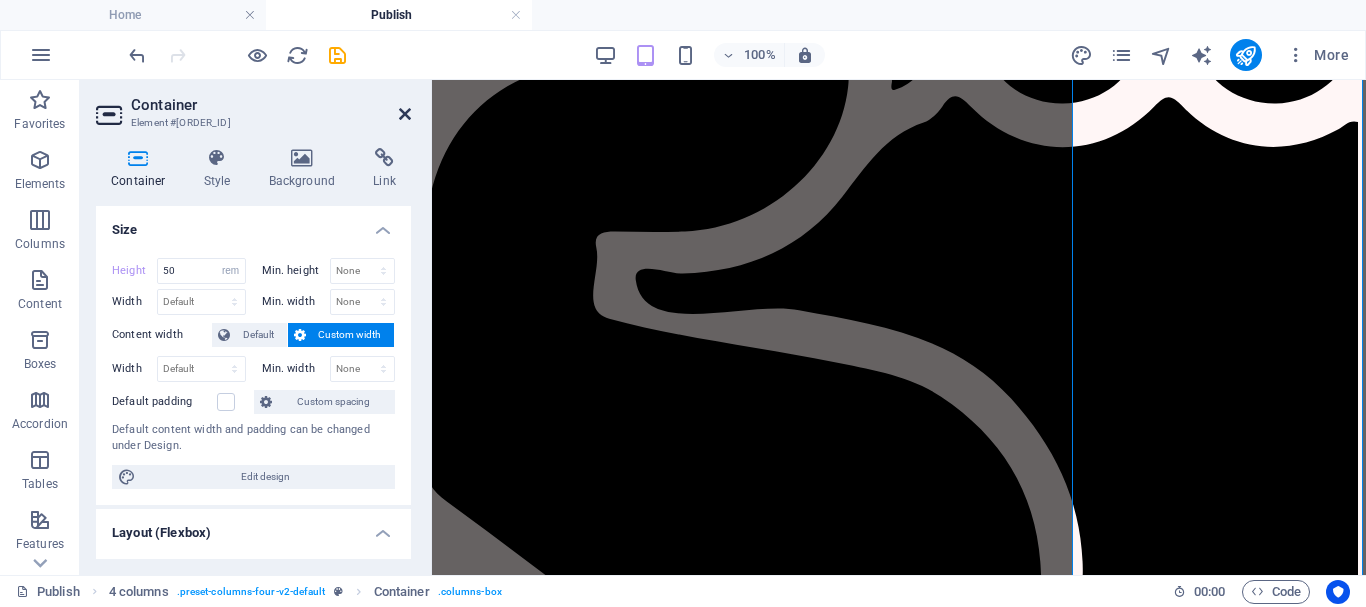 click at bounding box center (405, 114) 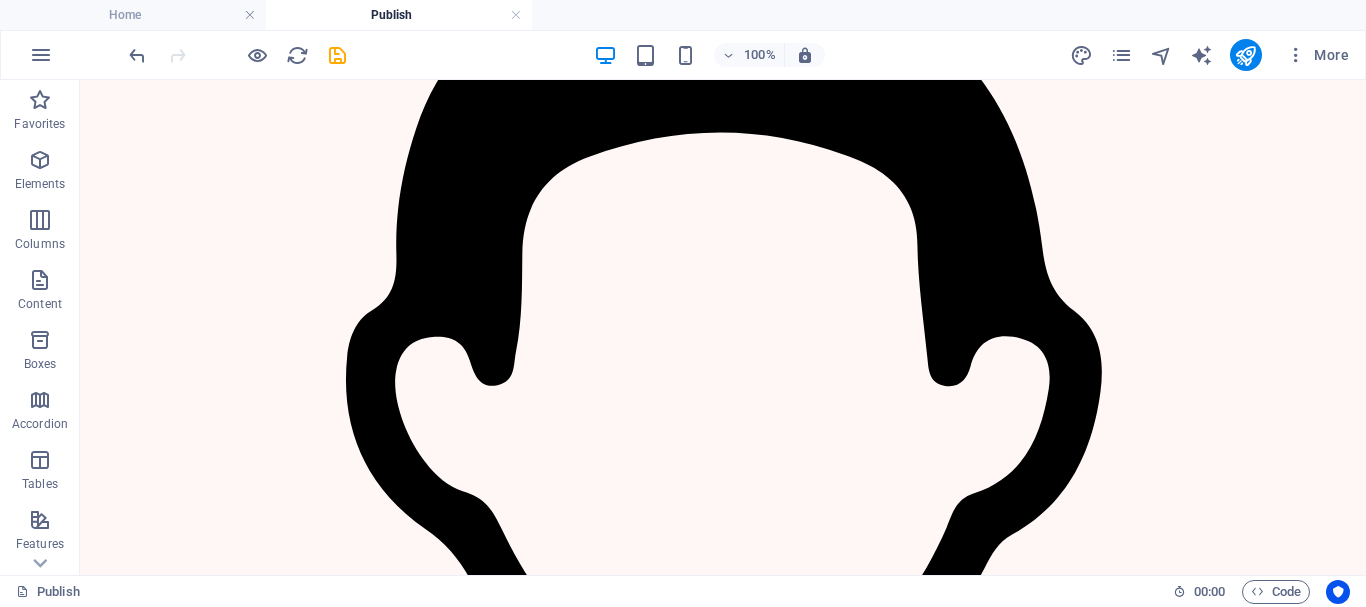 scroll, scrollTop: 2538, scrollLeft: 8, axis: both 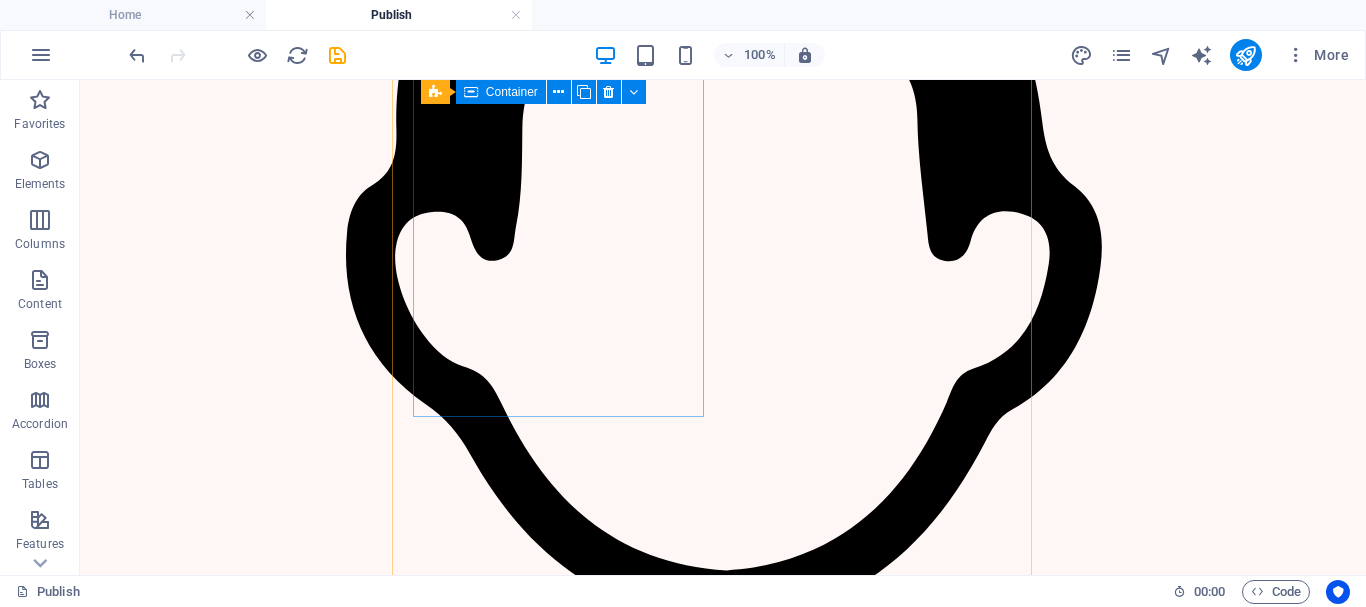 click on "आग़ाज़    (Starter Plan)   Begin Your Journey! Agreement & ISBN        Digital Agreement                 Free ISBN Allocation               Unique Barcode                        Digital Author Certificate Book Specification    Paperback, 230 GSM               Paper B/W 60 GSM      Basic Cover Design (1 Free Revision) Pre-Publishing & Editing         Editing (1 Free Revision)                    Digital Proof (PDF         Proofreading (1 Free Revision) Author Profit & Support      15% or 40% Royalty               Monthly Royalty Payments      Buy from our Website, Amazon, Flipkart & Events Marketing     1 Social Media Creative         Email & WhatsApp Support      Unltd. Inv Mgmt.               Author’s Profile on our Website.      Will be kept at NDWBF and other fair I’m Ready – Let’s Go! Submit Now" at bounding box center [720, 9027] 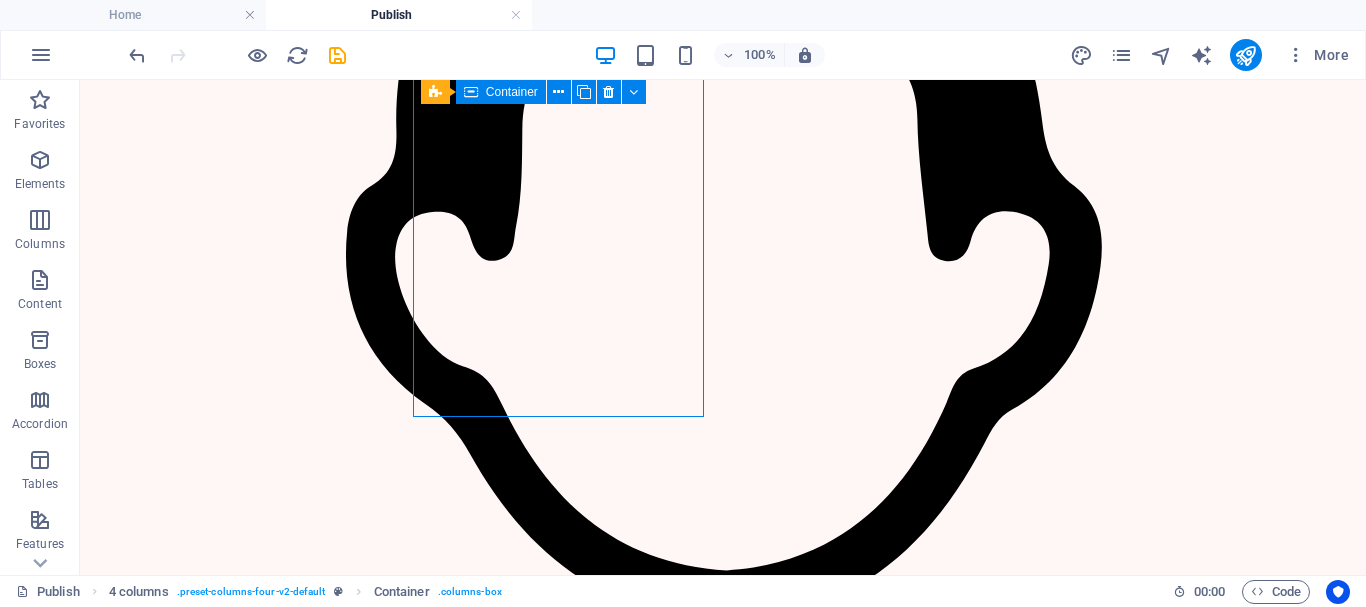 click on "आग़ाज़    (Starter Plan)   Begin Your Journey! Agreement & ISBN        Digital Agreement                 Free ISBN Allocation               Unique Barcode                        Digital Author Certificate Book Specification    Paperback, 230 GSM               Paper B/W 60 GSM      Basic Cover Design (1 Free Revision) Pre-Publishing & Editing         Editing (1 Free Revision)                    Digital Proof (PDF         Proofreading (1 Free Revision) Author Profit & Support      15% or 40% Royalty               Monthly Royalty Payments      Buy from our Website, Amazon, Flipkart & Events Marketing     1 Social Media Creative         Email & WhatsApp Support      Unltd. Inv Mgmt.               Author’s Profile on our Website.      Will be kept at NDWBF and other fair I’m Ready – Let’s Go! Submit Now" at bounding box center (720, 9027) 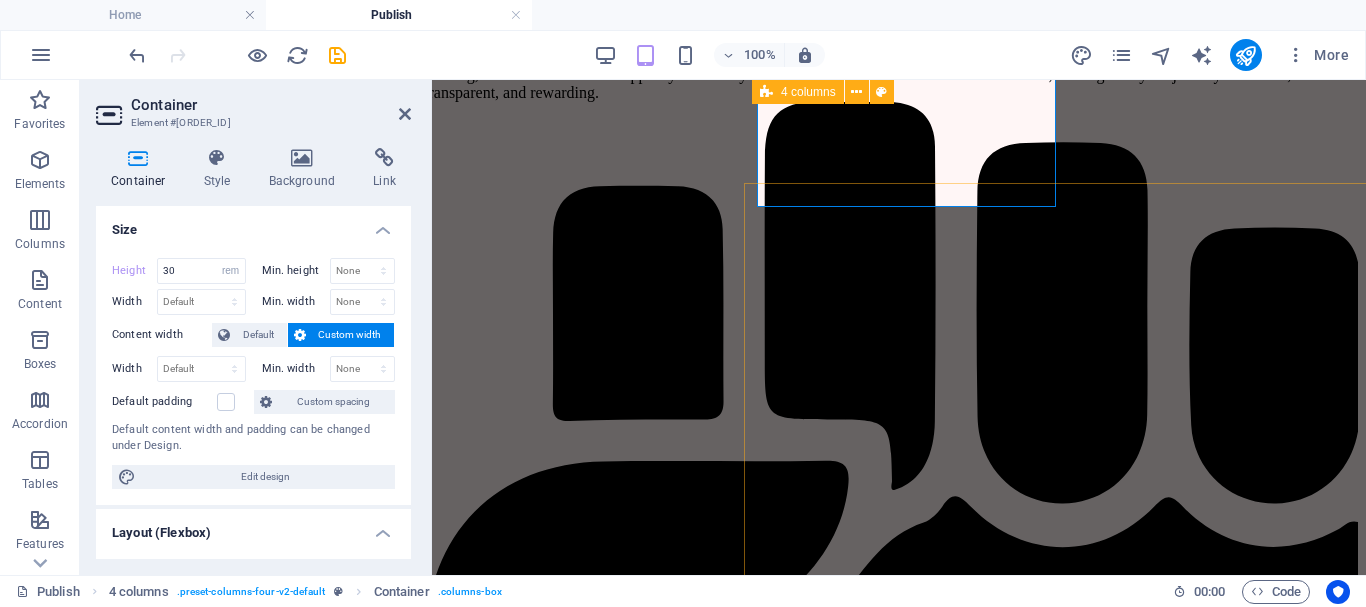 scroll, scrollTop: 3138, scrollLeft: 8, axis: both 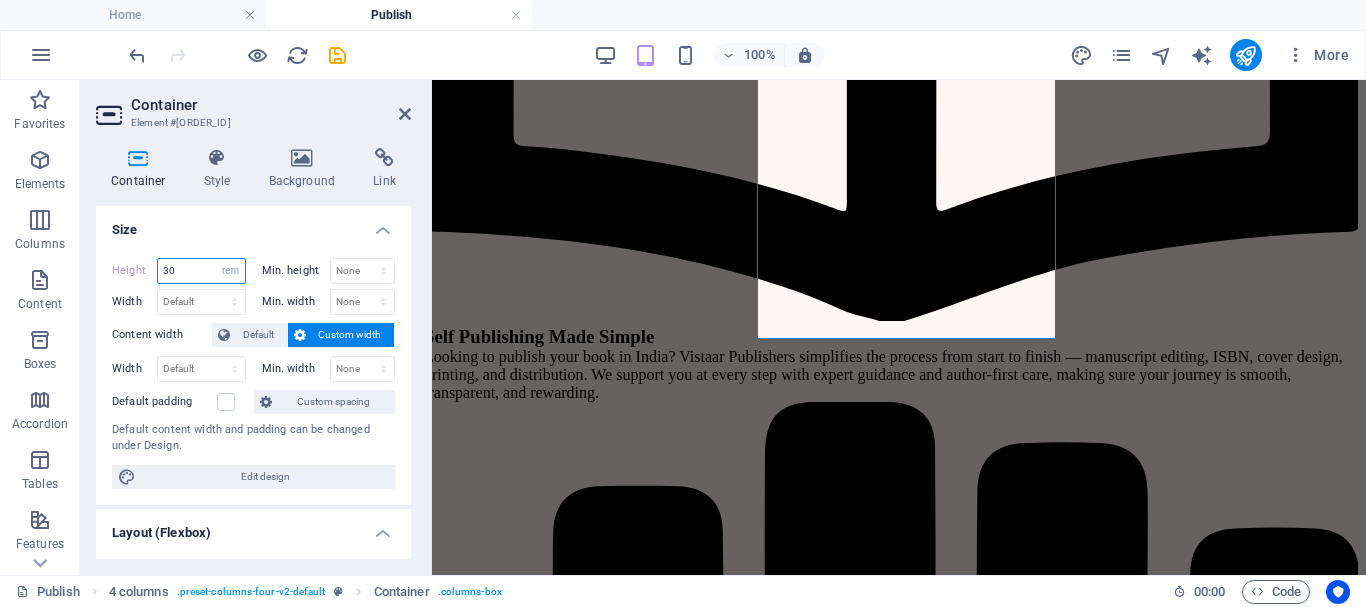 click on "30" at bounding box center [201, 271] 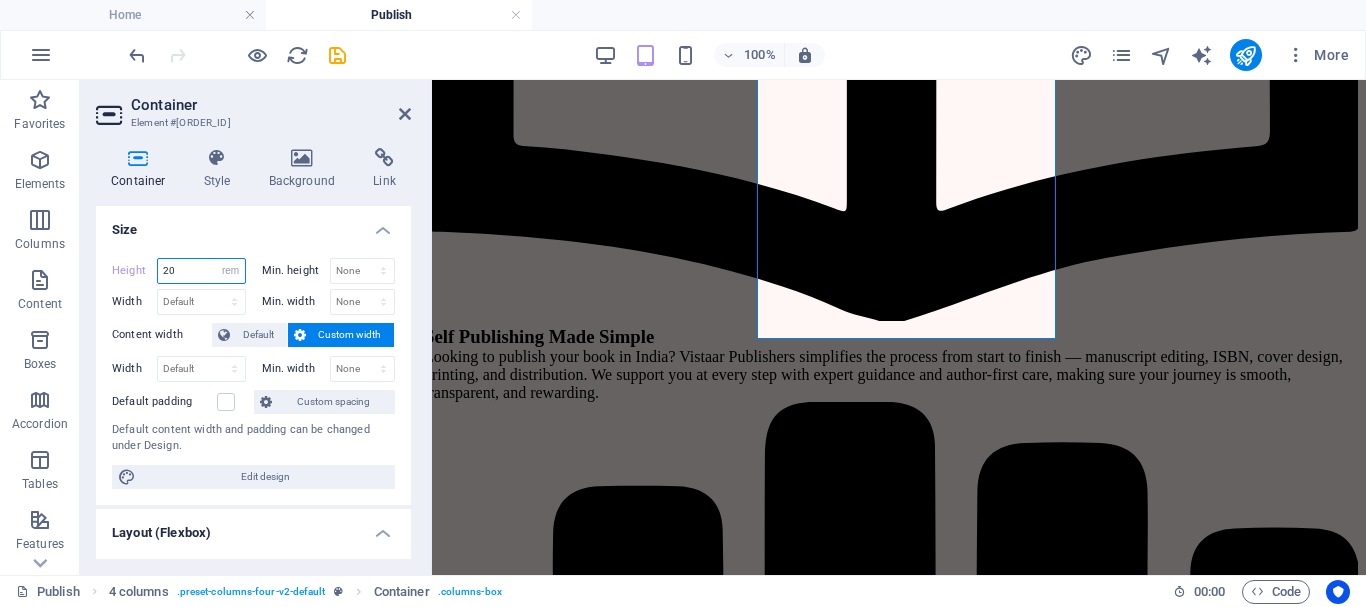 type on "20" 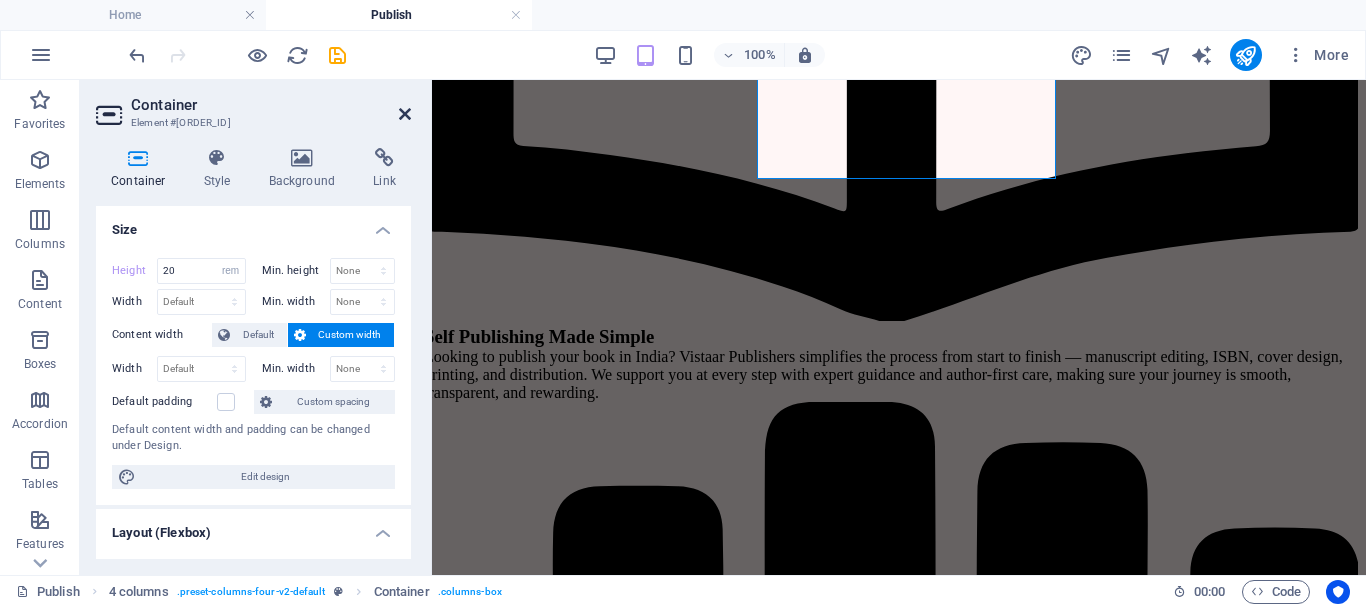 click at bounding box center [405, 114] 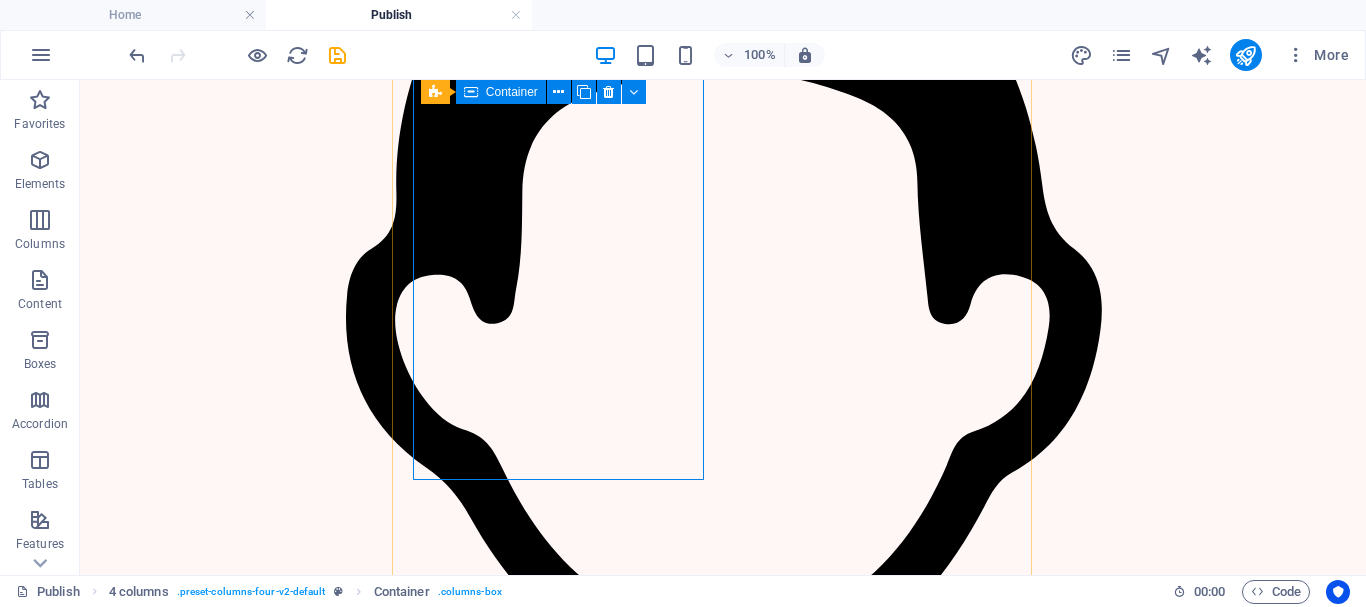 scroll, scrollTop: 2525, scrollLeft: 8, axis: both 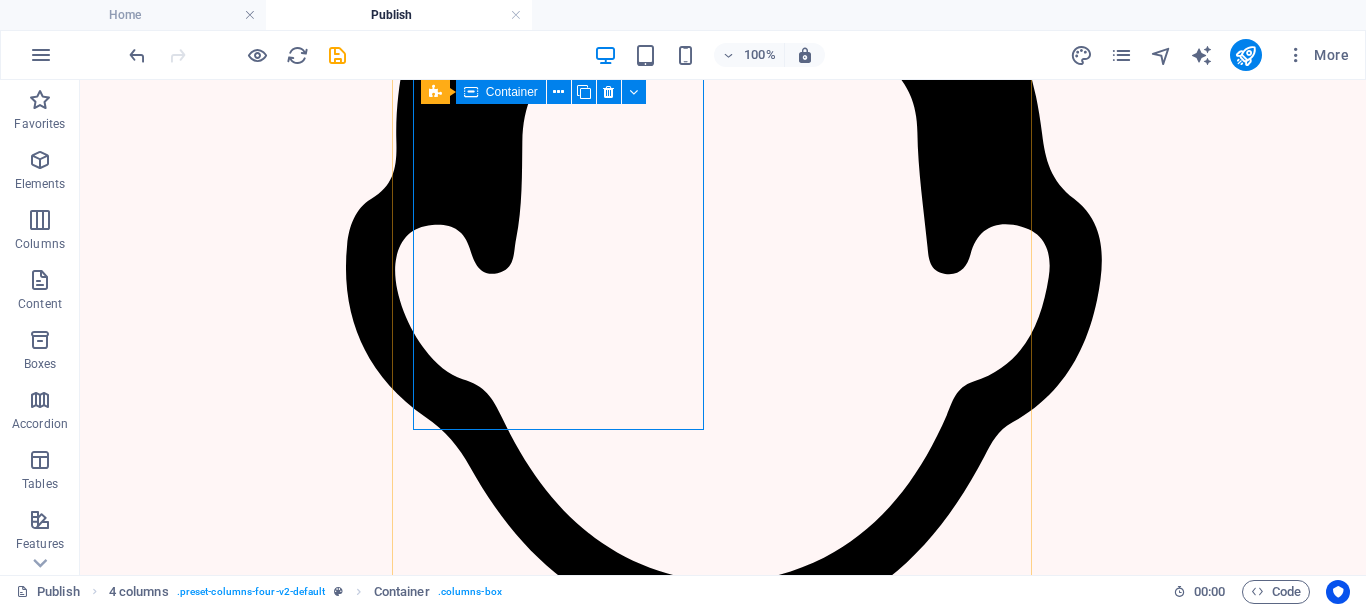 click on "आग़ाज़    (Starter Plan)   Begin Your Journey! Agreement & ISBN        Digital Agreement                 Free ISBN Allocation               Unique Barcode                        Digital Author Certificate Book Specification    Paperback, 230 GSM               Paper B/W 60 GSM      Basic Cover Design (1 Free Revision) Pre-Publishing & Editing         Editing (1 Free Revision)                    Digital Proof (PDF         Proofreading (1 Free Revision) Author Profit & Support      15% or 40% Royalty               Monthly Royalty Payments      Buy from our Website, Amazon, Flipkart & Events Marketing     1 Social Media Creative         Email & WhatsApp Support      Unltd. Inv Mgmt.               Author’s Profile on our Website.      Will be kept at NDWBF and other fair I’m Ready – Let’s Go! Submit Now" at bounding box center (720, 9040) 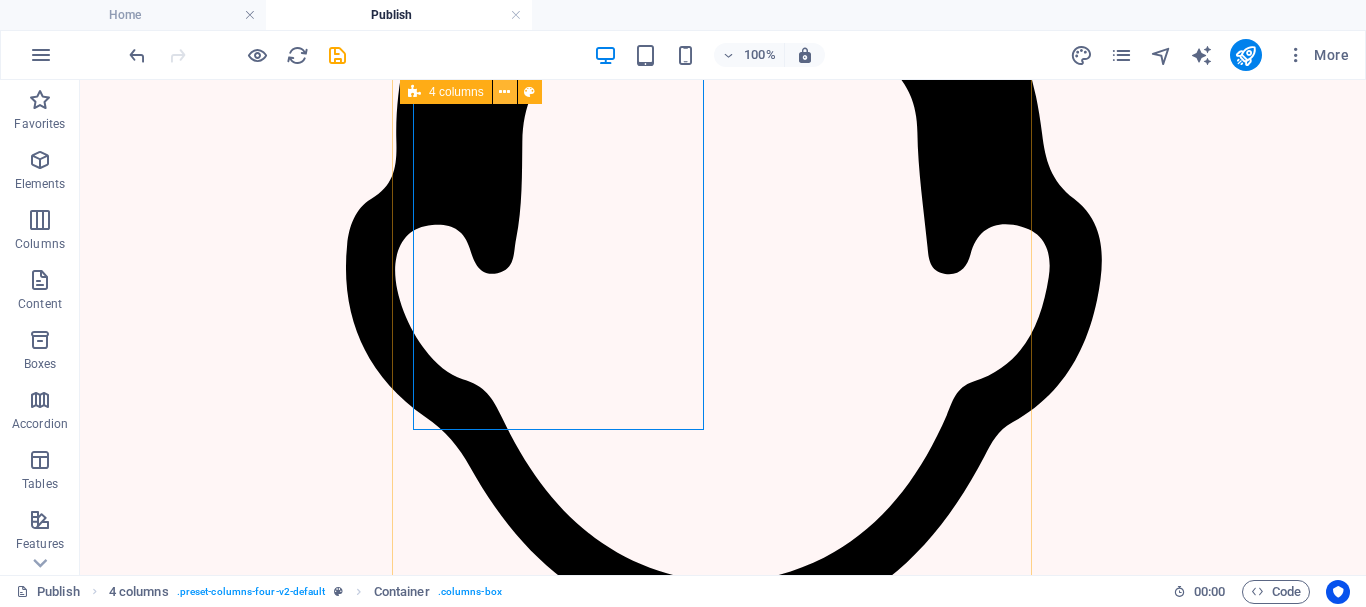 click at bounding box center [504, 92] 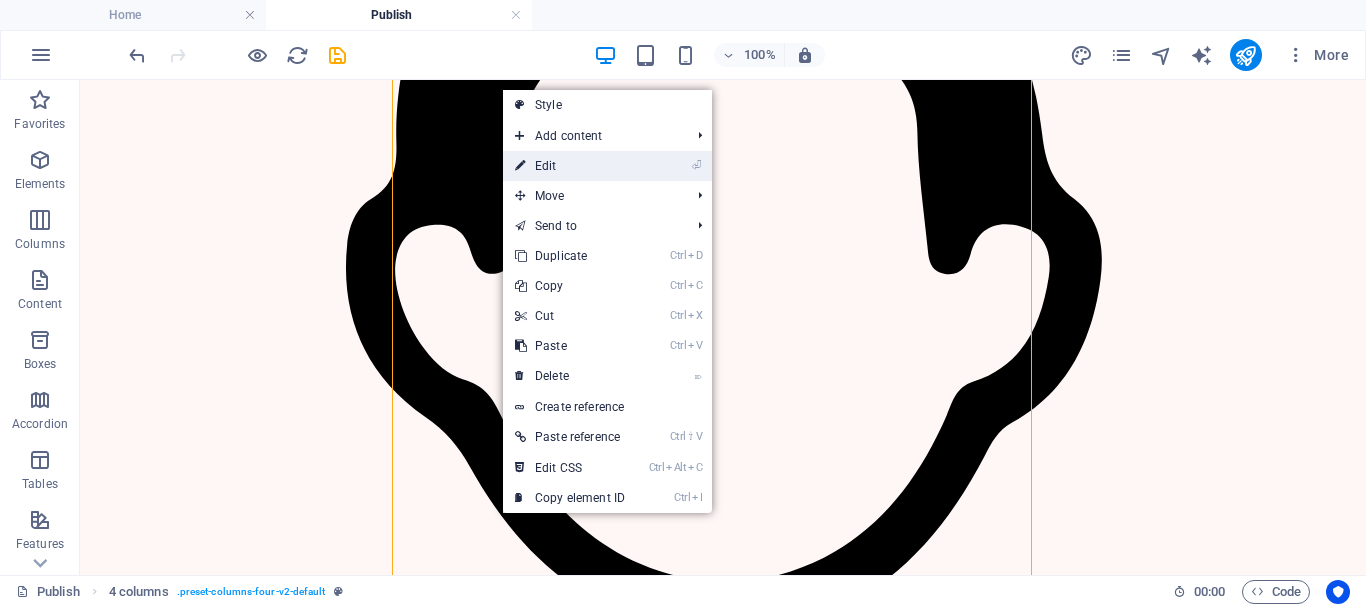 click on "⏎  Edit" at bounding box center [570, 166] 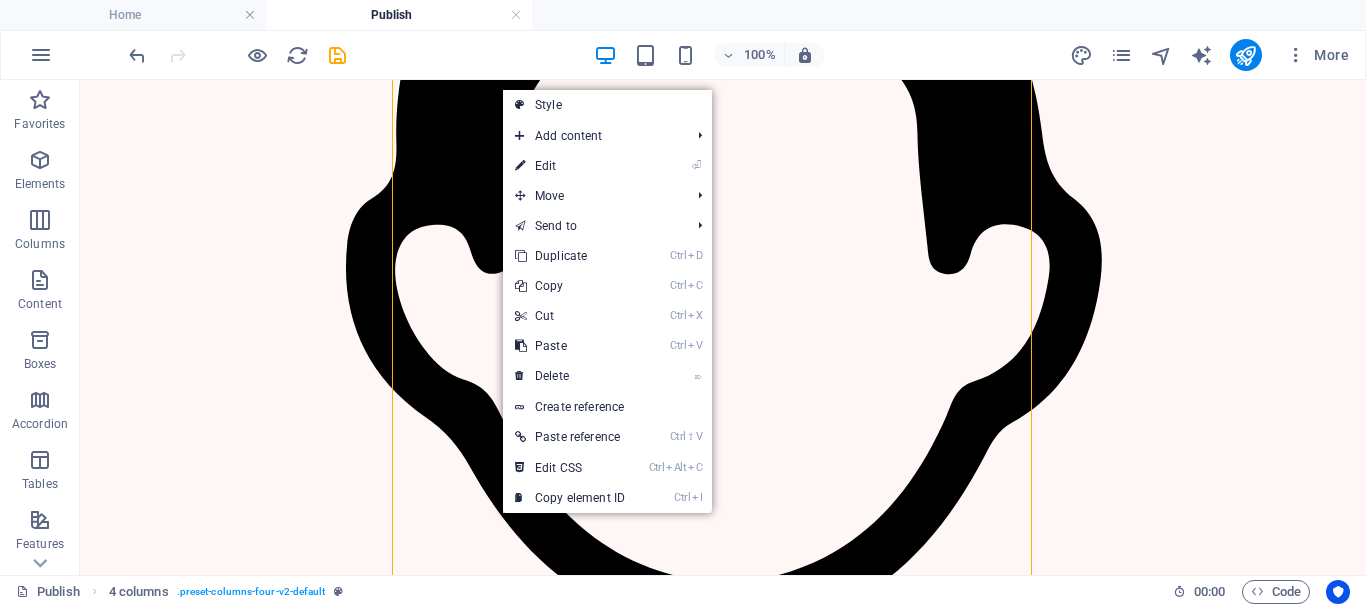 select on "rem" 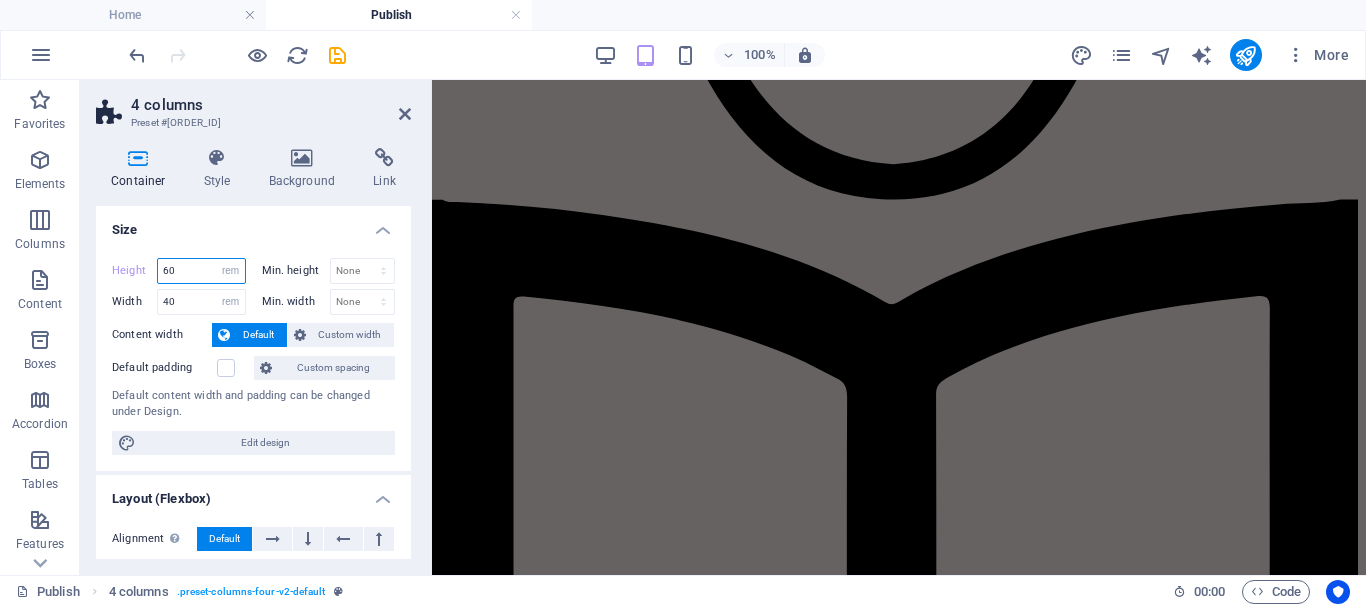 click on "60" at bounding box center (201, 271) 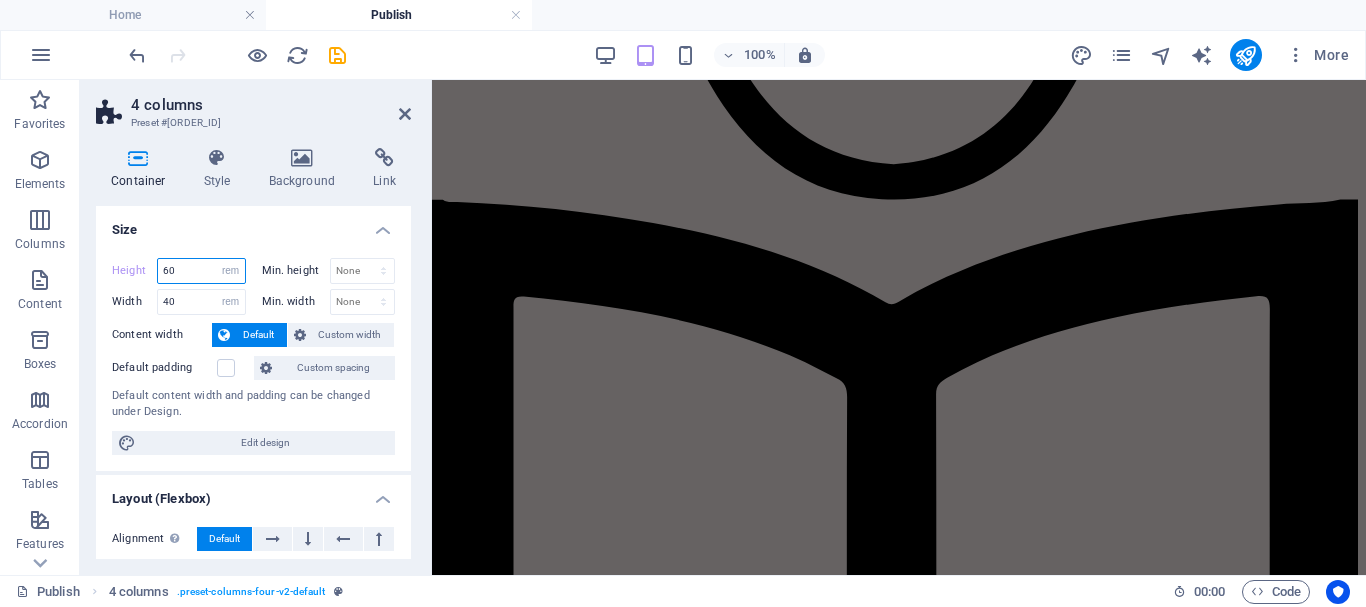 type on "6" 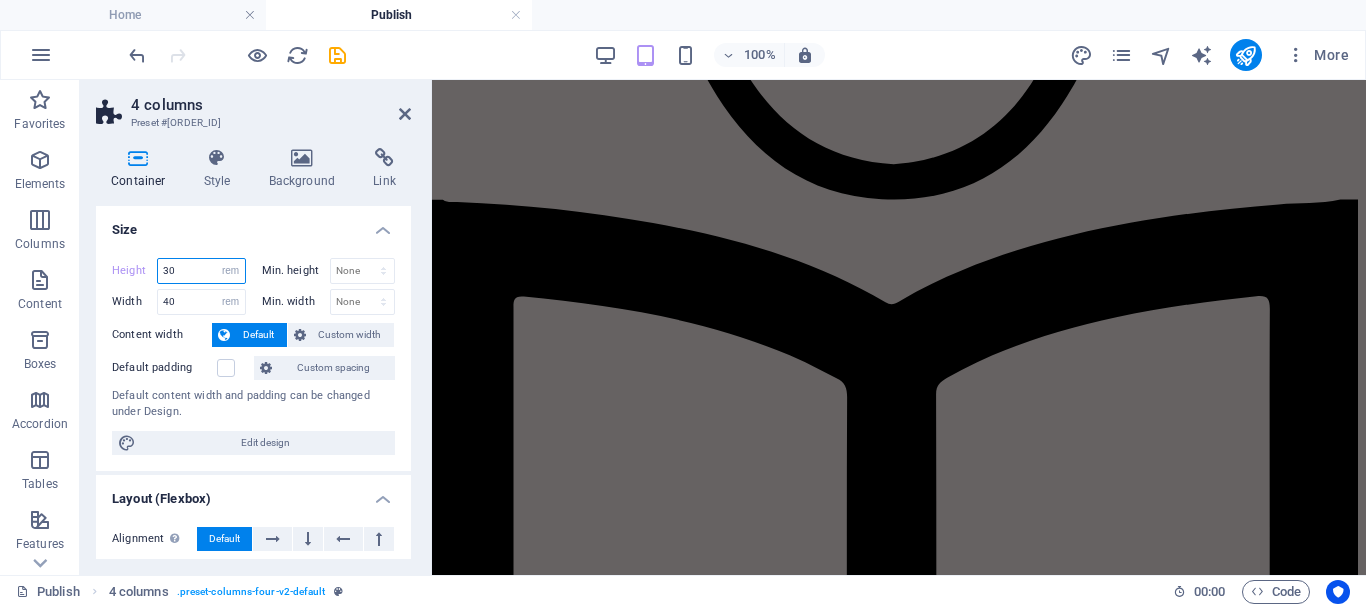 type on "30" 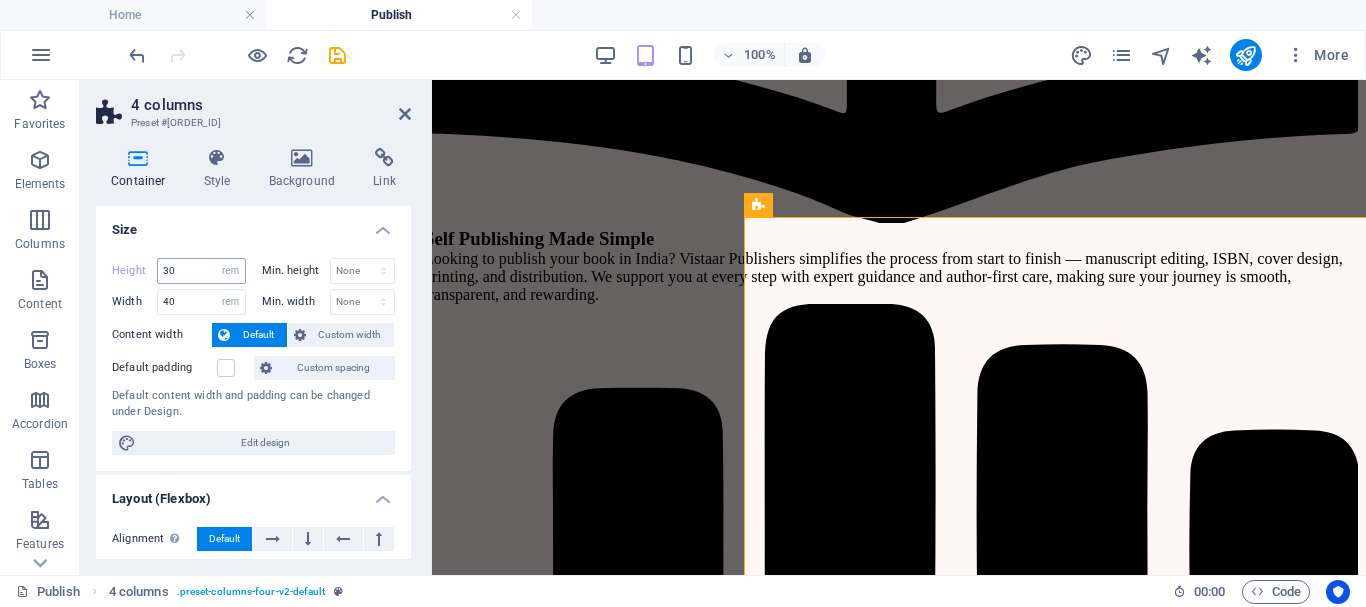 scroll, scrollTop: 3373, scrollLeft: 8, axis: both 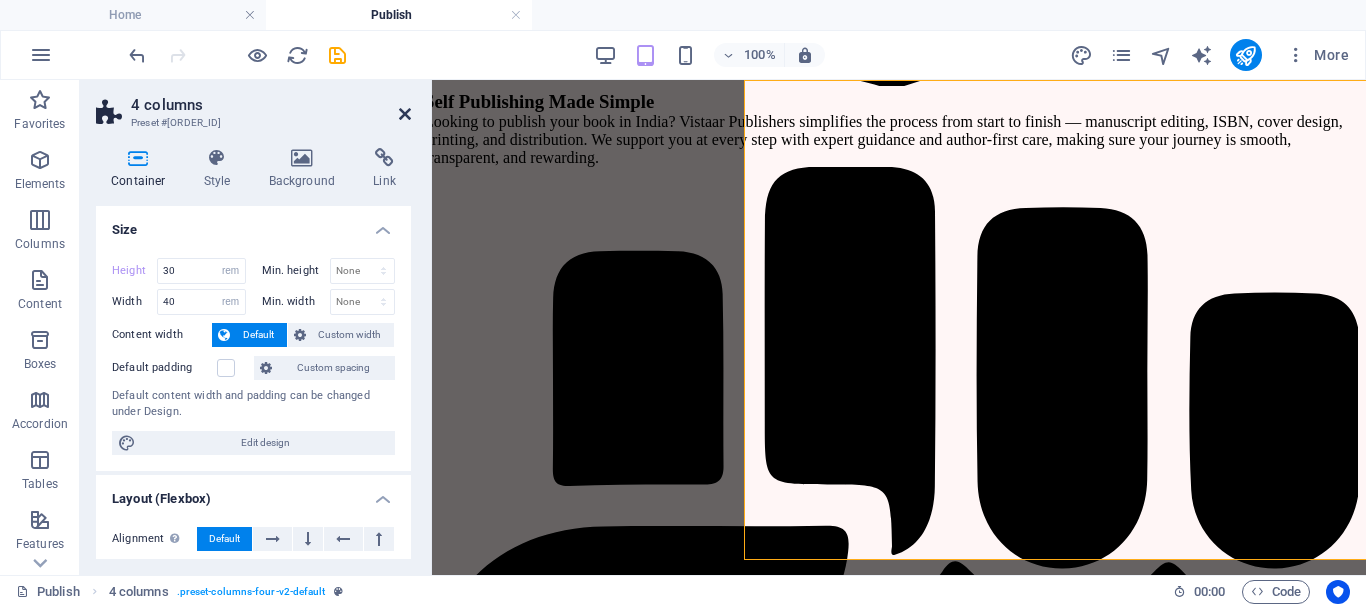 click at bounding box center [405, 114] 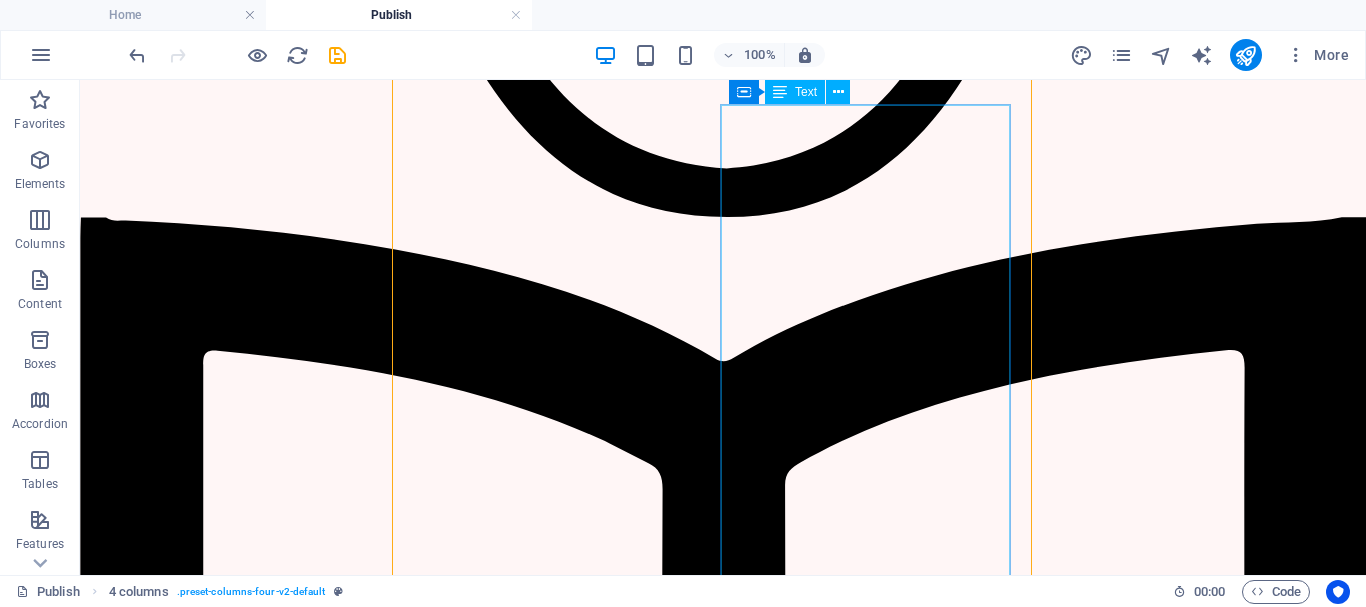 scroll, scrollTop: 2931, scrollLeft: 8, axis: both 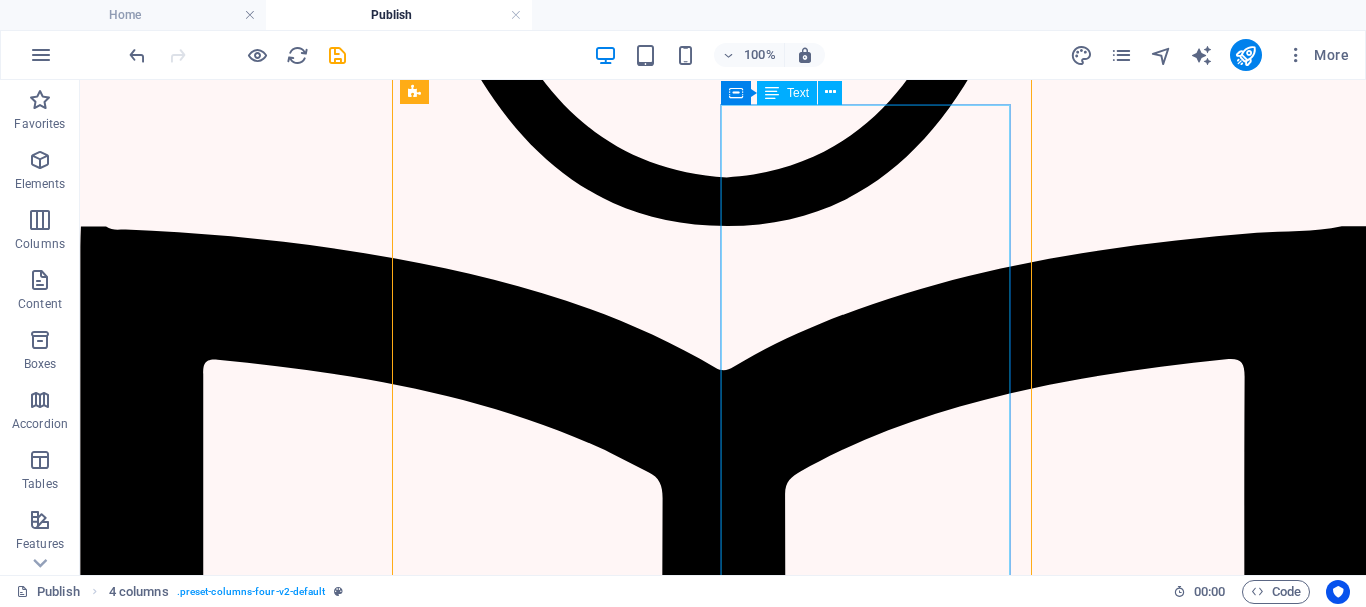 click on "श्रृंखला   ( Legacy  Plan) "  Publish beyond one book"   Agreement & ISBN  Digital Agreement             Free ISBN Allocation  Unique Barcode                Copyright Certificate (Govt.)  Digital Author Cert.           Framed Author Cert.  Book Specifications Paperback, 340 GSM, Matt Lamination or  Hardbound books Premium Designed Cover & Back Design (5 Free Revision) Cover Print: Full Color Comprehensive Interior Design ( 5 Free Revision) Interior Print: B/W, 100 GSM Glossy Finish, White Paper   Pre-Publishing & Editing Proofreading ( 4 Free Revision) Comprehensive Editing (Grammar + Style) (4 Free Revision) Digital Proof (PDF + Hardcopy proof 2 times Ghostwriting Support (if required) Developmental Editing (Structure & Flow) Author Profit & Support 30% or 50% Royalty lifetime. Author Page on Publisher Website. Author will have a separate book launch session in NDWBF   Offerings Complimentary Copies – 50/100/150/200…. Post Print-on-Demand (PoD)   Marketing" at bounding box center [720, 11176] 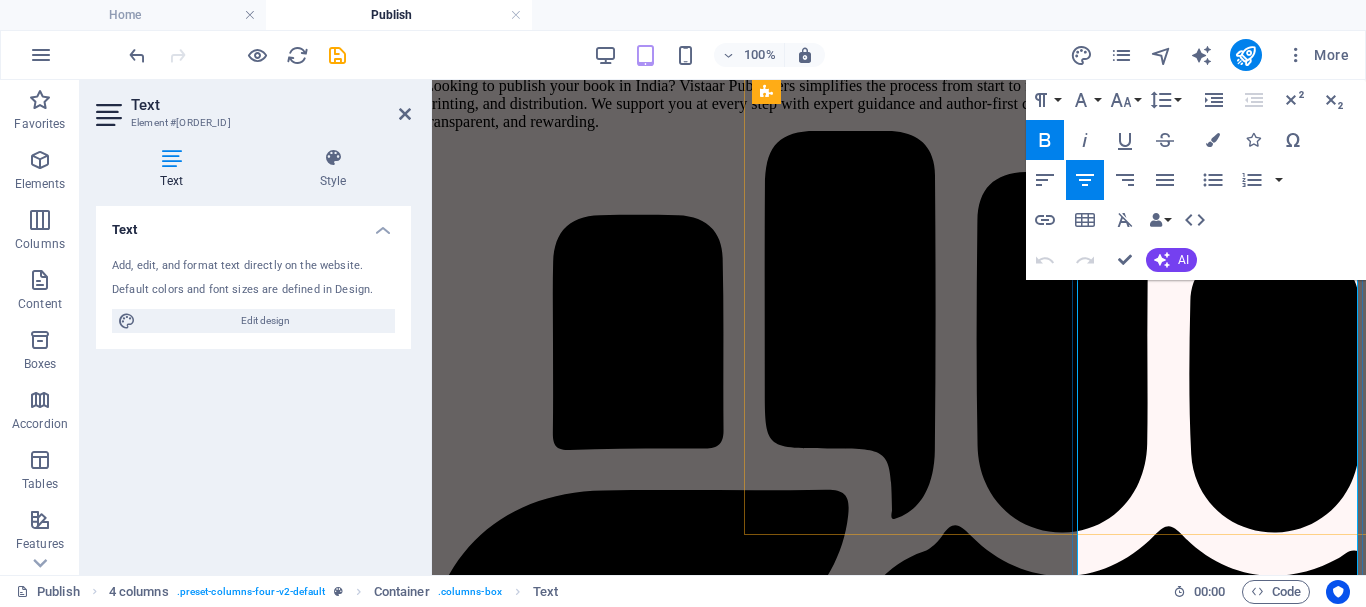 scroll, scrollTop: 3398, scrollLeft: 8, axis: both 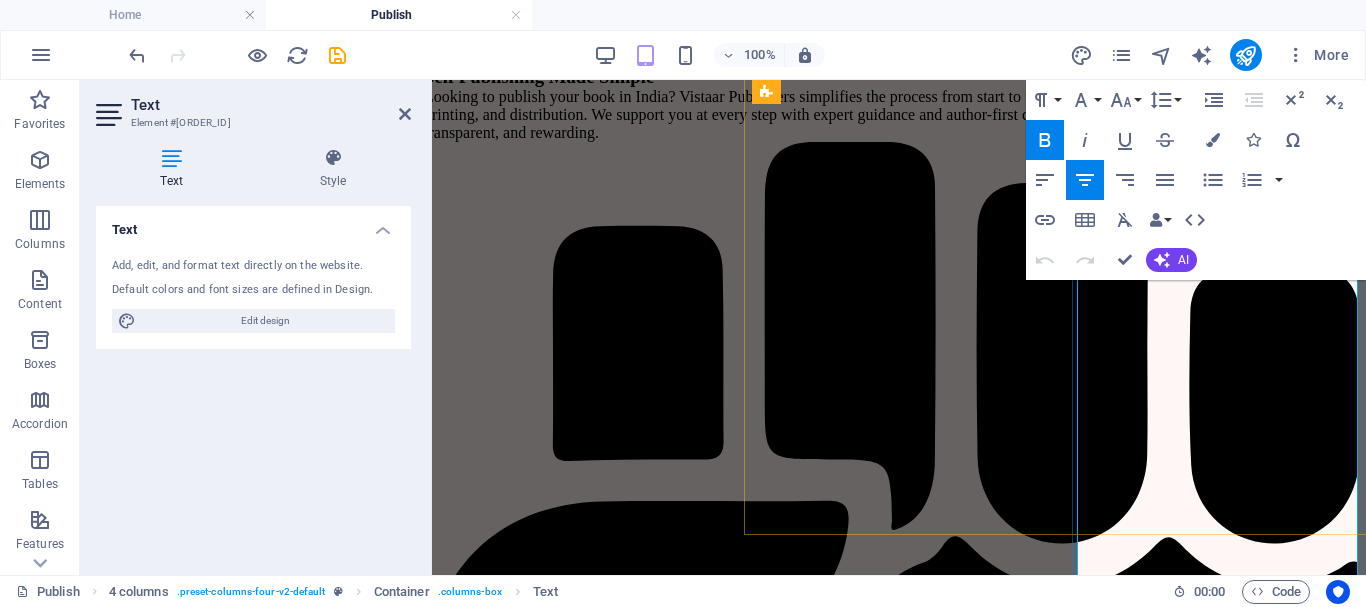 drag, startPoint x: 1134, startPoint y: 492, endPoint x: 1079, endPoint y: 401, distance: 106.32967 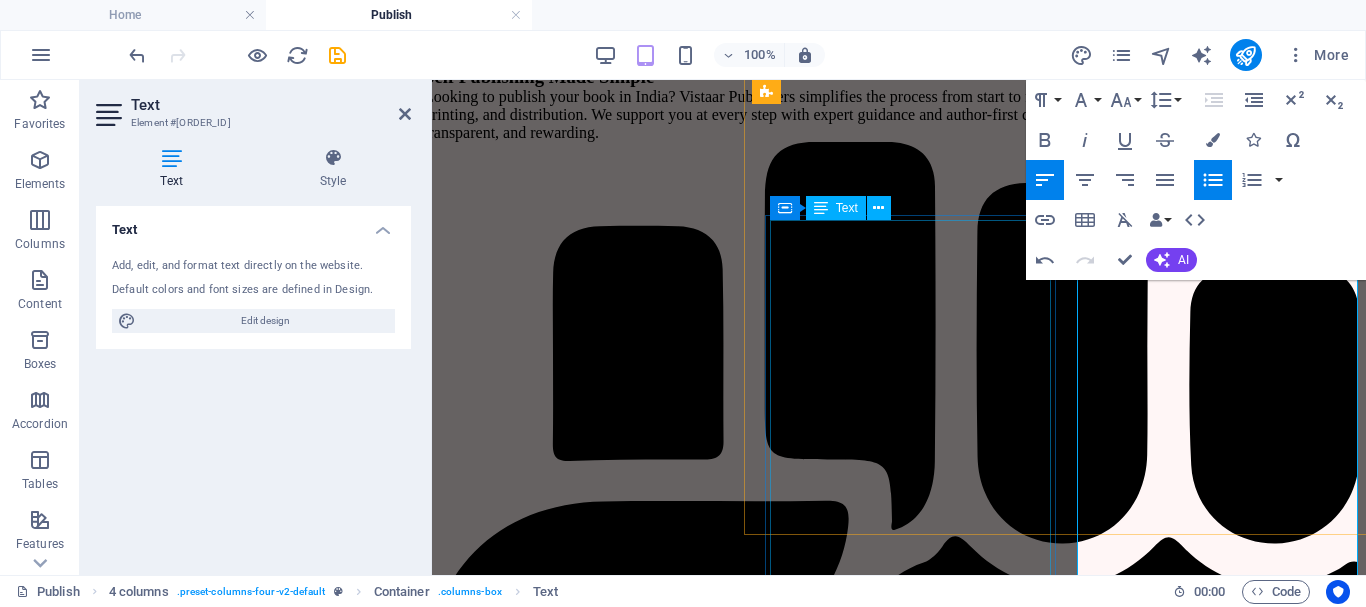 click on "दृष्टांत     (Advanced Plan)   "Set an example that lasts"   Agreement & ISBN     Digital Agreement                  Free ISBN Allocation             Unique Barcode                       Copyright Cert. (Govt.)           Framed Author Cert.                D igital Author Cert.      Book Specifications      Cover 300 GSM               Sunshine Paper B/W 100 GSM      Custom Designed Cover (4 Free Revision)      Comprehensive Interior Design ( 4 Free Rev.)      Sidestich + Perfect Binding   Pre-Publishing & Editing      Proofreading ( 4 Free Rev.)        Proof (PDF + Hardcopy proof 2 times      Comprehensive Editing (Grammar + Style) (4 Free Revision) Author Profit & Support      25% or 50% Royalty              Email & WhatsApp Support       Author Page on Publisher Website       Monthly Payments Marketing      4 Soc. Media Creatives" at bounding box center [1064, 23708] 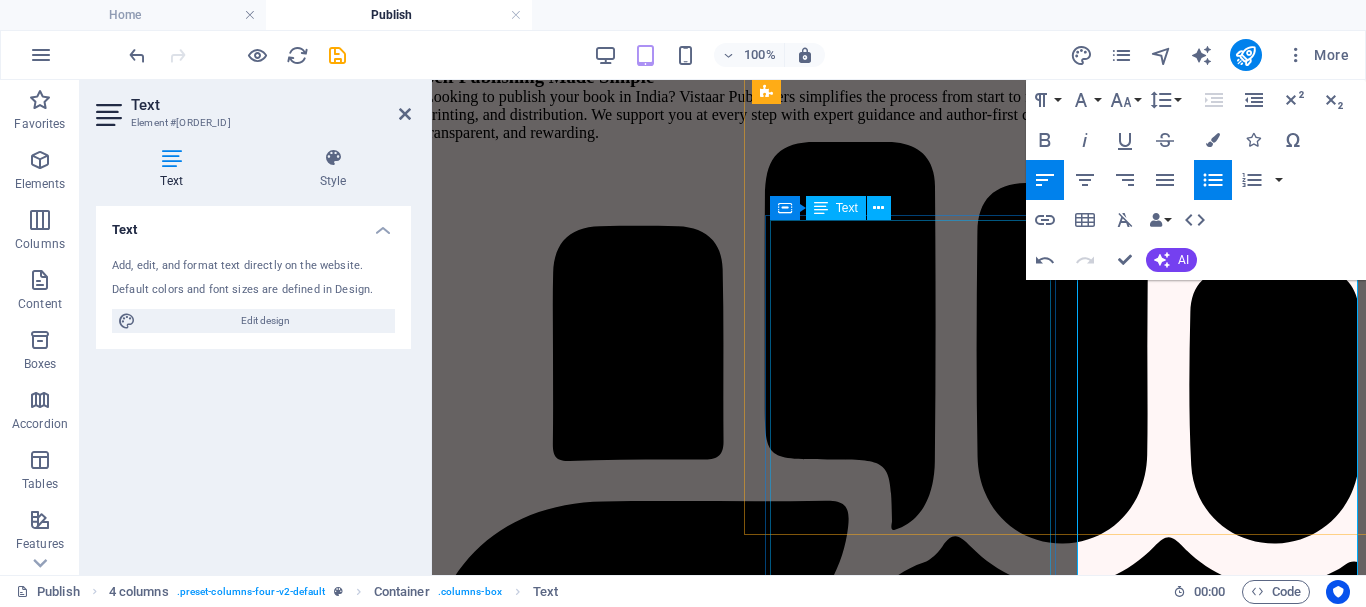 click on "दृष्टांत     (Advanced Plan)   "Set an example that lasts"   Agreement & ISBN     Digital Agreement                  Free ISBN Allocation             Unique Barcode                       Copyright Cert. (Govt.)           Framed Author Cert.                D igital Author Cert.      Book Specifications      Cover 300 GSM               Sunshine Paper B/W 100 GSM      Custom Designed Cover (4 Free Revision)      Comprehensive Interior Design ( 4 Free Rev.)      Sidestich + Perfect Binding   Pre-Publishing & Editing      Proofreading ( 4 Free Rev.)        Proof (PDF + Hardcopy proof 2 times      Comprehensive Editing (Grammar + Style) (4 Free Revision) Author Profit & Support      25% or 50% Royalty              Email & WhatsApp Support       Author Page on Publisher Website       Monthly Payments Marketing      4 Soc. Media Creatives" at bounding box center (1064, 23708) 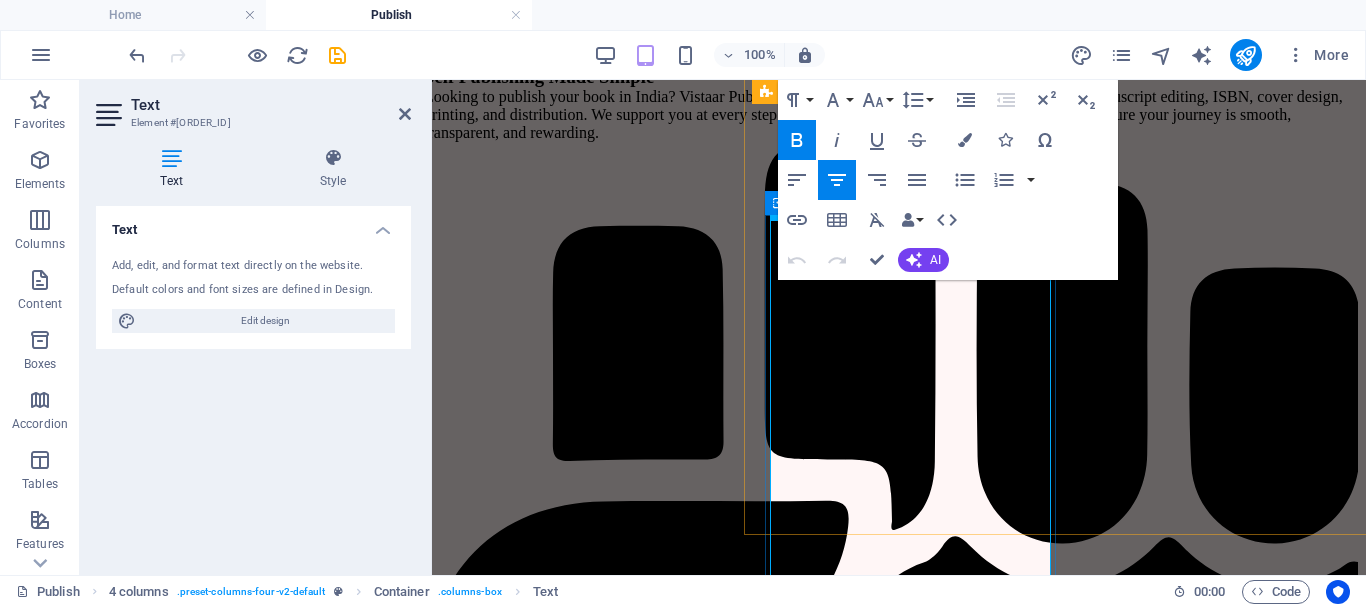 drag, startPoint x: 918, startPoint y: 466, endPoint x: 767, endPoint y: 410, distance: 161.04968 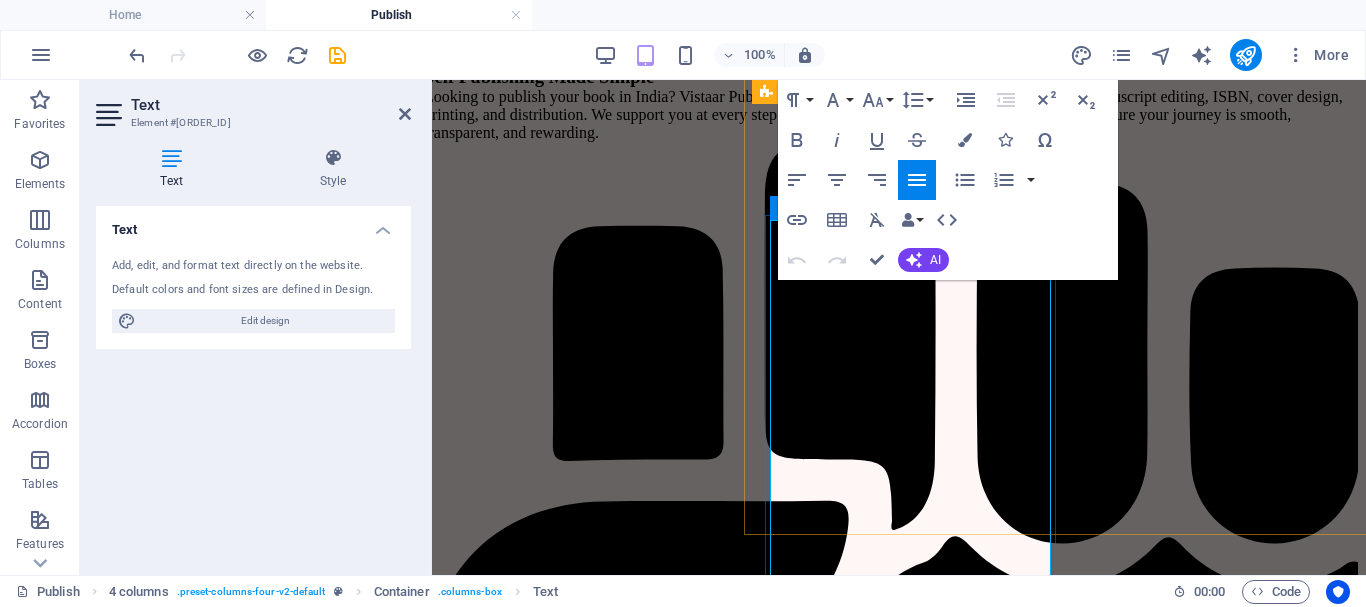 copy on "Cover 300 GSM               Sunshine Paper B/W 100 GSM      Custom Designed Cover (4 Free Revision)      Comprehensive Interior Design ( 4 Free Rev.)      Sidestich + Perfect Binding" 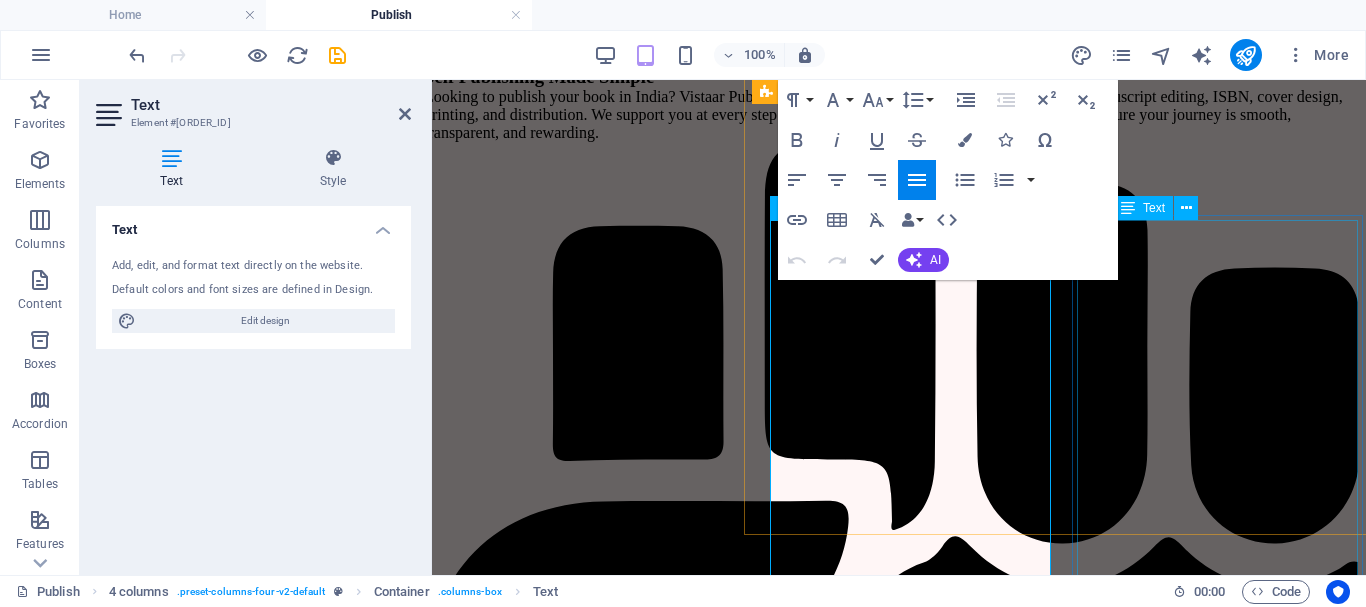 click on "श्रृंखला   ( Legacy  Plan) "  Publish beyond one book"   Agreement & ISBN  Digital Agreement             Free ISBN Allocation  Unique Barcode                Copyright Certificate (Govt.)  Digital Author Cert.           Framed Author Cert.  Book Specifications   Pre-Publishing & Editing Proofreading ( 4 Free Revision) Comprehensive Editing (Grammar + Style) (4 Free Revision) Digital Proof (PDF + Hardcopy proof 2 times Ghostwriting Support (if required) Developmental Editing (Structure & Flow) Author Profit & Support 30% or 50% Royalty lifetime. Author Page on Publisher Website. Author will have a separate book launch session in NDWBF   Offerings Complimentary Copies – 50/100/150/200…. Post Print-on-Demand (PoD) Buy from our Website, Amazon & Flipkart    Marketing 4 Social Media Creatives 4 Books Promotional Posters Shared on Instagram, Groups, and other social media platforms. 1-Month Post-Launch Social Media Campaign Will be kept at NDWBF and other fair." at bounding box center (1064, 7765) 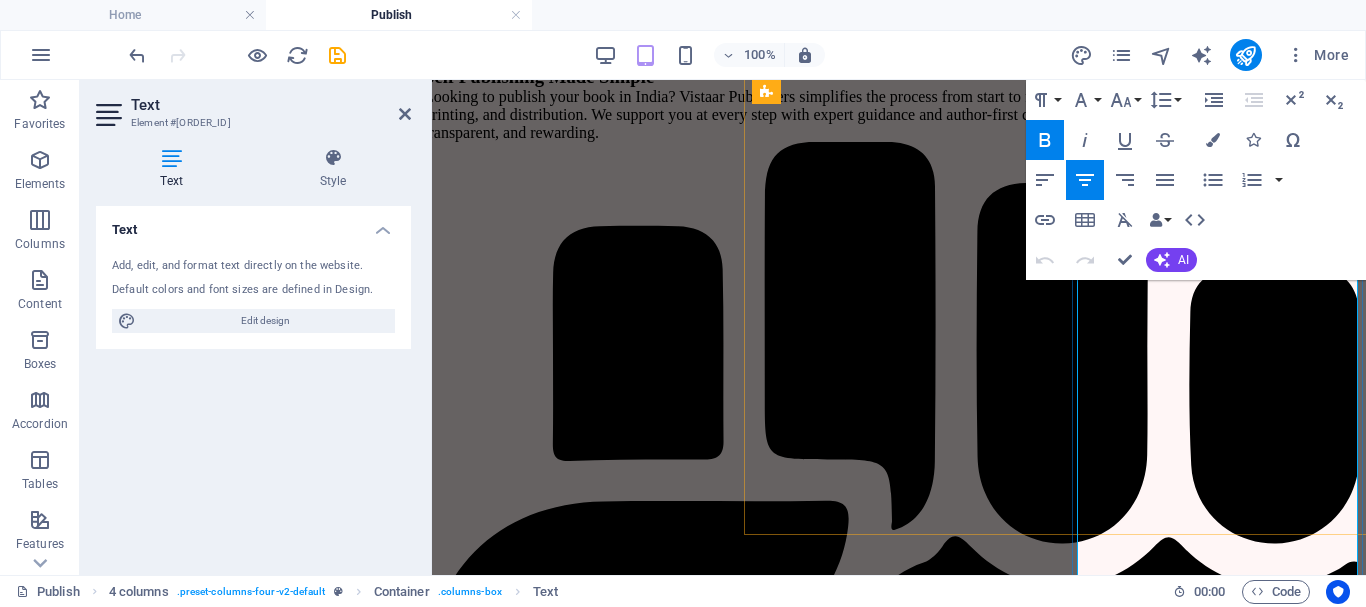 click at bounding box center (1064, 7672) 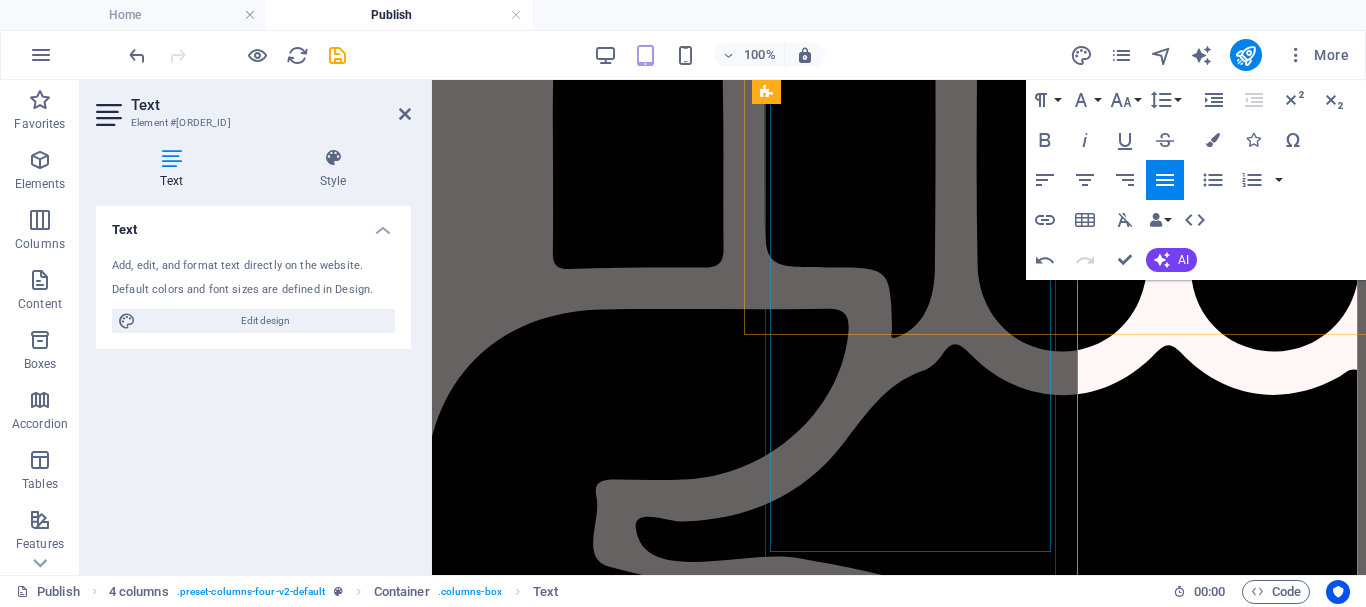 scroll, scrollTop: 3598, scrollLeft: 8, axis: both 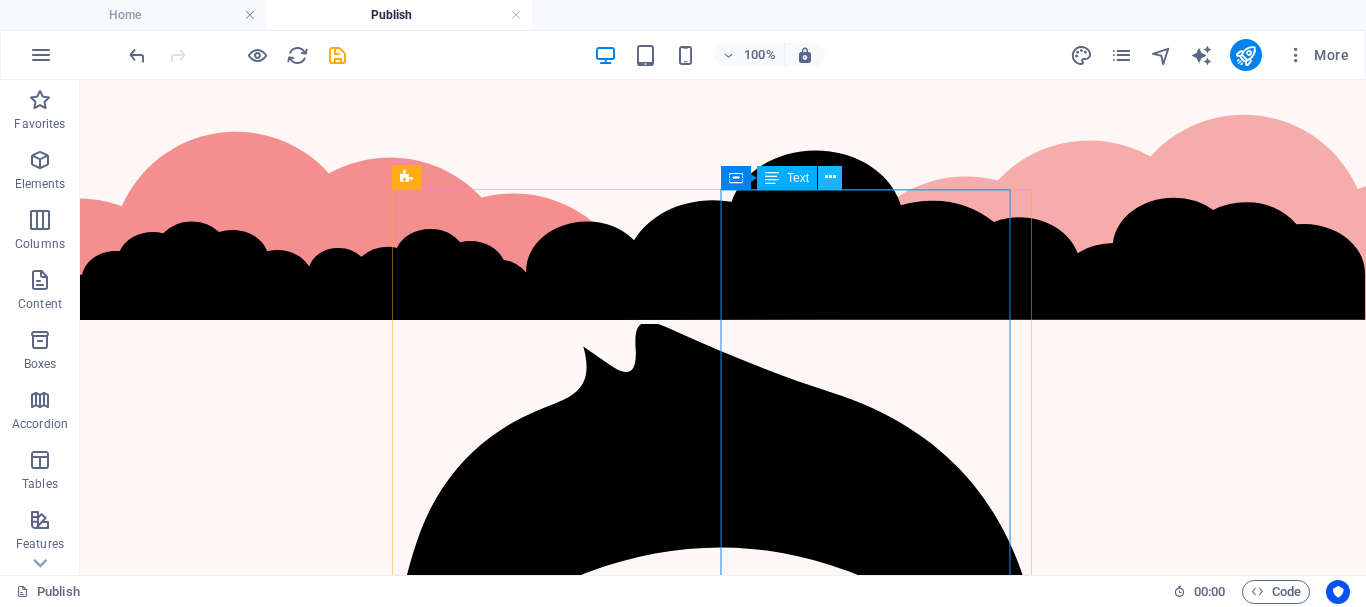 click at bounding box center [830, 177] 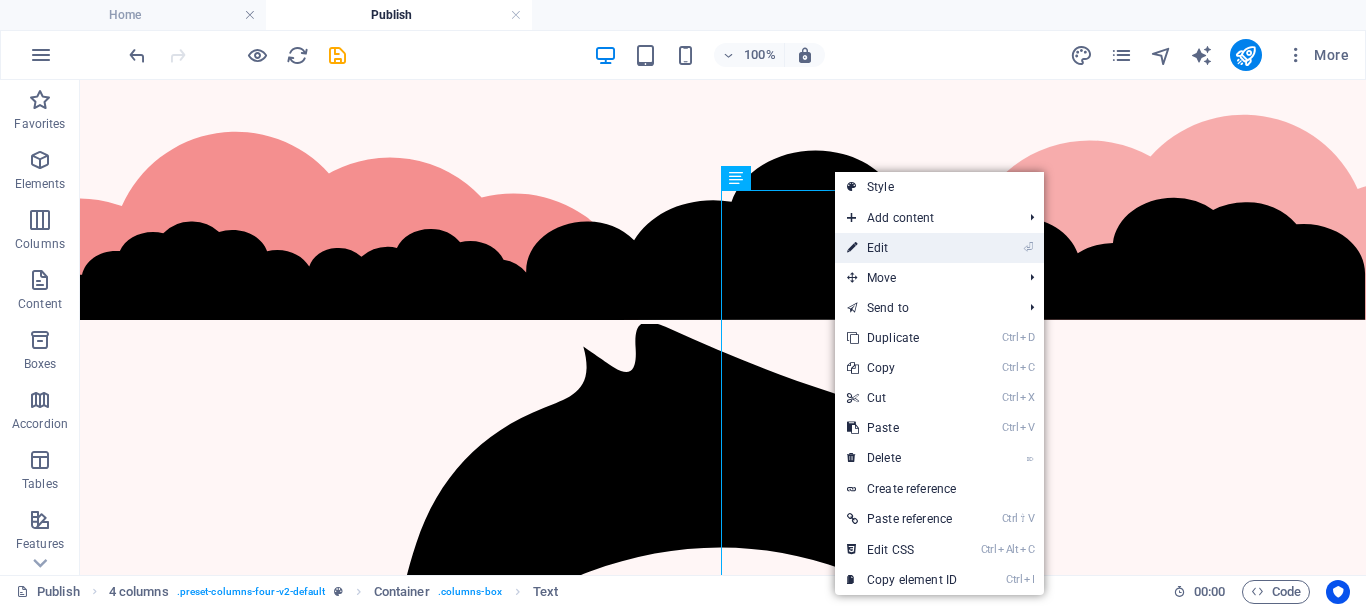 click on "⏎  Edit" at bounding box center (902, 248) 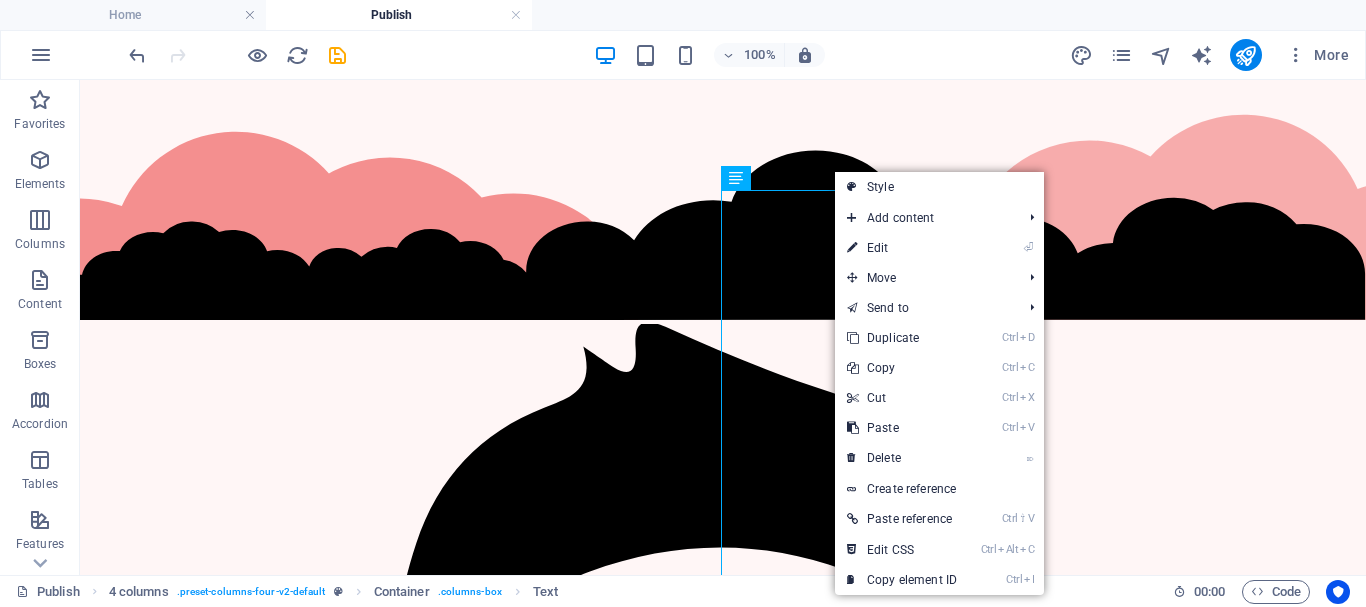 scroll, scrollTop: 2450, scrollLeft: 8, axis: both 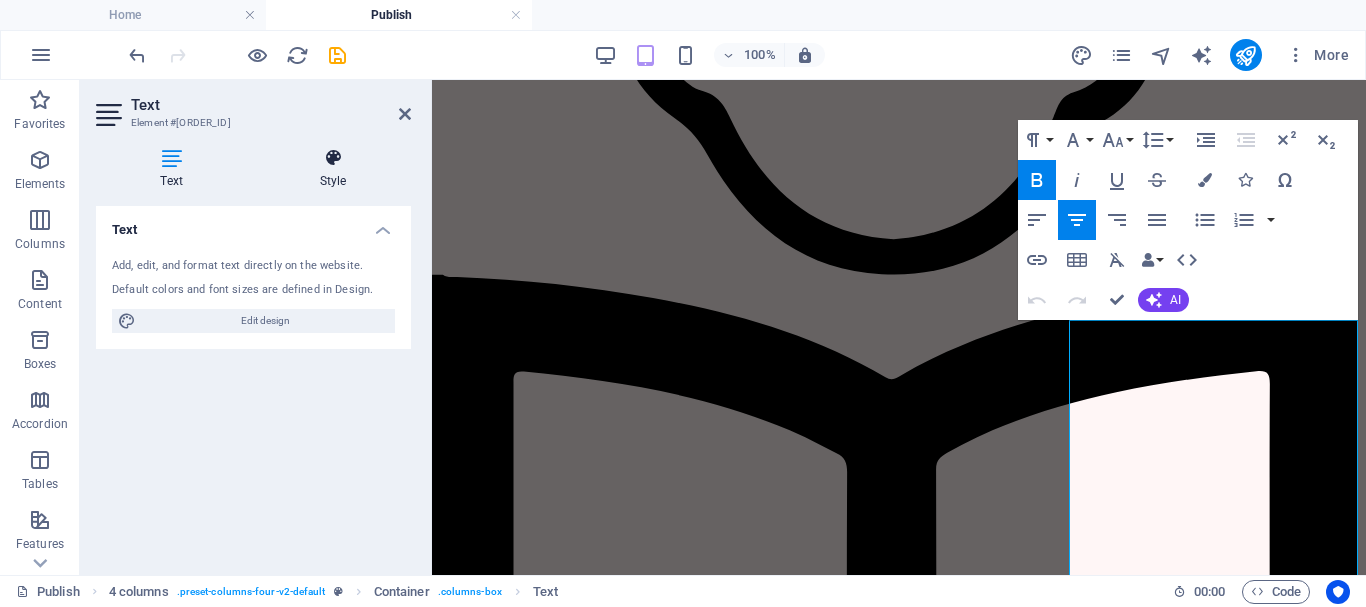 click on "Style" at bounding box center [333, 169] 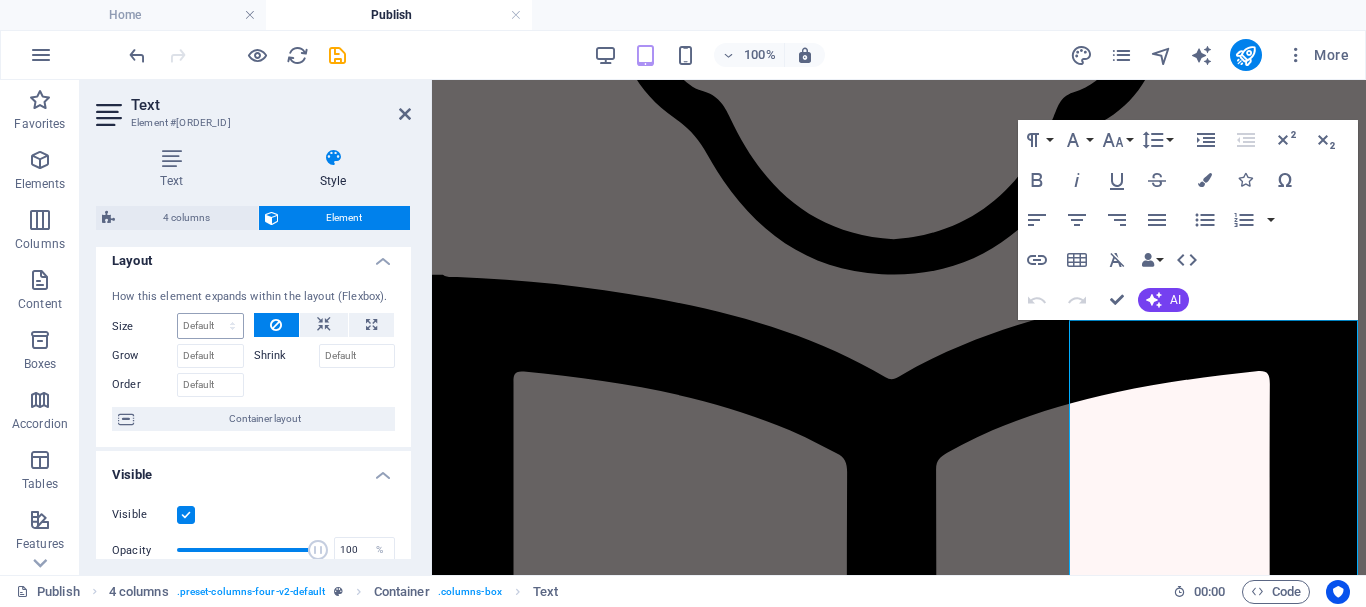 scroll, scrollTop: 0, scrollLeft: 0, axis: both 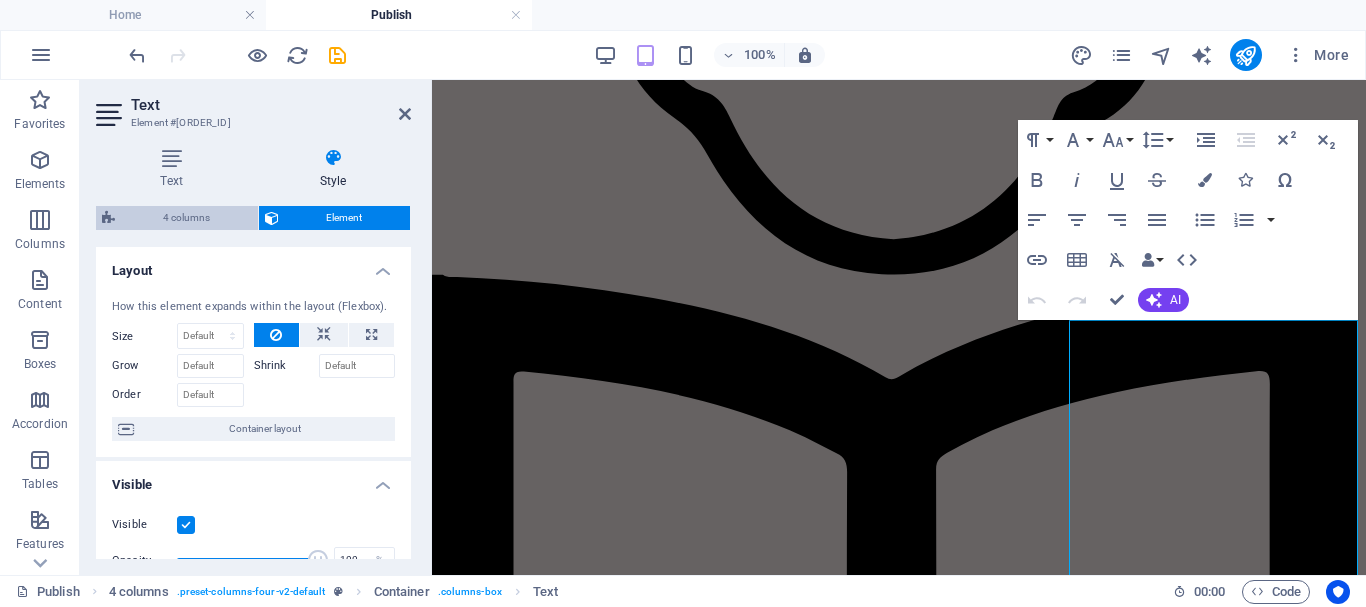 click on "4 columns" at bounding box center (186, 218) 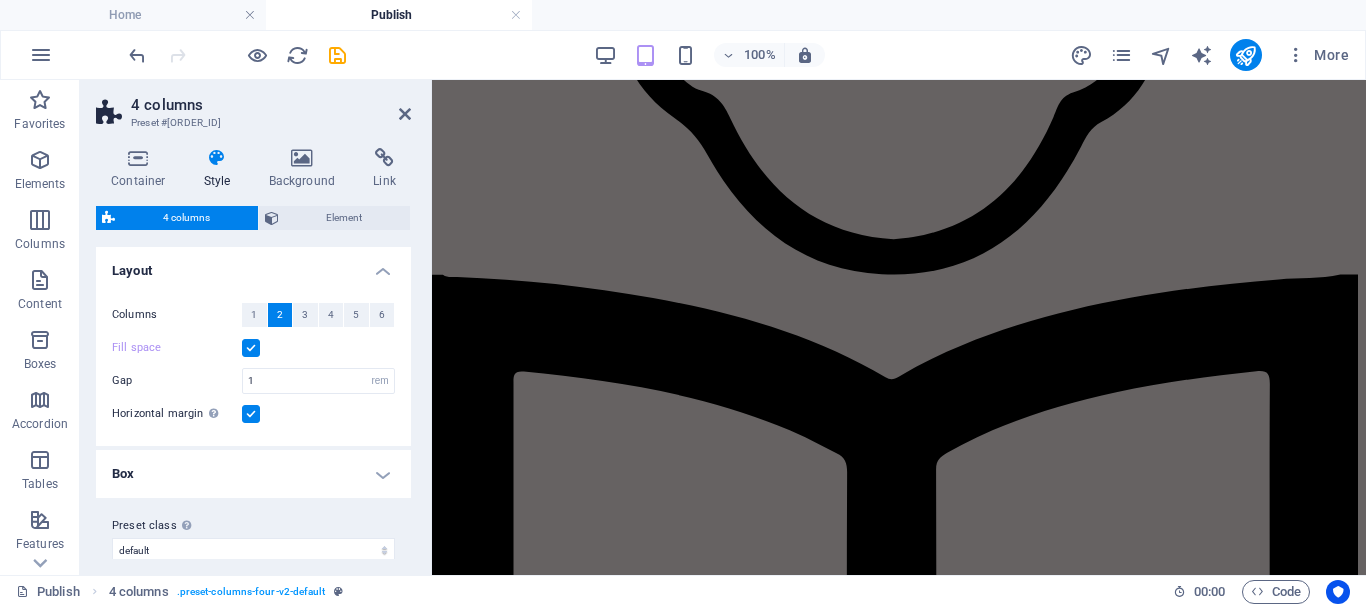 scroll, scrollTop: 19, scrollLeft: 0, axis: vertical 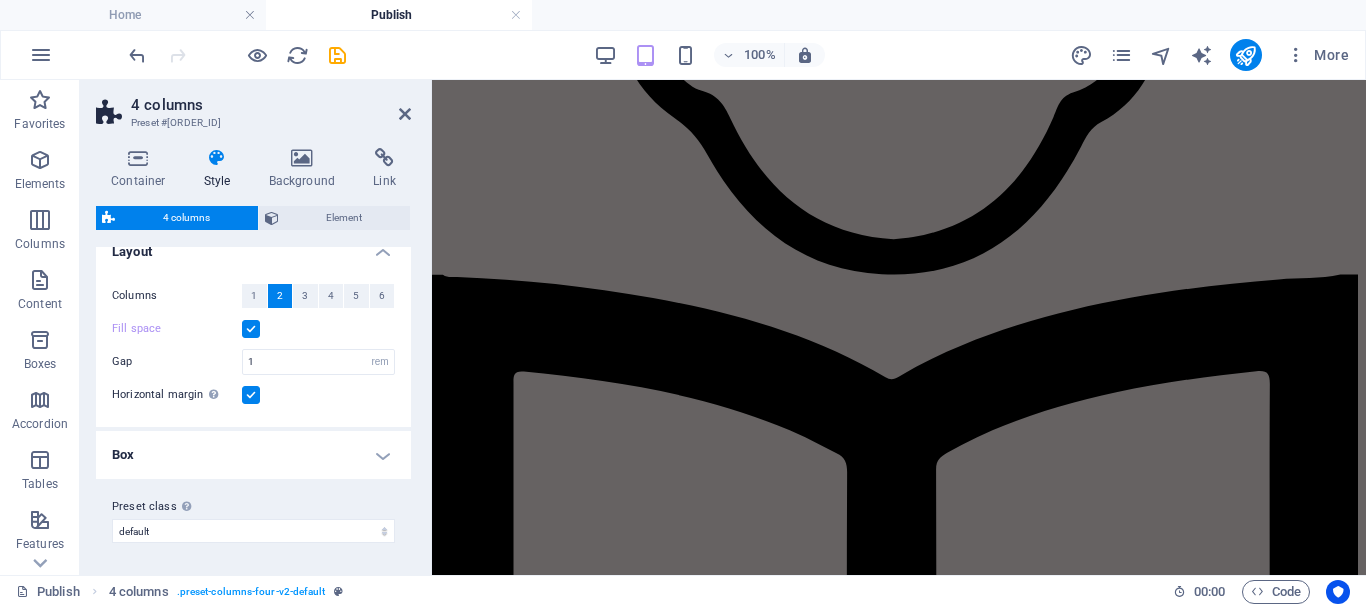 click on "Box" at bounding box center (253, 455) 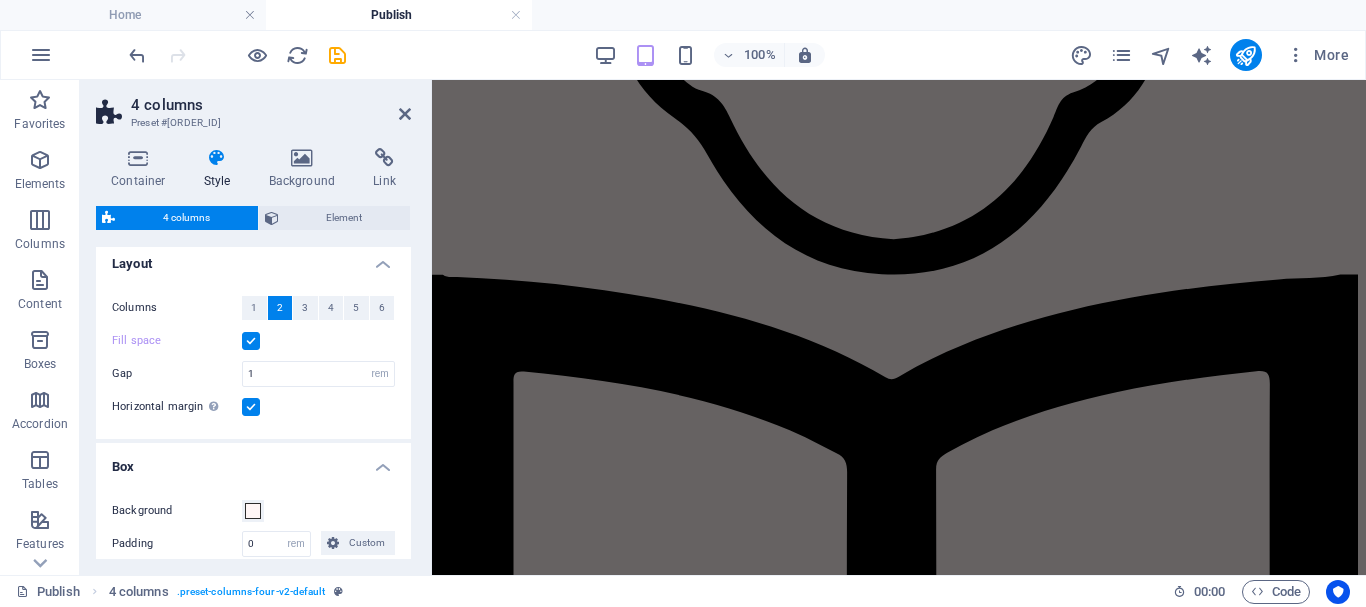 scroll, scrollTop: 0, scrollLeft: 0, axis: both 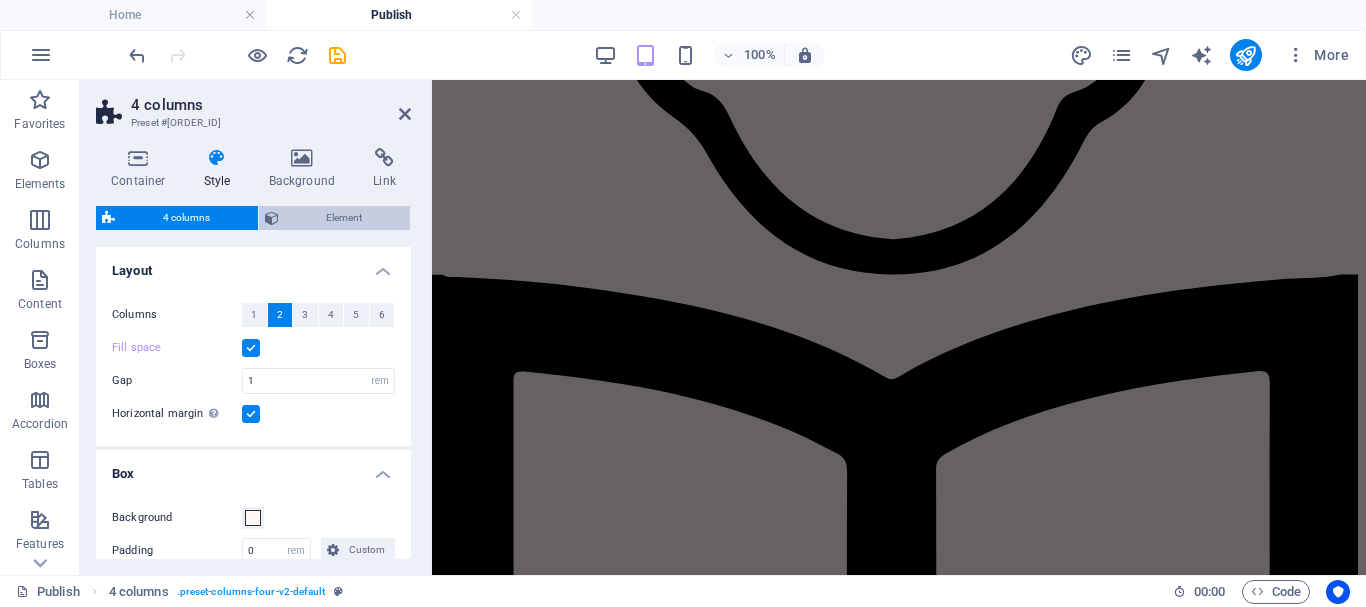 click on "Element" at bounding box center [345, 218] 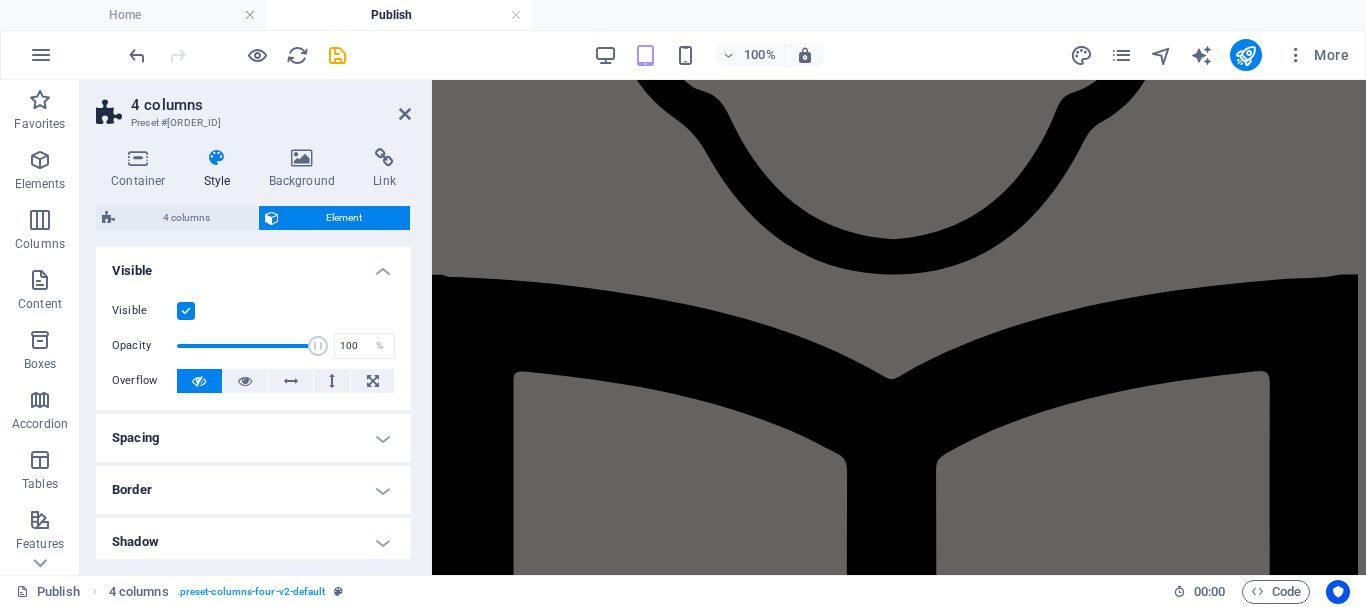 click on "Spacing" at bounding box center (253, 438) 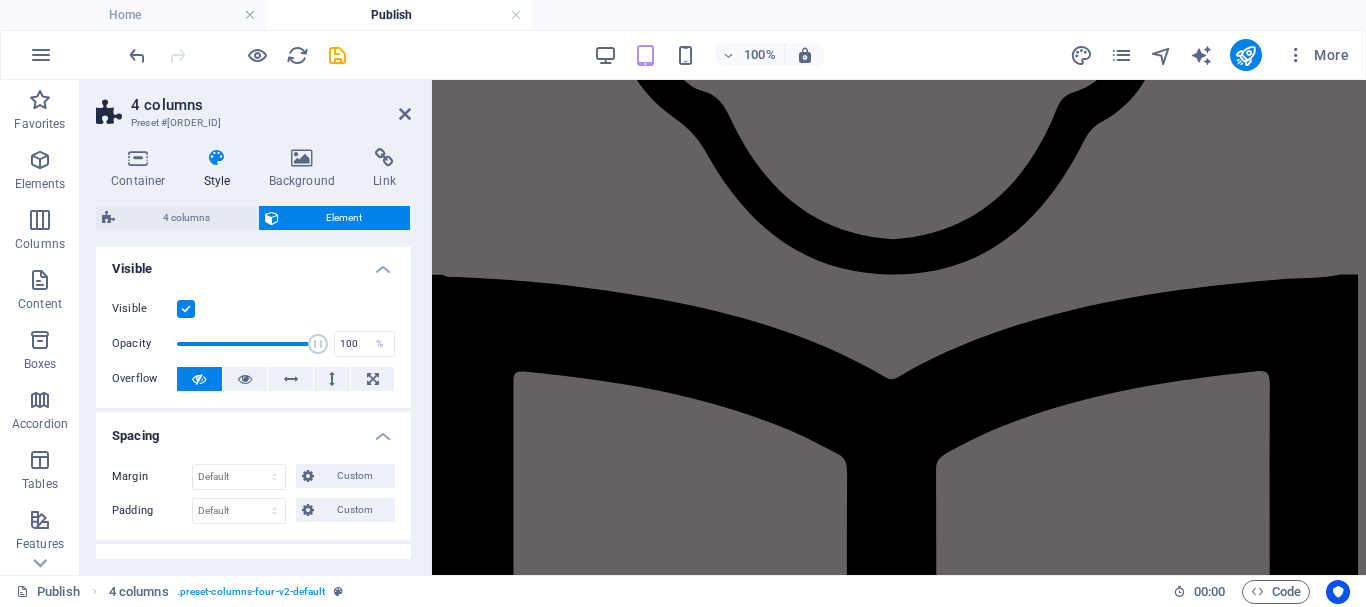 scroll, scrollTop: 0, scrollLeft: 0, axis: both 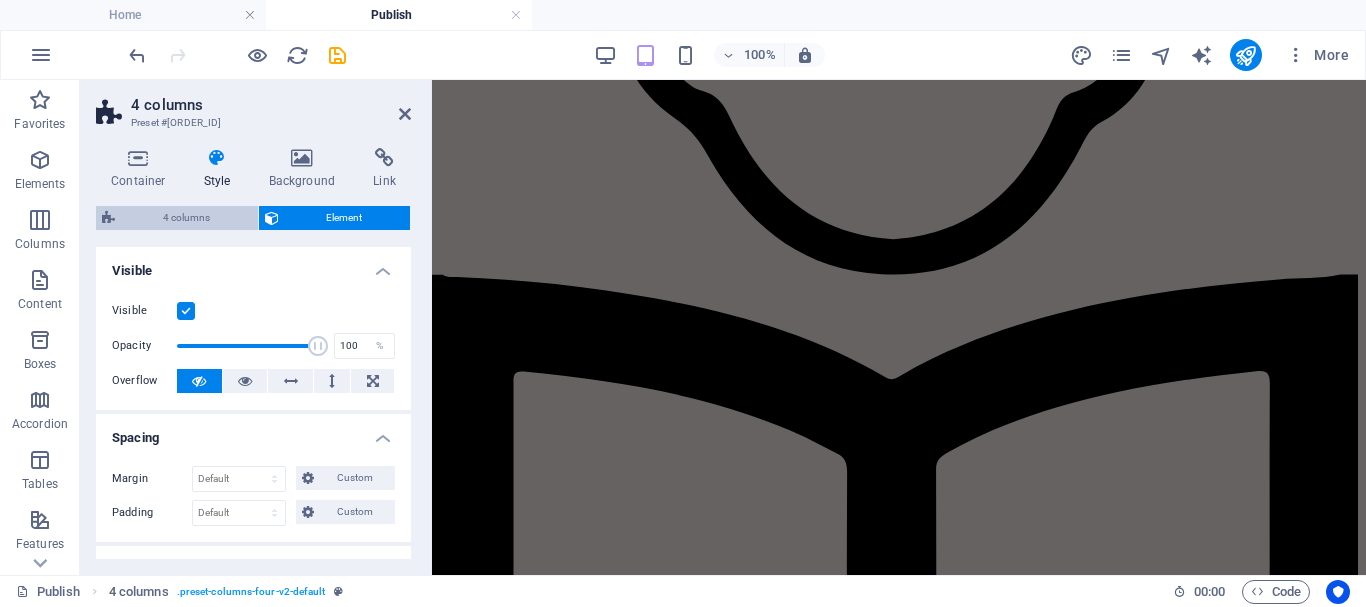 click on "4 columns" at bounding box center [186, 218] 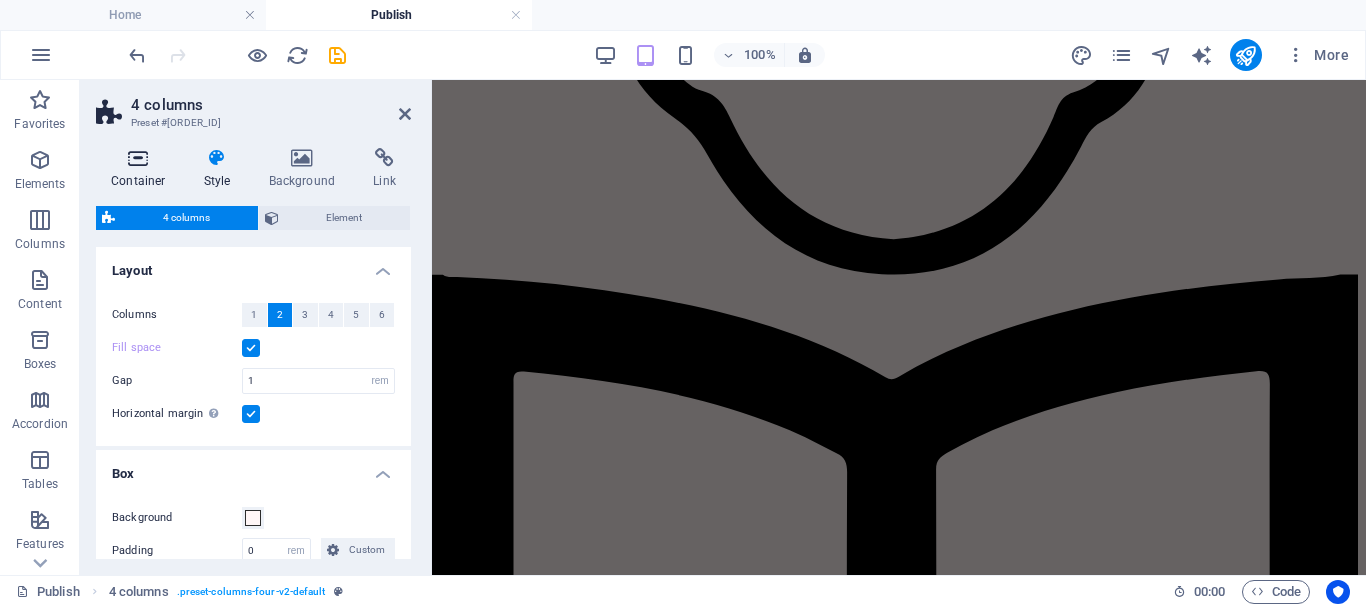 click at bounding box center (138, 158) 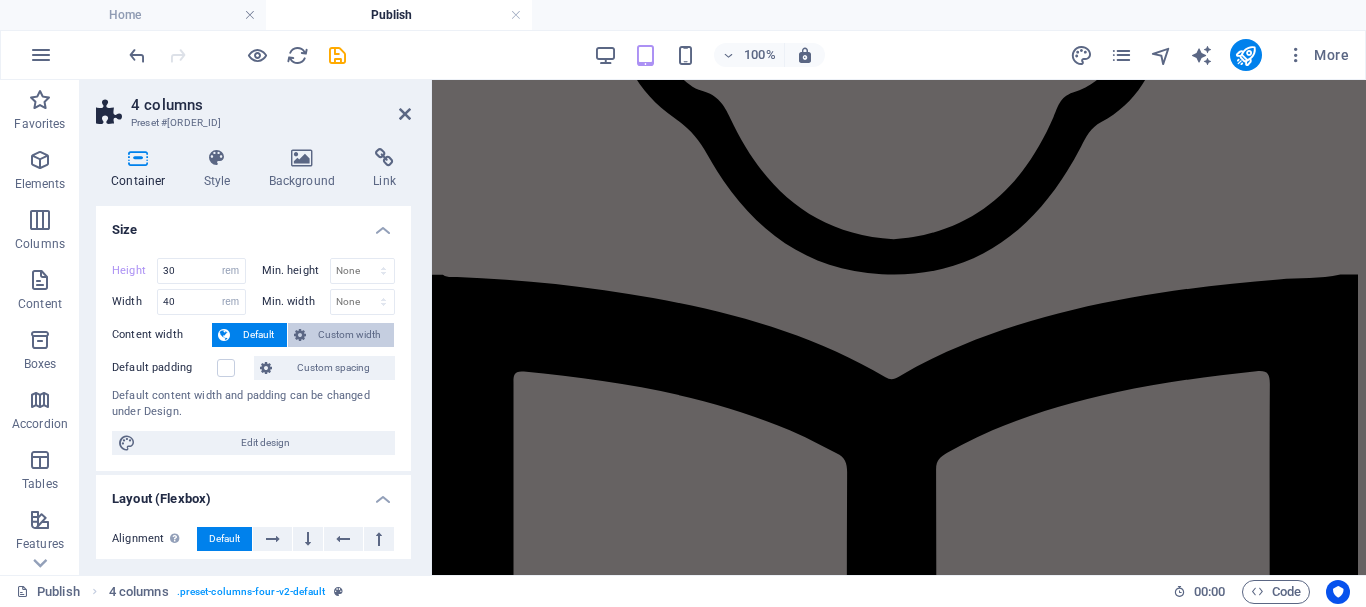 click on "Custom width" at bounding box center [350, 335] 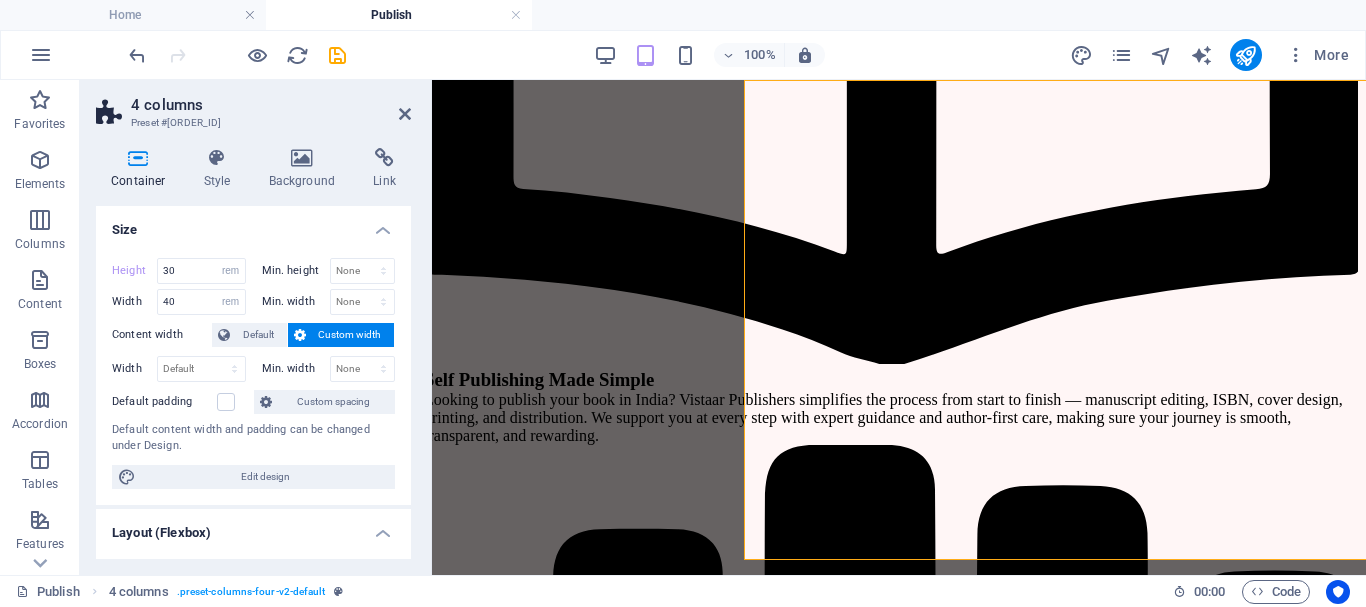 scroll, scrollTop: 3373, scrollLeft: 8, axis: both 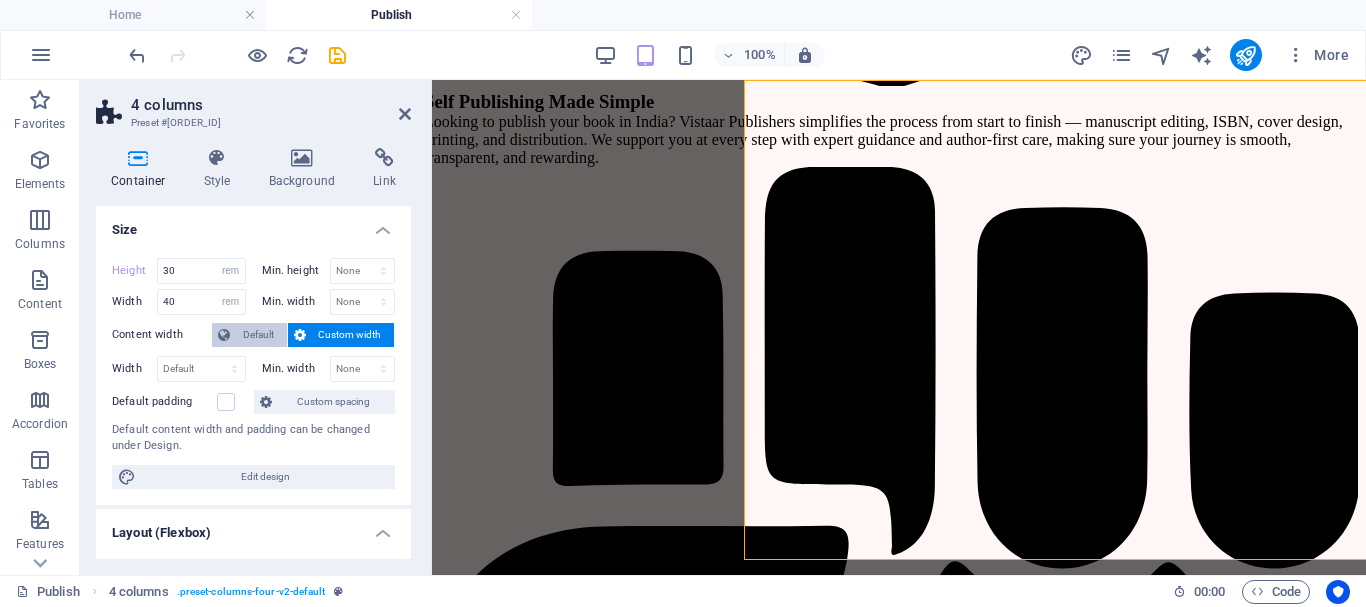 click on "Default" at bounding box center [258, 335] 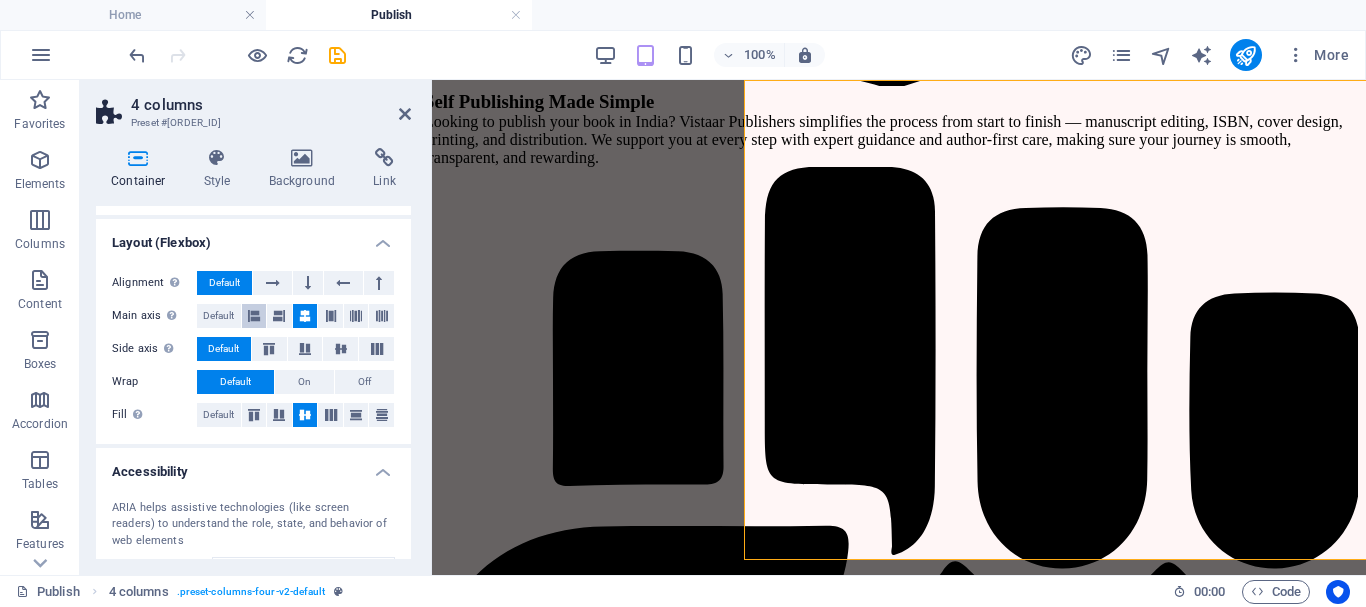 scroll, scrollTop: 300, scrollLeft: 0, axis: vertical 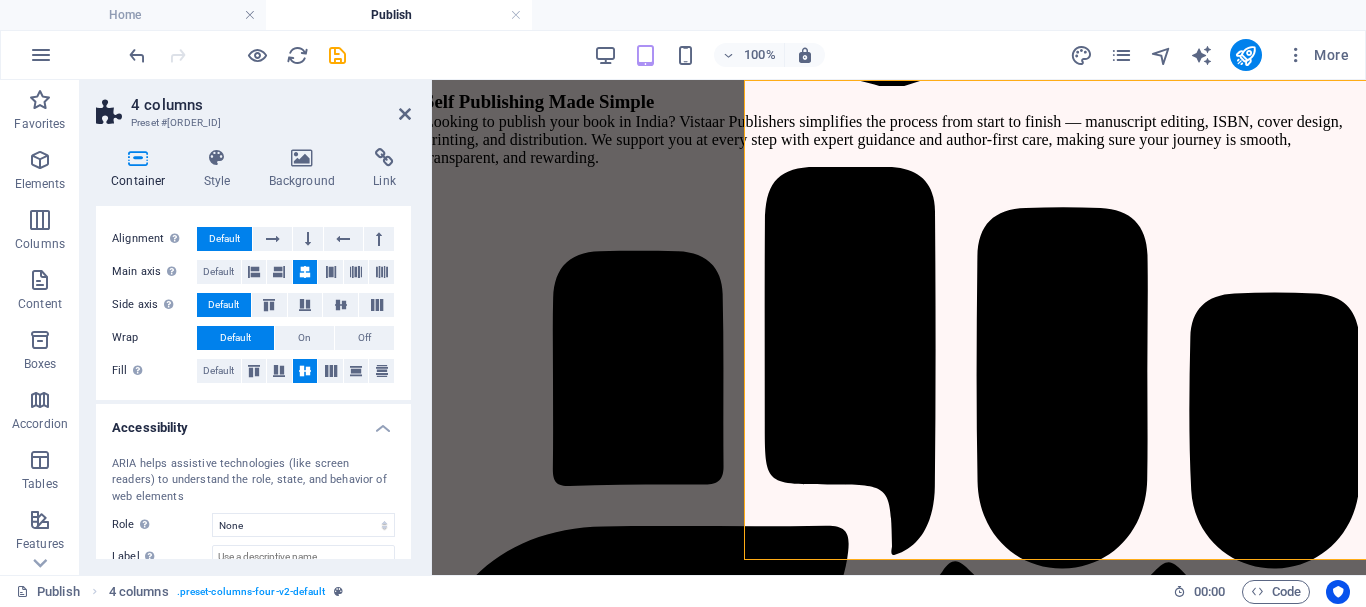 click on "4 columns Preset #[ORDER_ID]
Container Style Background Link Size Height 30 Default px rem % vh vw Min. height None px rem % vh vw Width 40 Default px rem % em vh vw Min. width None px rem % vh vw Content width Default Custom width Width Default px rem % em vh vw Min. width None px rem % vh vw Default padding Custom spacing Default content width and padding can be changed under Design. Edit design Layout (Flexbox) Alignment Determines the flex direction. Default Main axis Determine how elements should behave along the main axis inside this container (justify content). Default Side axis Control the vertical direction of the element inside of the container (align items). Default Wrap Default On Off Fill Controls the distances and direction of elements on the y-axis across several lines (align content). Default Accessibility ARIA helps assistive technologies (like screen readers) to understand the role, state, and behavior of web elements Role The ARIA role defines the purpose of an element." at bounding box center (256, 327) 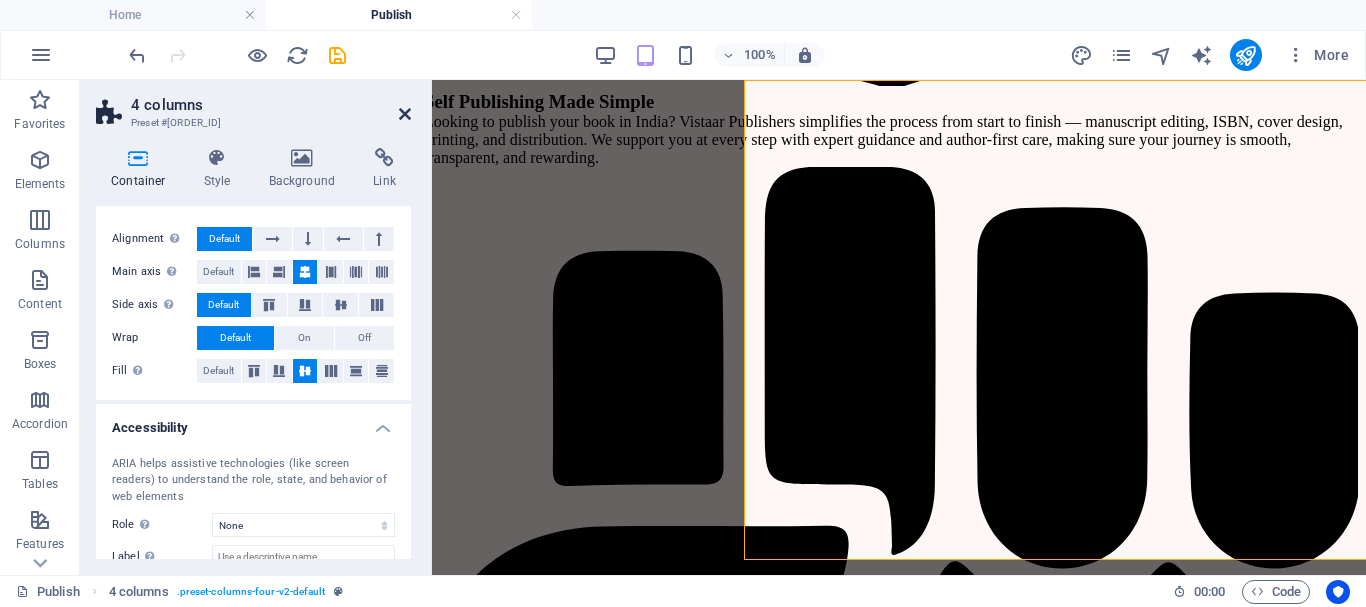 click at bounding box center [405, 114] 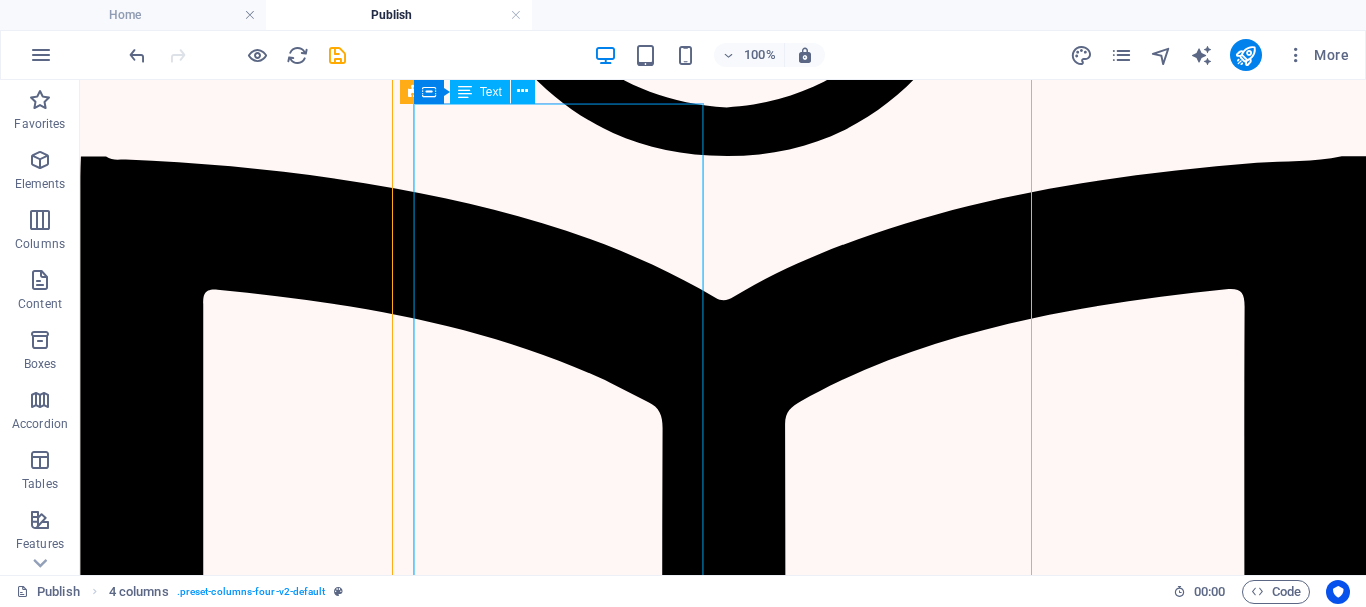 scroll, scrollTop: 3031, scrollLeft: 8, axis: both 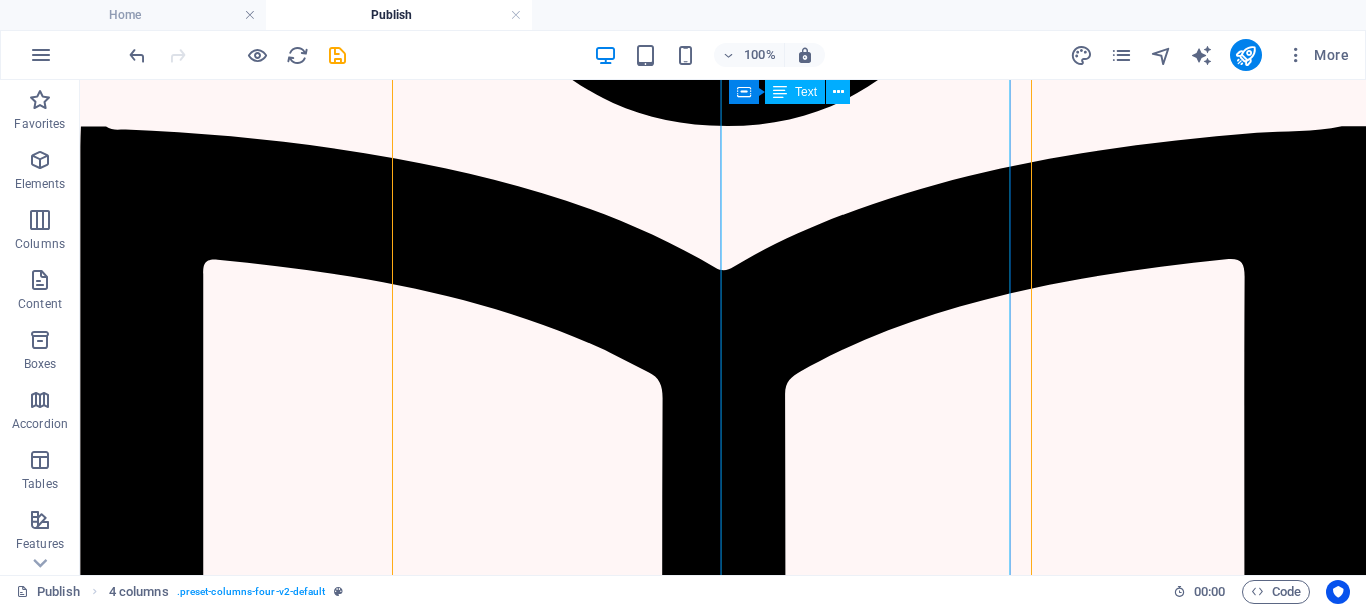 click on "श्रृंखला   ( Legacy  Plan) "  Publish beyond one book"   Agreement & ISBN  Digital Agreement             Free ISBN Allocation  Unique Barcode                Copyright Certificate (Govt.)  Digital Author Cert.           Framed Author Cert.  Book Specifications      Cover 300 GSM               Sunshine Paper B/W 100 GSM      Custom Designed Cover (4 Free Revision)      Comprehensive Interior Design ( 4 Free Rev.)      Sidestich + Perfect Binding Pre-Publishing & Editing Proofreading ( 4 Free Revision) Comprehensive Editing (Grammar + Style) (4 Free Revision) Digital Proof (PDF + Hardcopy proof 2 times Ghostwriting Support (if required) Developmental Editing (Structure & Flow) Author Profit & Support 30% or 50% Royalty lifetime. Author Page on Publisher Website. Author will have a separate book launch session in NDWBF   Offerings Complimentary Copies – 50/100/150/200…. Post Print-on-Demand (PoD) Buy from our Website, Amazon & Flipkart" at bounding box center [720, 14135] 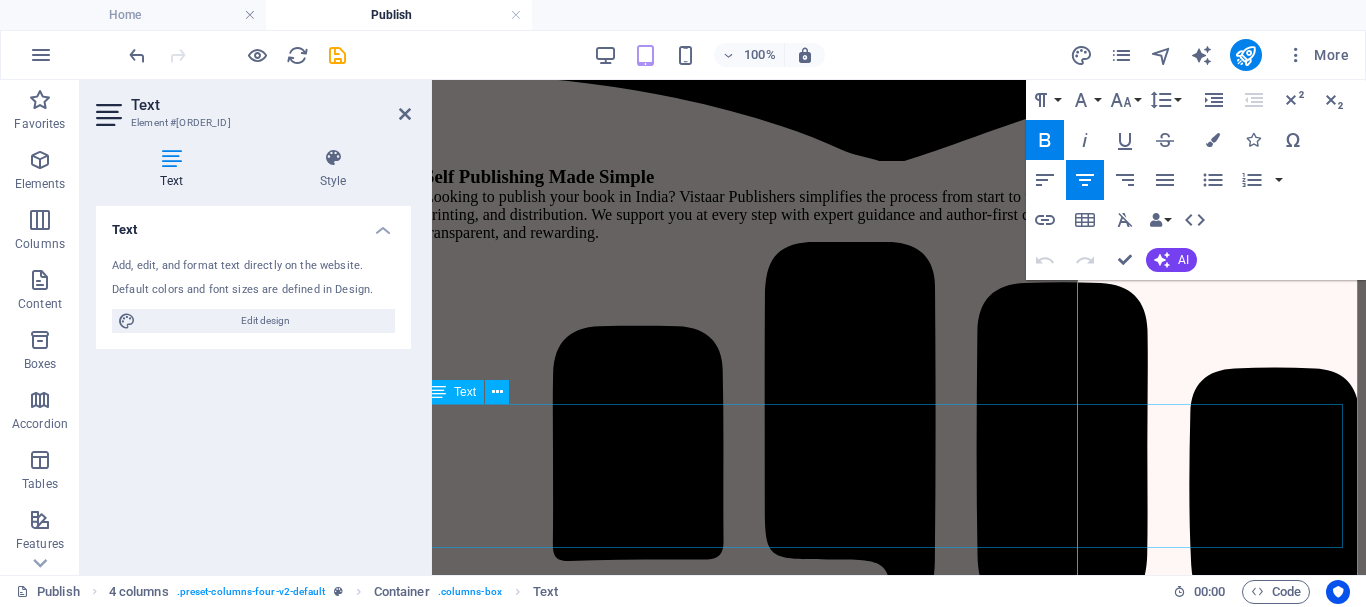 scroll, scrollTop: 3598, scrollLeft: 8, axis: both 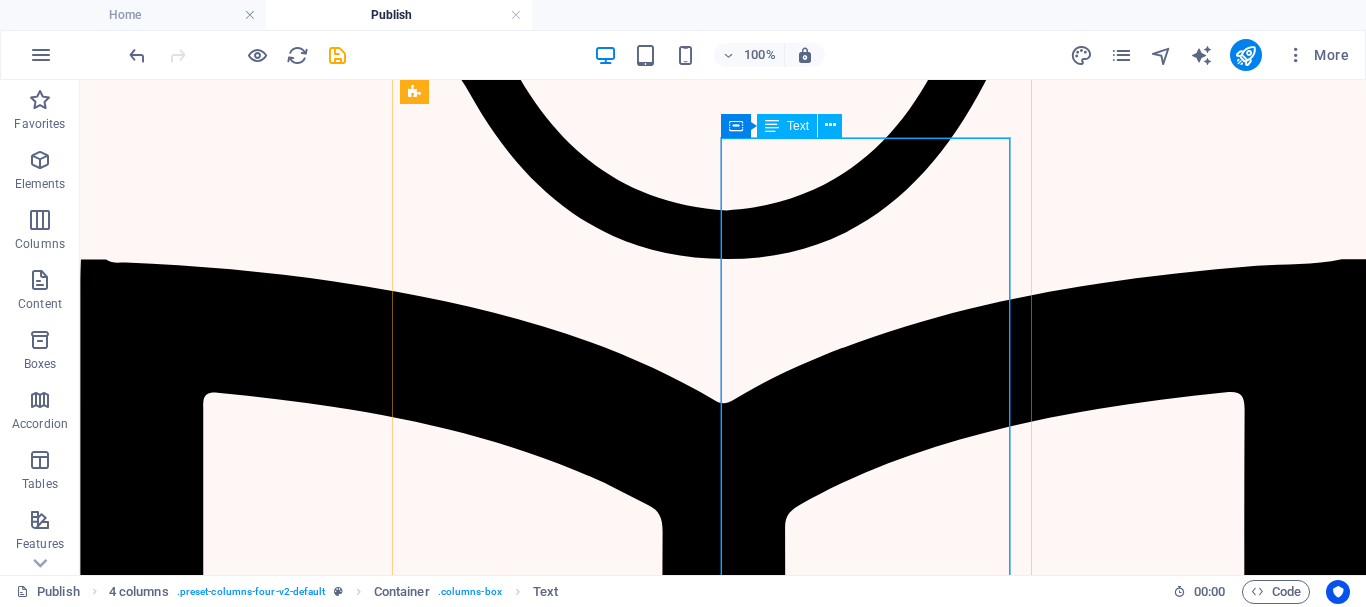 click on "श्रृंखला   ( Legacy  Plan) "  Publish beyond one book"   Agreement & ISBN  Digital Agreement             Free ISBN Allocation  Unique Barcode                Copyright Certificate (Govt.)  Digital Author Cert.           Framed Author Cert.  Book Specifications      Cover 300 GSM               Sunshine Paper B/W 100 GSM      Custom Designed Cover (4 Free Revision)      Comprehensive Interior Design ( 4 Free Rev.)      Sidestich + Perfect Binding Pre-Publishing & Editing Proofreading ( 4 Free Revision) Comprehensive Editing (Grammar + Style) (4 Free Revision) Digital Proof (PDF + Hardcopy proof 2 times Ghostwriting Support (if required) Developmental Editing (Structure & Flow) Author Profit & Support 30% or 50% Royalty lifetime. Author Page on Publisher Website. Author will have a separate book launch session in NDWBF   Offerings Complimentary Copies – 50/100/150/200…. Post Print-on-Demand (PoD) Buy from our Website, Amazon & Flipkart" at bounding box center (720, 14268) 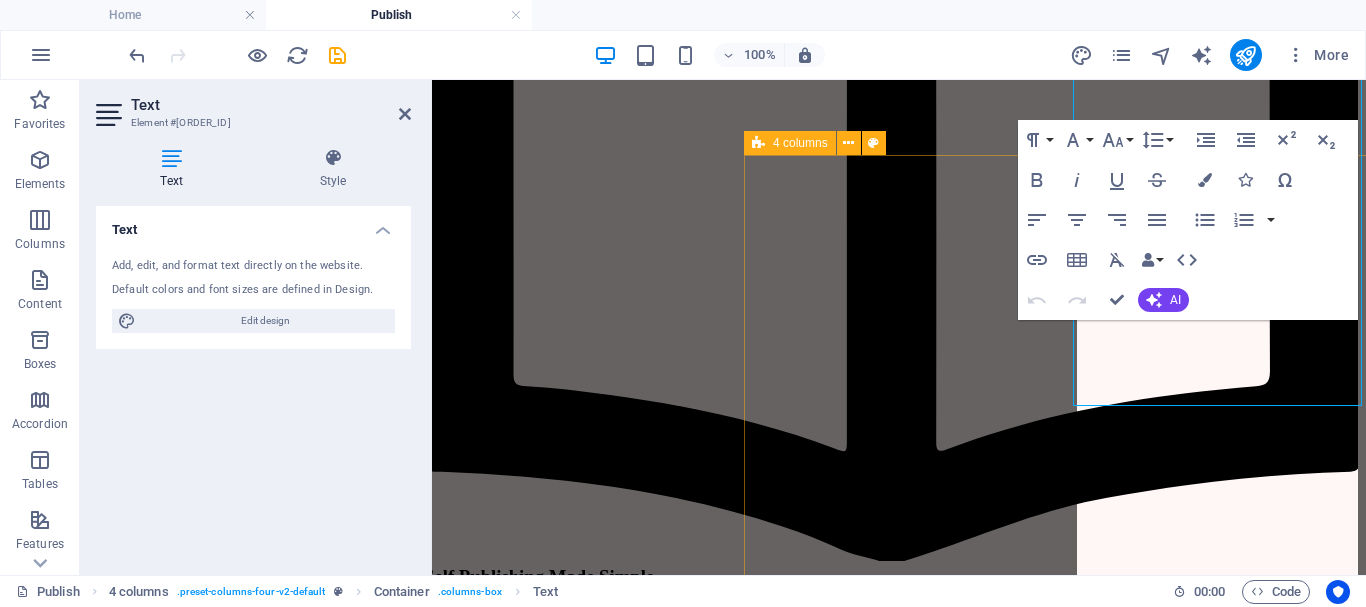 scroll, scrollTop: 3298, scrollLeft: 8, axis: both 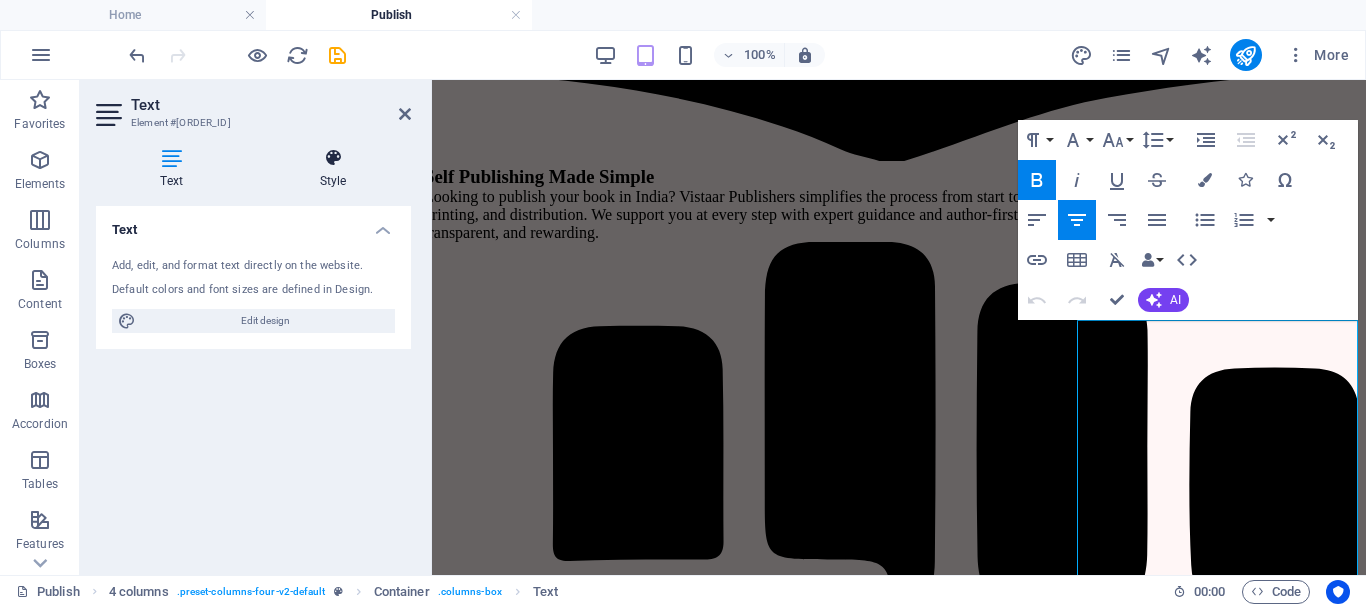 click on "Style" at bounding box center (333, 169) 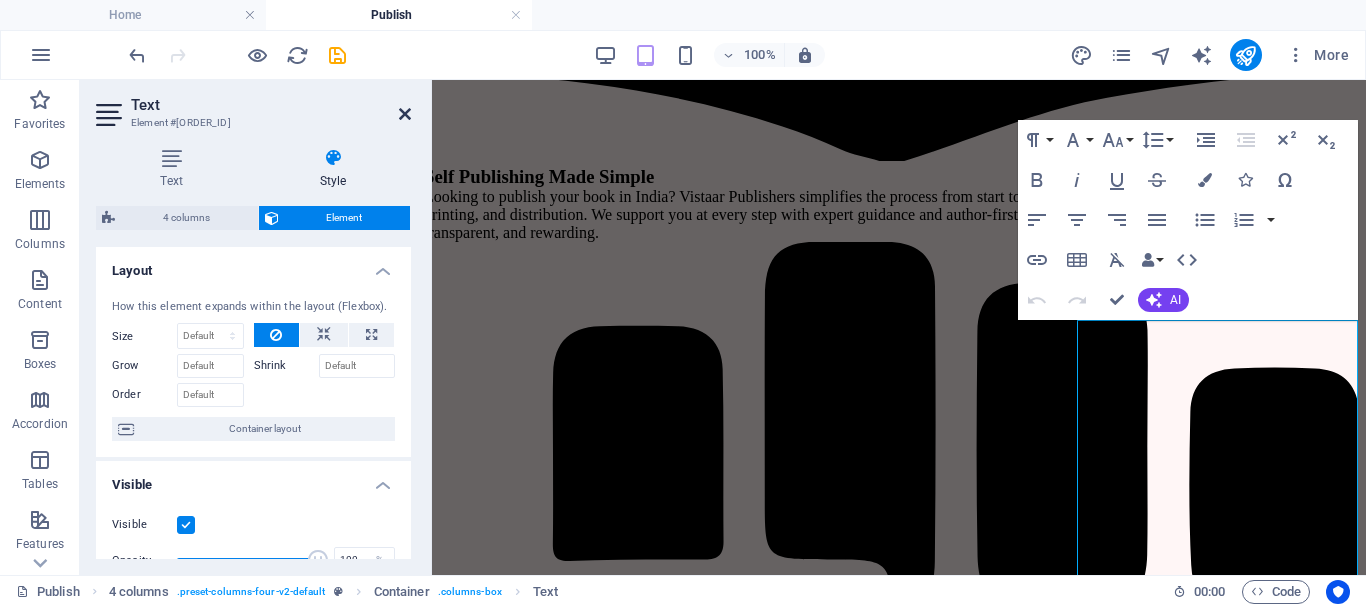 click at bounding box center [405, 114] 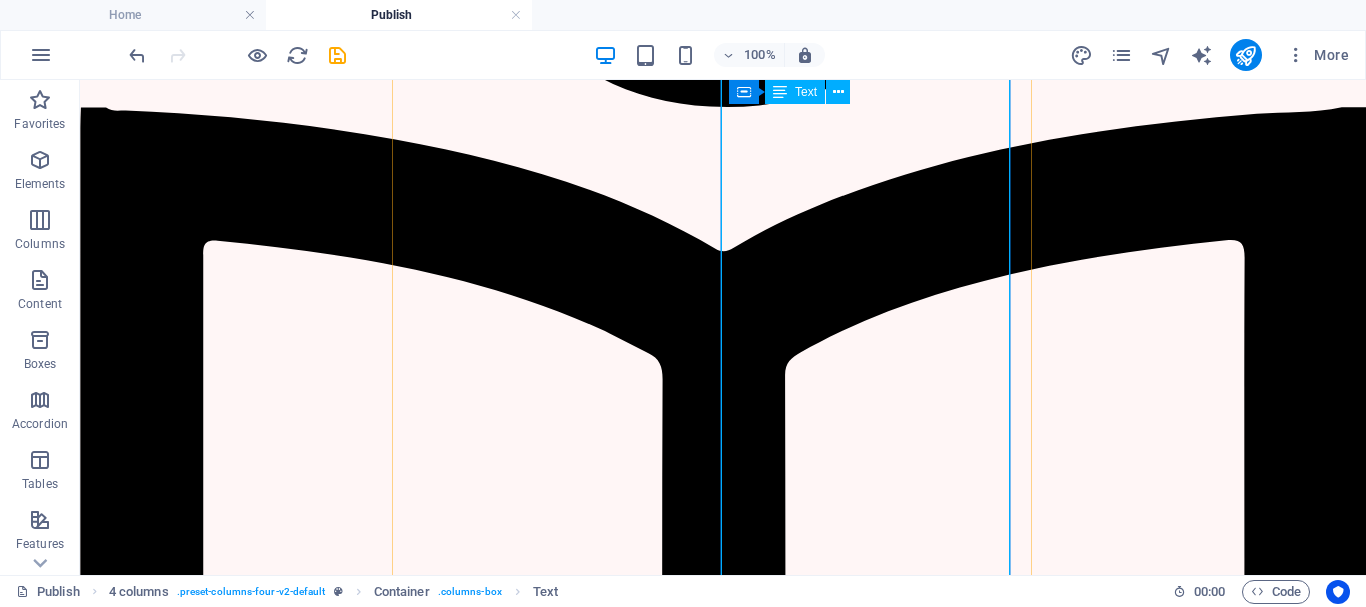 scroll, scrollTop: 2850, scrollLeft: 8, axis: both 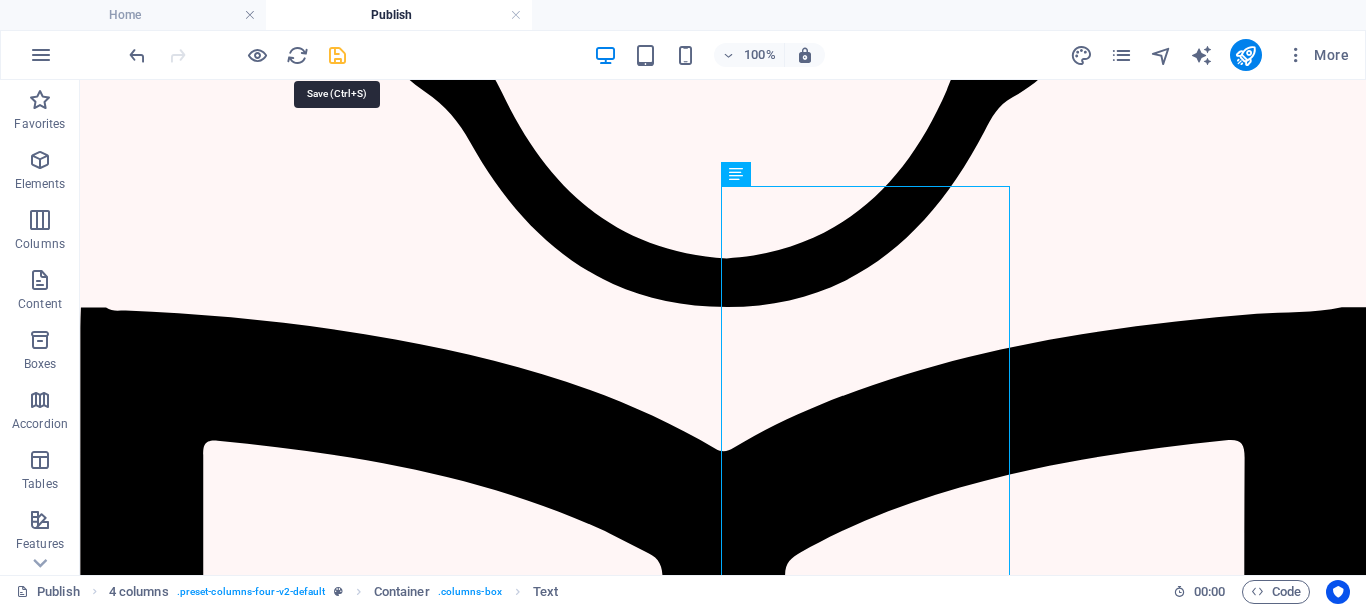 click at bounding box center [337, 55] 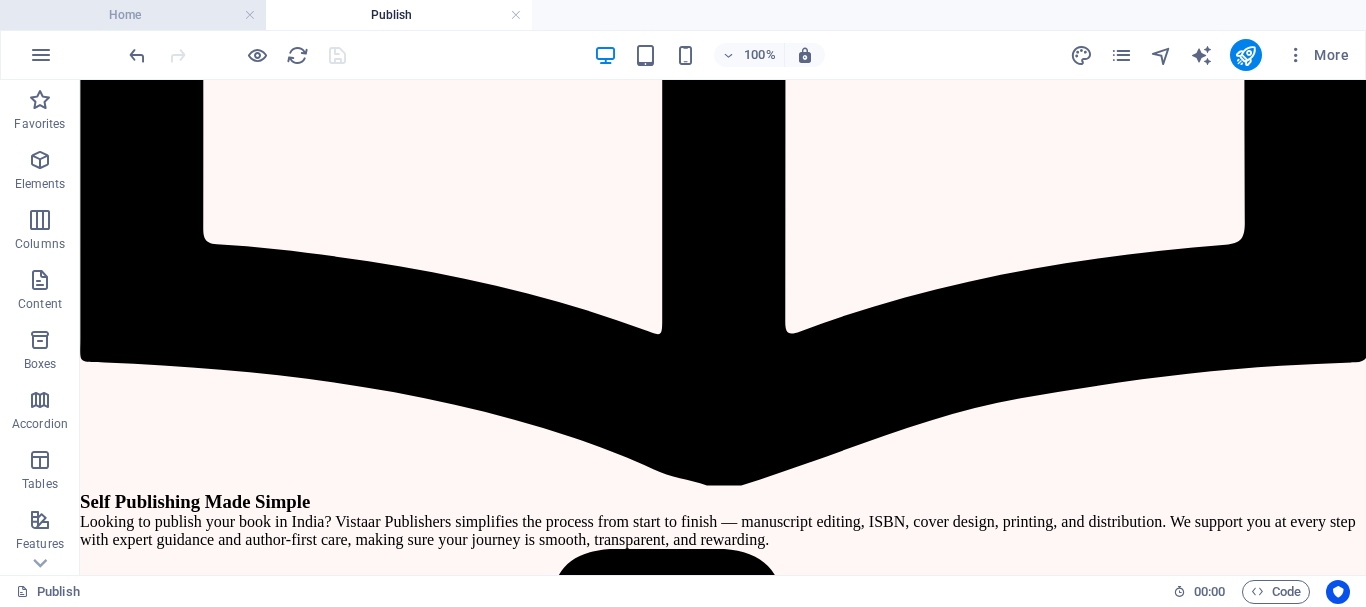 scroll, scrollTop: 3450, scrollLeft: 8, axis: both 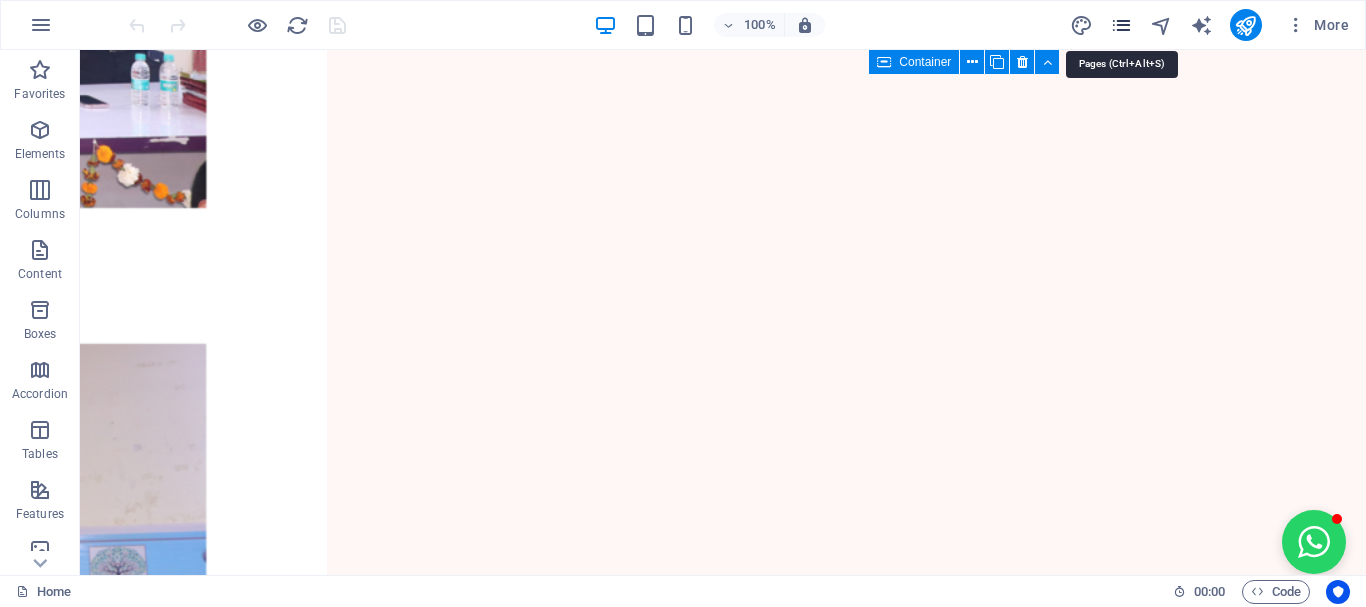 click at bounding box center (1121, 25) 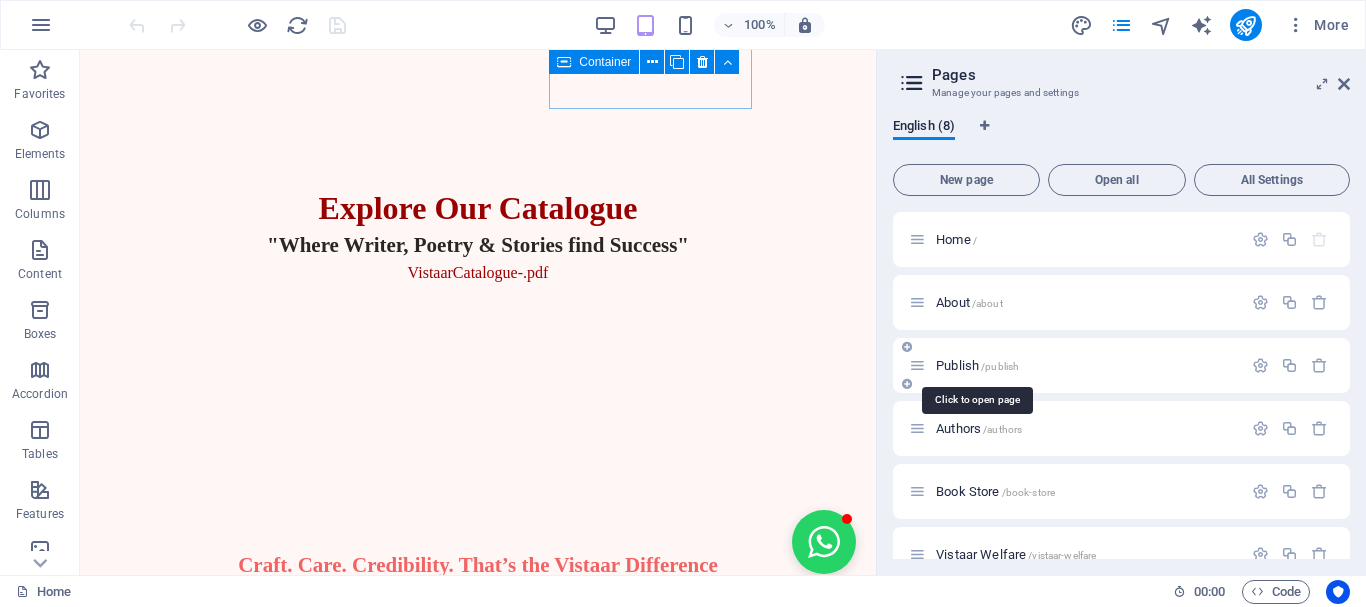 click on "Publish /publish" at bounding box center (977, 365) 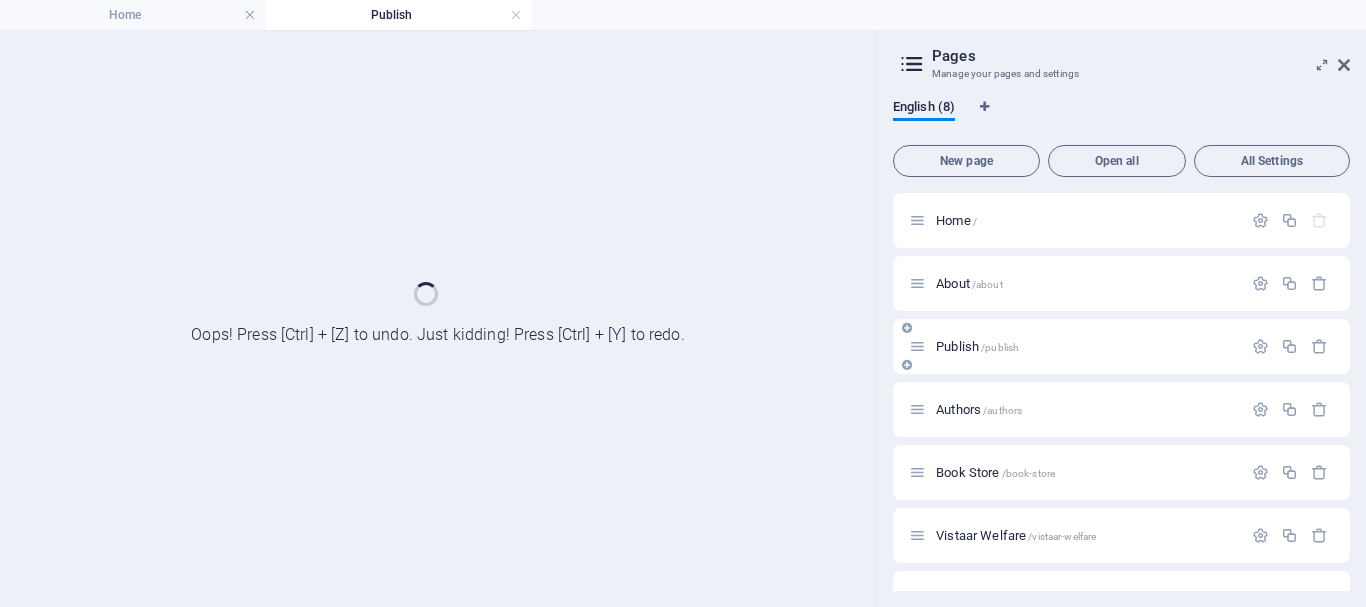 scroll, scrollTop: 0, scrollLeft: 0, axis: both 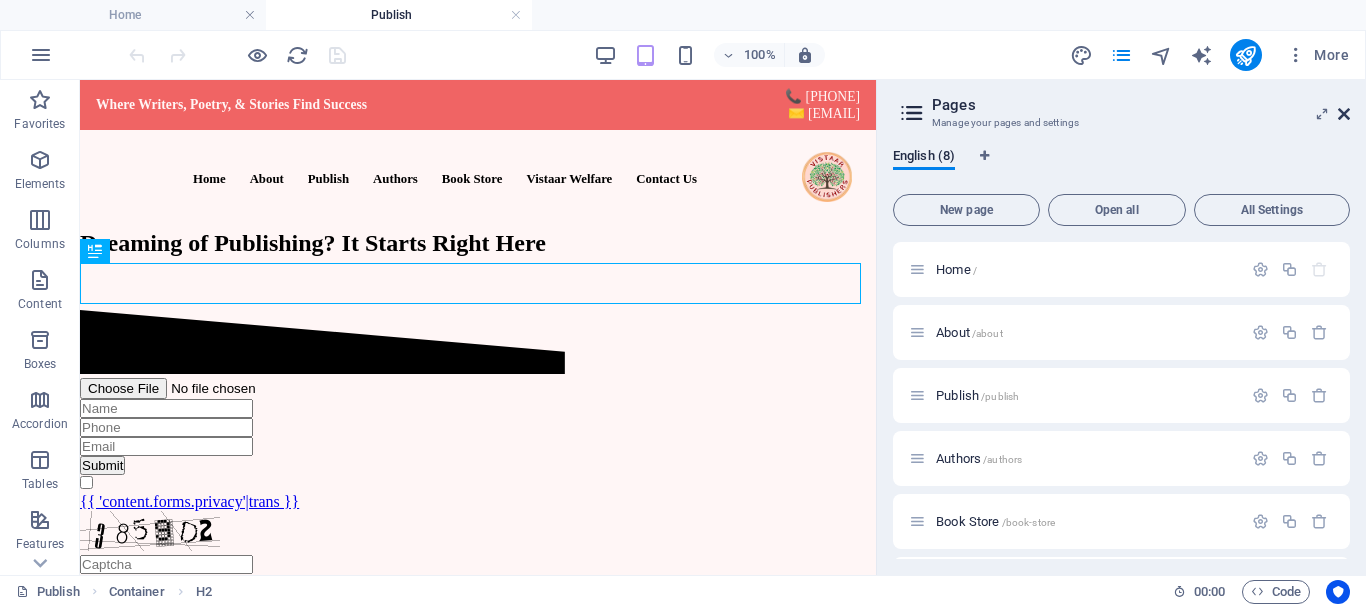 click on "More" at bounding box center (1317, 55) 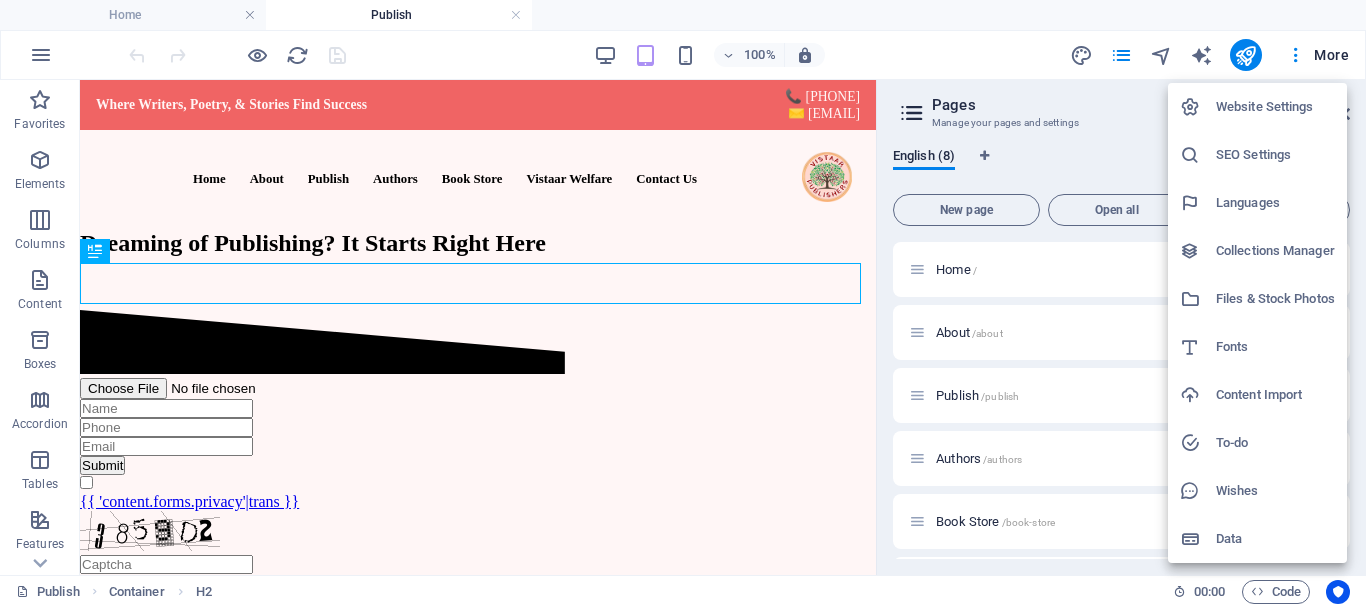click at bounding box center (683, 303) 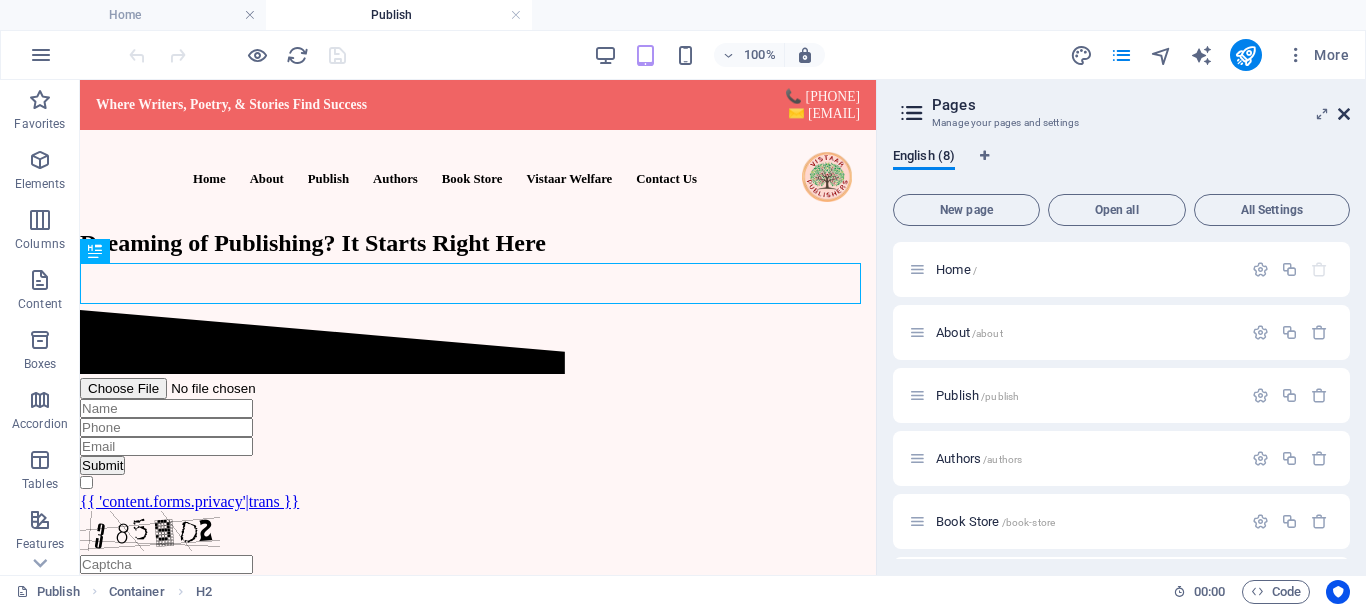 click at bounding box center [1344, 114] 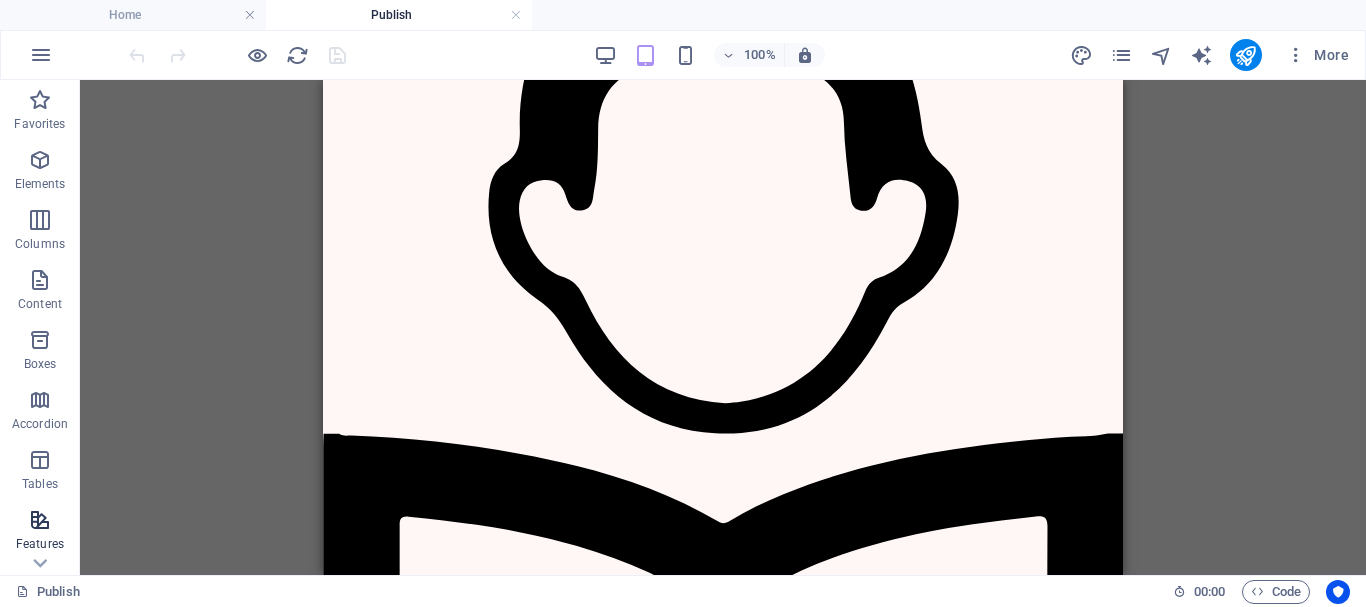 scroll, scrollTop: 2100, scrollLeft: 0, axis: vertical 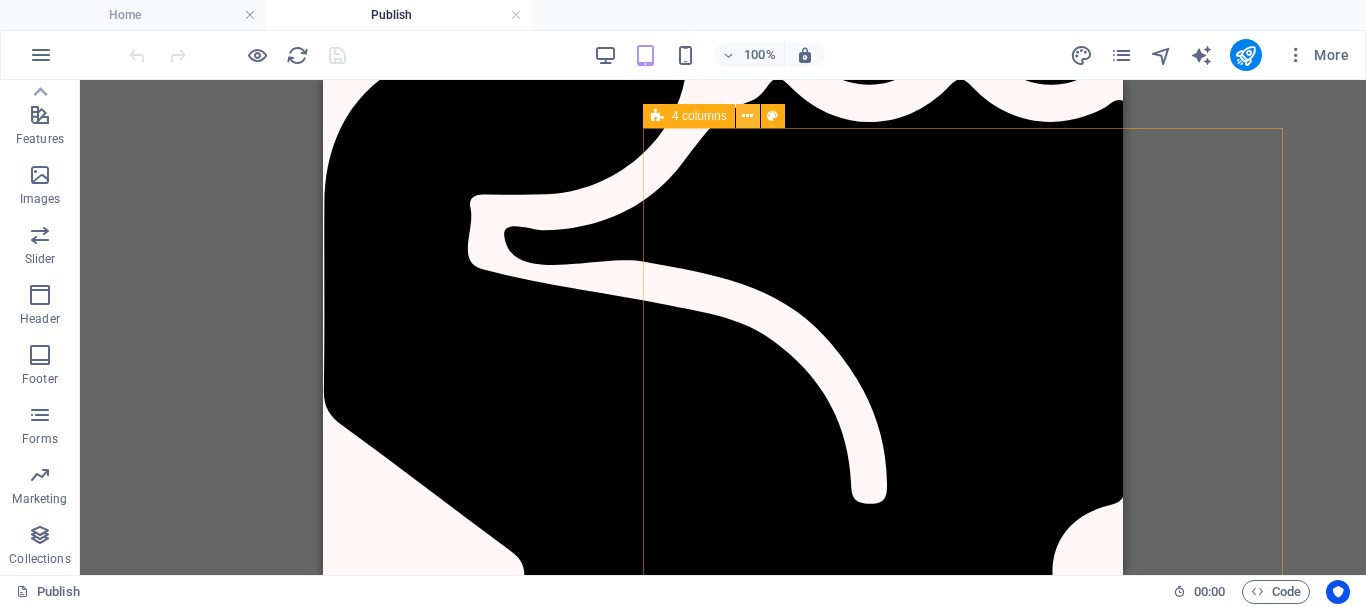 click at bounding box center [747, 116] 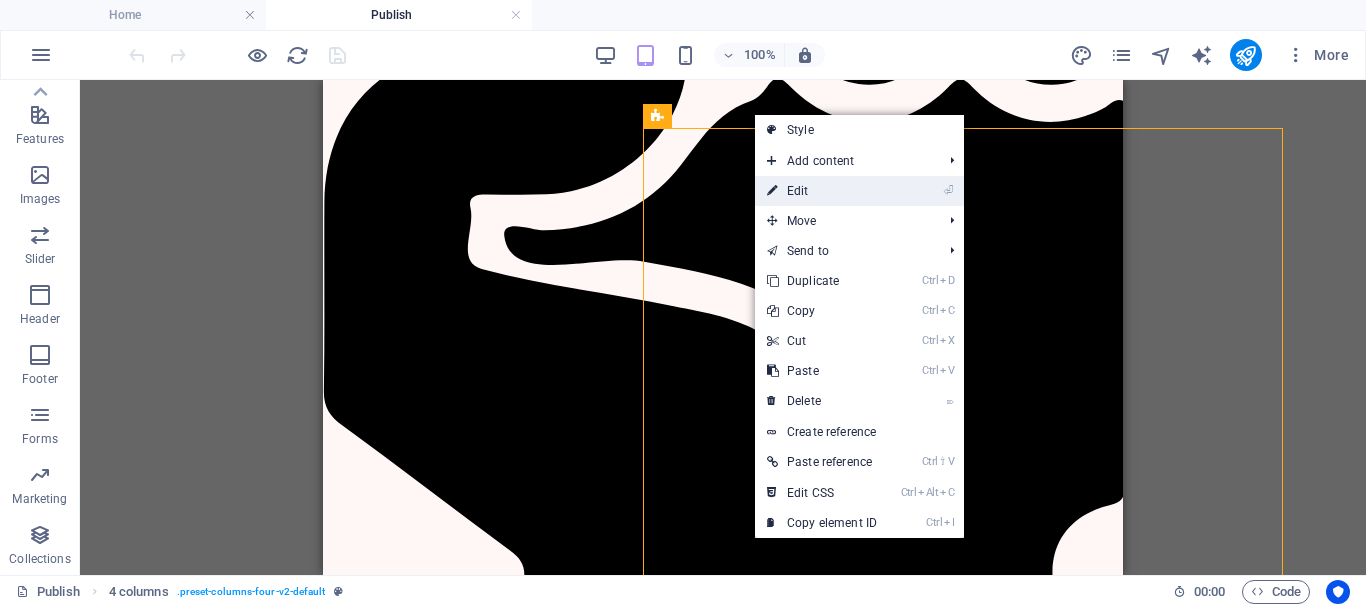click on "⏎  Edit" at bounding box center [822, 191] 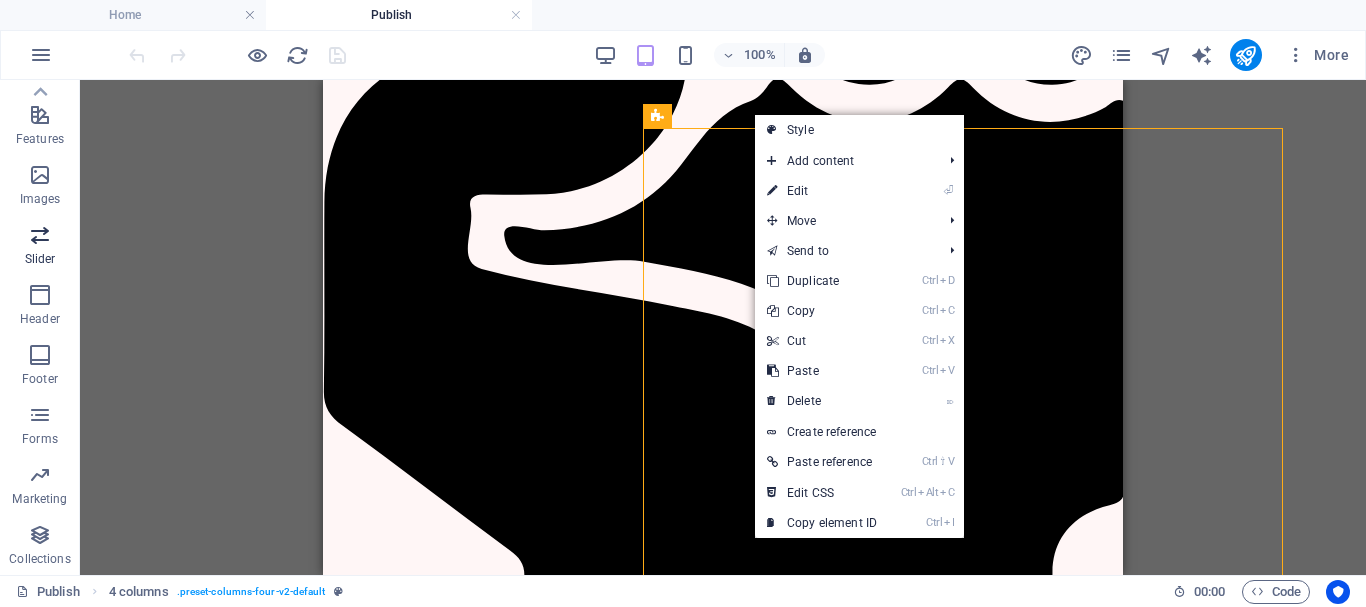 select on "rem" 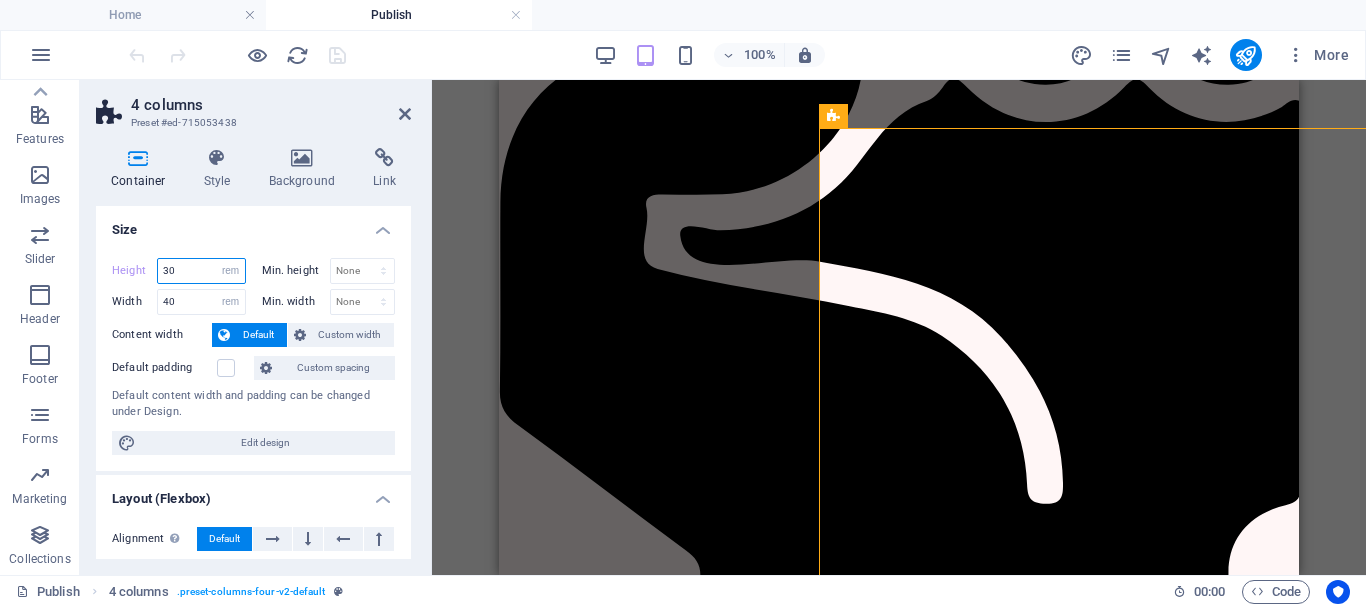 click on "30" at bounding box center (201, 271) 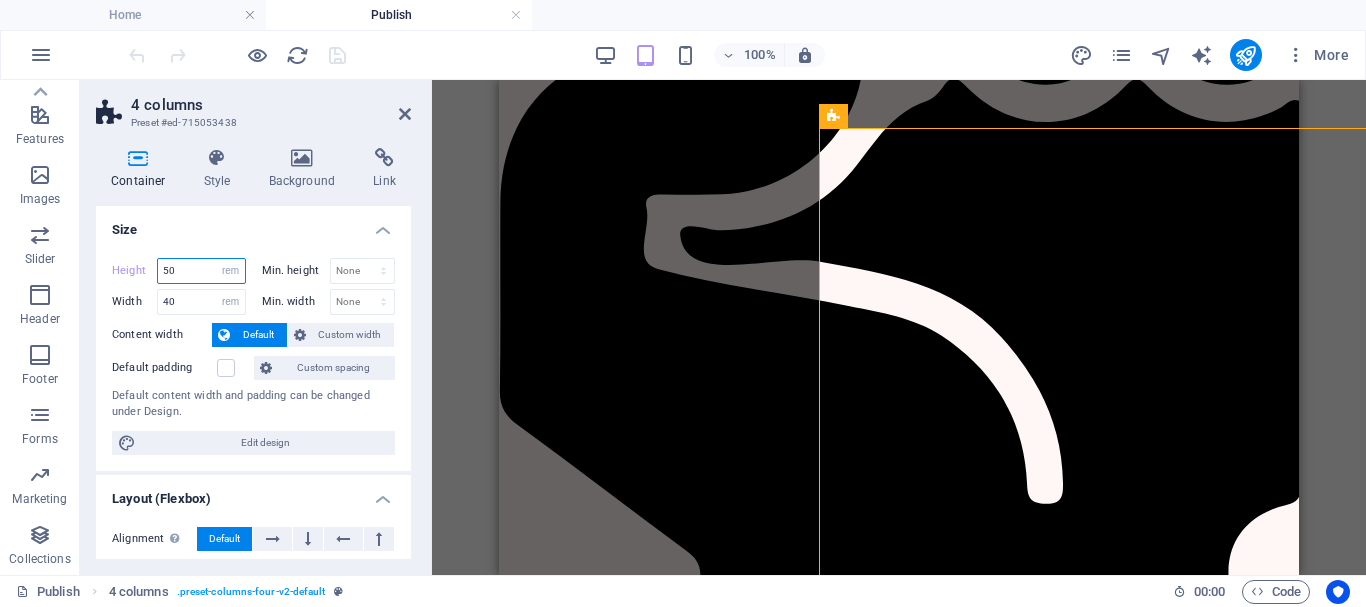 type on "50" 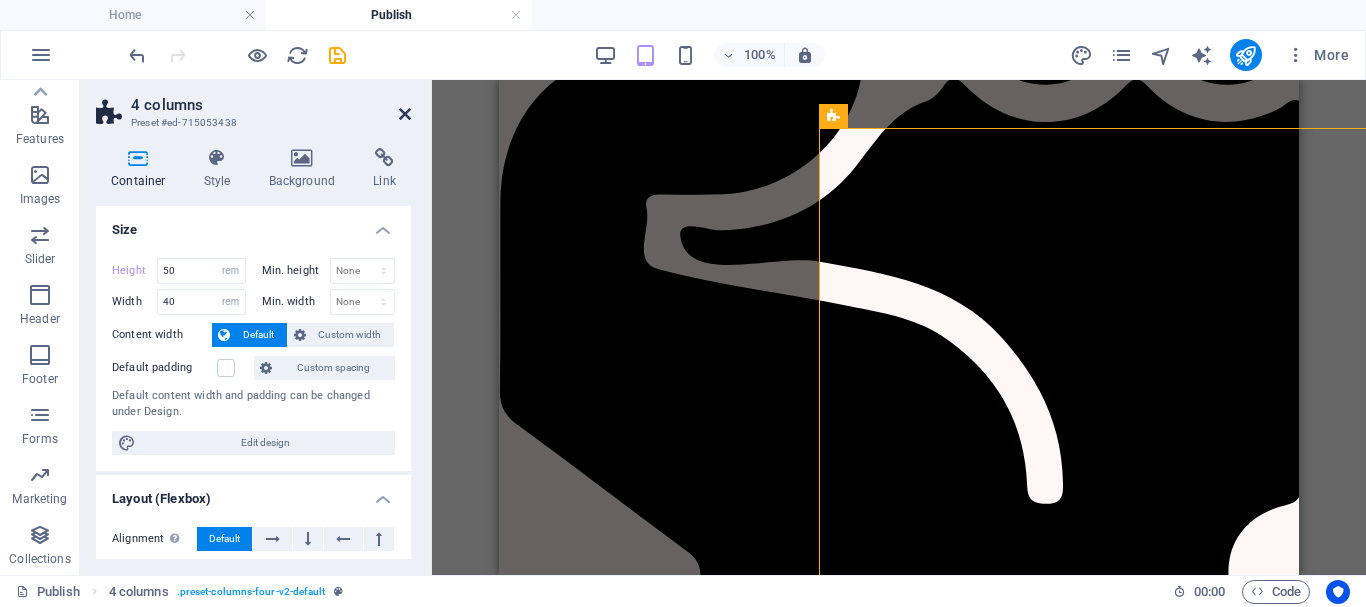 click at bounding box center [405, 114] 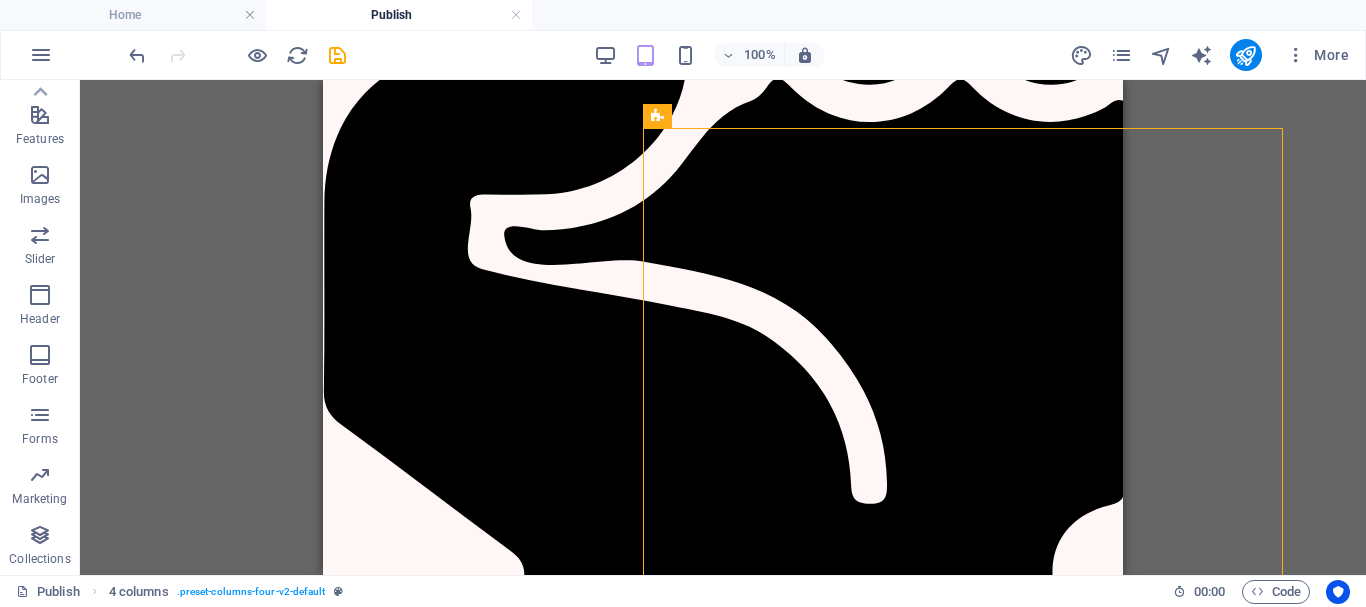 click on "Drag here to replace the existing content. Press “Ctrl” if you want to create a new element.
H2   Container   HTML   Horizontal Form   Form   Checkbox   Captcha   Floating Image   Text   Floating Image   Container   Text   Container   Text   Spacer   H2   Floating Image   Text   Text   H2   Grid   Container   Container   Text   Container   Container   H3   Container   Container   Text   Icon   Container   Text   Container   Separator   Text   4 columns   Container   Text   Container   Text   Horizontal Form   Input   Form   Form   File upload   Checkbox   Captcha   Container   H3   Container   Container   H3   Container   Text   Text   Container   Container   Text   Container   Floating Image   Image   Input   Email   Image   Container   H3   Container" at bounding box center [723, 327] 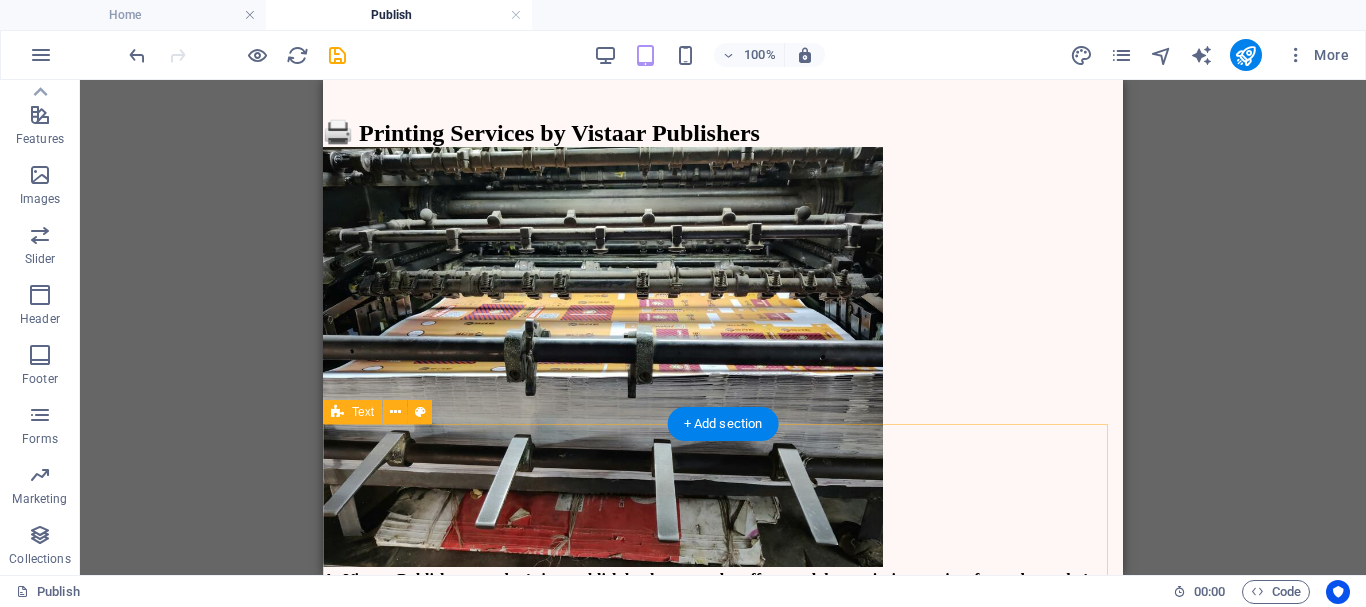 scroll, scrollTop: 1100, scrollLeft: 0, axis: vertical 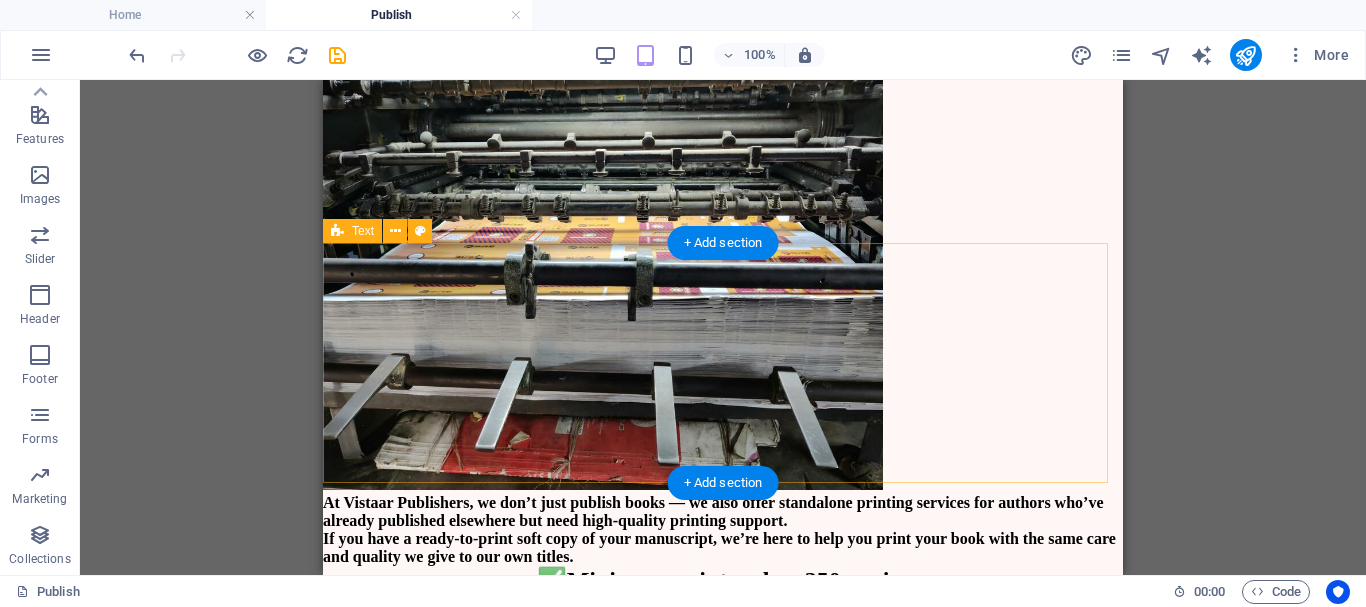 click at bounding box center (723, 34) 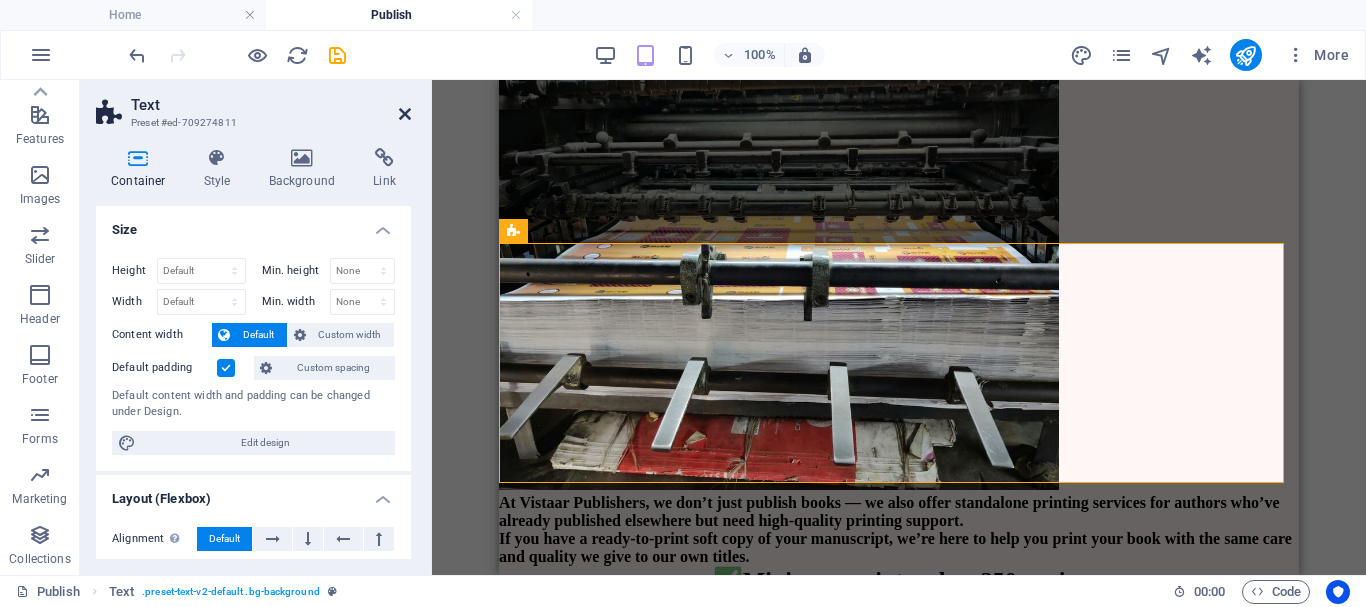 click at bounding box center [405, 114] 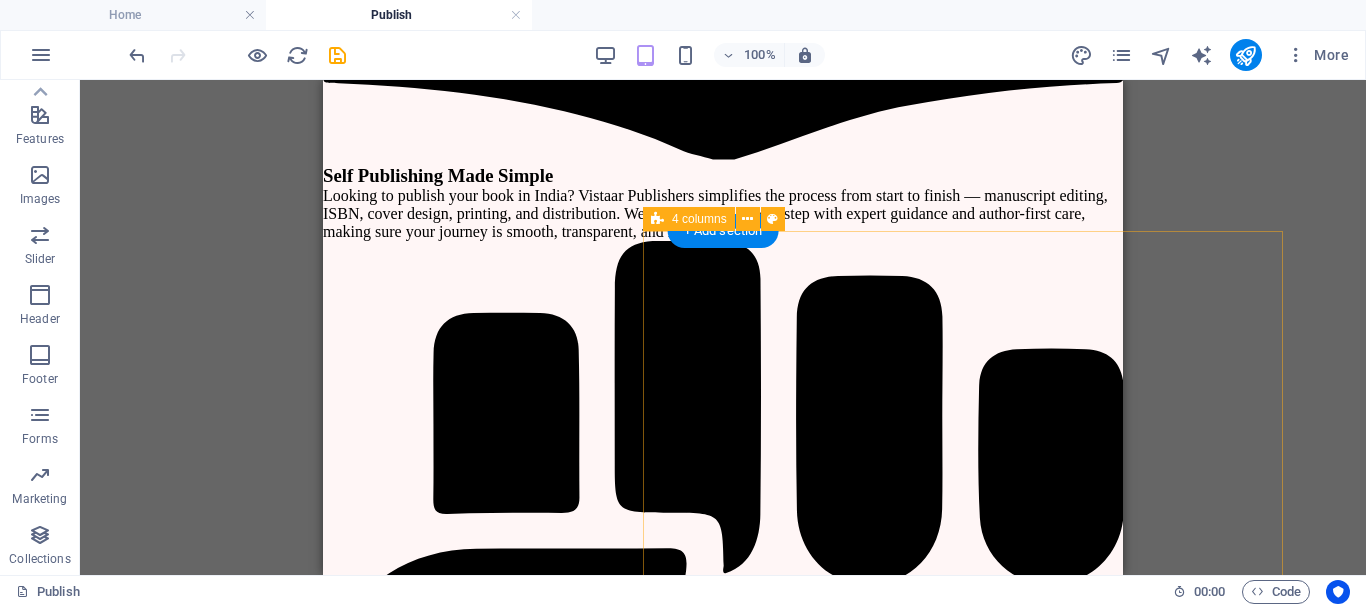 scroll, scrollTop: 3500, scrollLeft: 0, axis: vertical 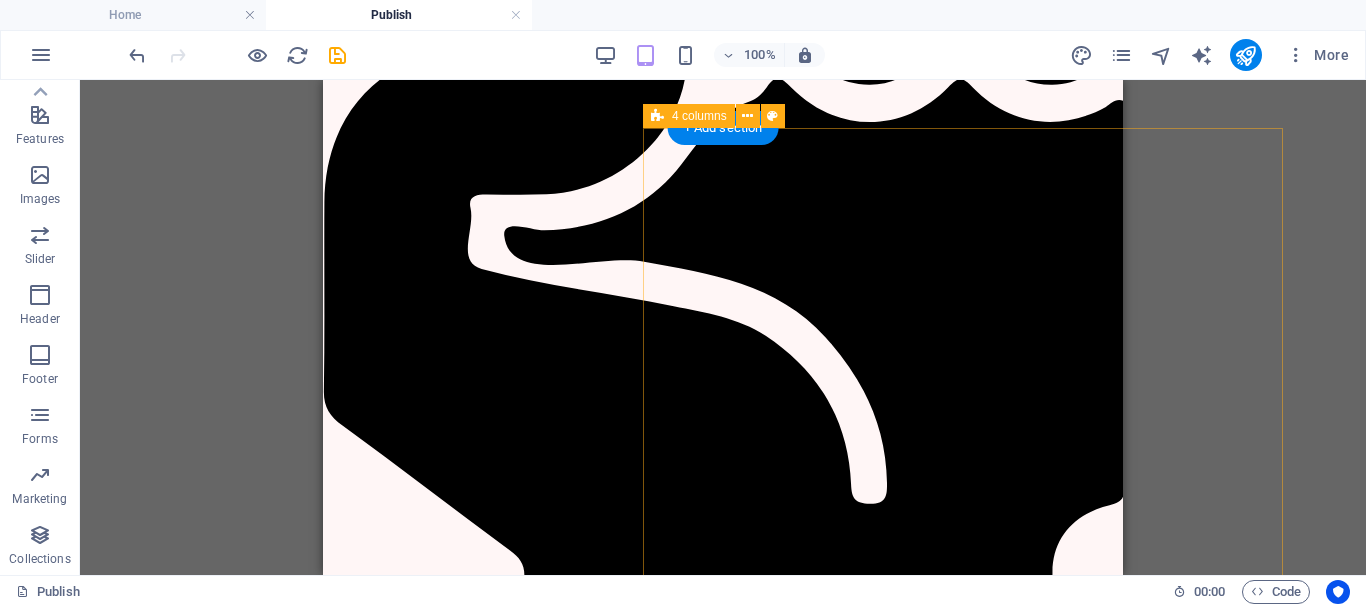 click on "आग़ाज़    (Starter Plan)   Begin Your Journey! Agreement & ISBN        Digital Agreement                 Free ISBN Allocation               Unique Barcode                        Digital Author Certificate Book Specification    Paperback, 230 GSM               Paper B/W 60 GSM      Basic Cover Design (1 Free Revision) Pre-Publishing & Editing         Editing (1 Free Revision)                    Digital Proof (PDF         Proofreading (1 Free Revision) Author Profit & Support      15% or 40% Royalty               Monthly Royalty Payments      Buy from our Website, Amazon, Flipkart & Events Marketing     1 Social Media Creative         Email & WhatsApp Support      Unltd. Inv Mgmt.               Author’s Profile on our Website.      Will be kept at NDWBF and other fair I’m Ready – Let’s Go! Submit Now वर्णिका     (Creative Plan)   C ol or you" at bounding box center [963, 4720] 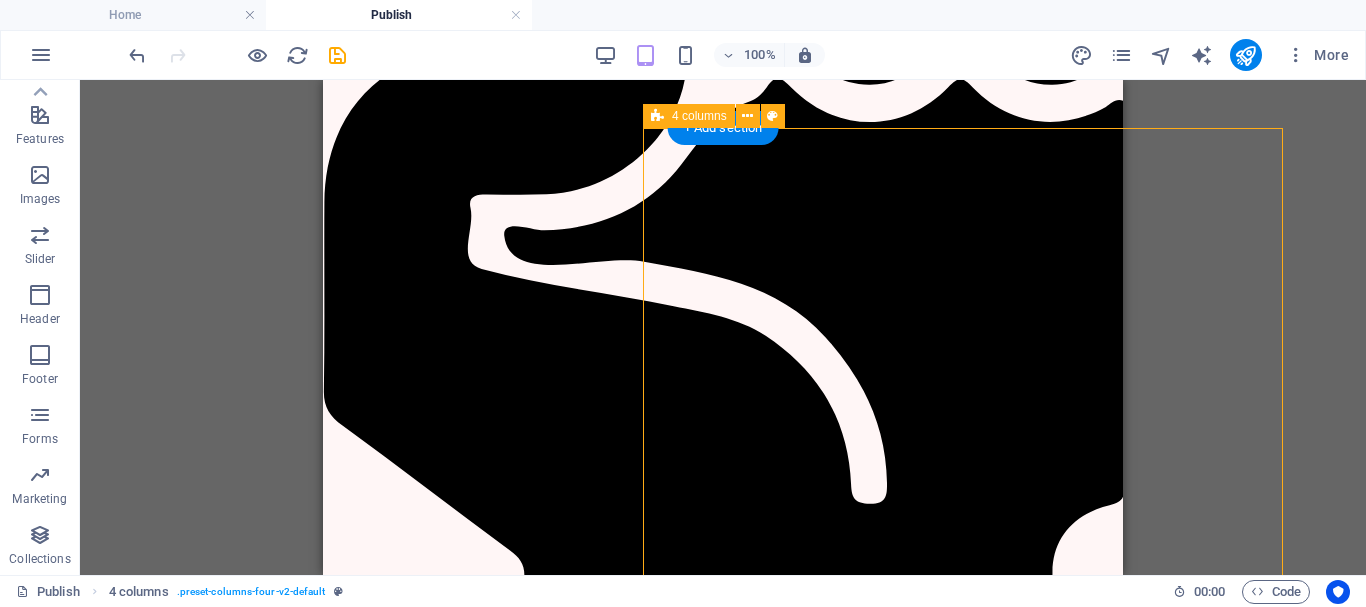 click on "आग़ाज़    (Starter Plan)   Begin Your Journey! Agreement & ISBN        Digital Agreement                 Free ISBN Allocation               Unique Barcode                        Digital Author Certificate Book Specification    Paperback, 230 GSM               Paper B/W 60 GSM      Basic Cover Design (1 Free Revision) Pre-Publishing & Editing         Editing (1 Free Revision)                    Digital Proof (PDF         Proofreading (1 Free Revision) Author Profit & Support      15% or 40% Royalty               Monthly Royalty Payments      Buy from our Website, Amazon, Flipkart & Events Marketing     1 Social Media Creative         Email & WhatsApp Support      Unltd. Inv Mgmt.               Author’s Profile on our Website.      Will be kept at NDWBF and other fair I’m Ready – Let’s Go! Submit Now वर्णिका     (Creative Plan)   C ol or you" at bounding box center [963, 4720] 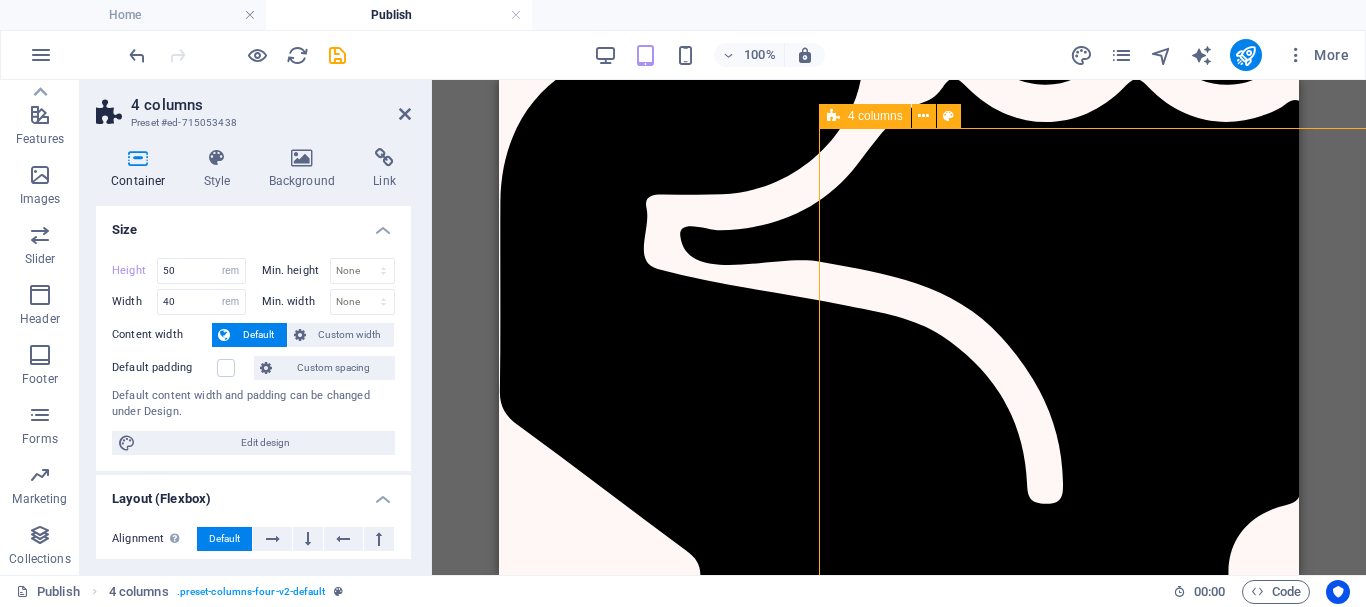 drag, startPoint x: 992, startPoint y: 206, endPoint x: 962, endPoint y: 325, distance: 122.72327 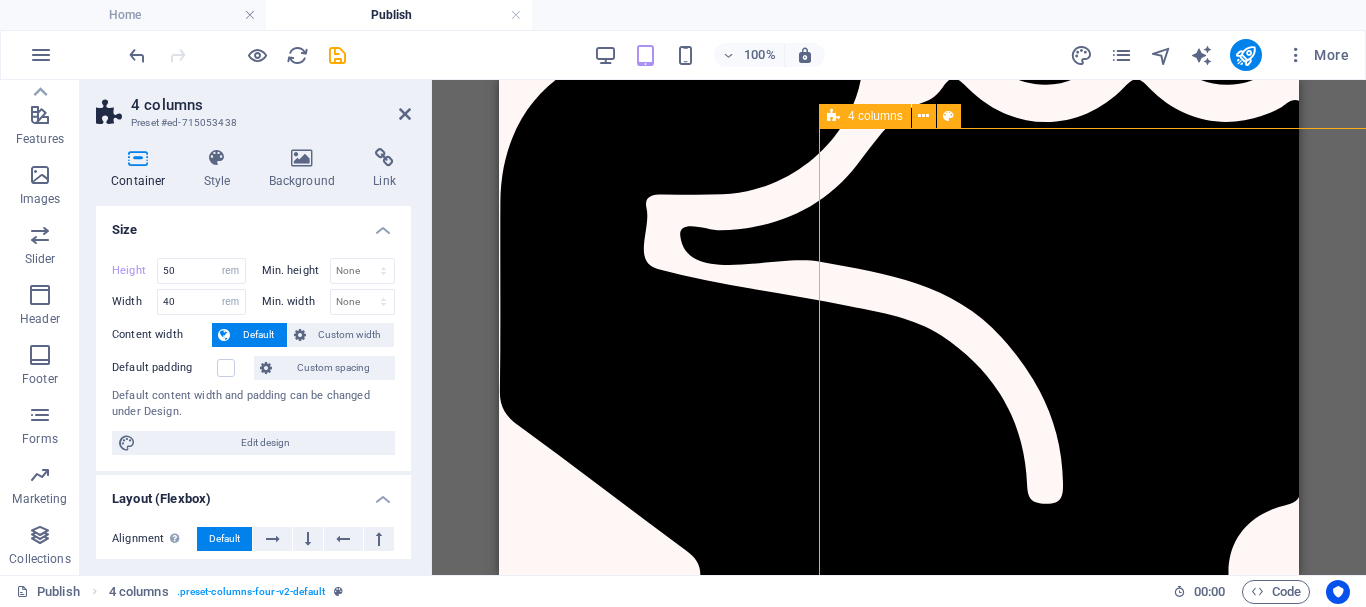 click on "आग़ाज़    (Starter Plan)   Begin Your Journey! Agreement & ISBN        Digital Agreement                 Free ISBN Allocation               Unique Barcode                        Digital Author Certificate Book Specification    Paperback, 230 GSM               Paper B/W 60 GSM      Basic Cover Design (1 Free Revision) Pre-Publishing & Editing         Editing (1 Free Revision)                    Digital Proof (PDF         Proofreading (1 Free Revision) Author Profit & Support      15% or 40% Royalty               Monthly Royalty Payments      Buy from our Website, Amazon, Flipkart & Events Marketing     1 Social Media Creative         Email & WhatsApp Support      Unltd. Inv Mgmt.               Author’s Profile on our Website.      Will be kept at NDWBF and other fair I’m Ready – Let’s Go! Submit Now वर्णिका     (Creative Plan)   C ol or you" at bounding box center [1139, 4720] 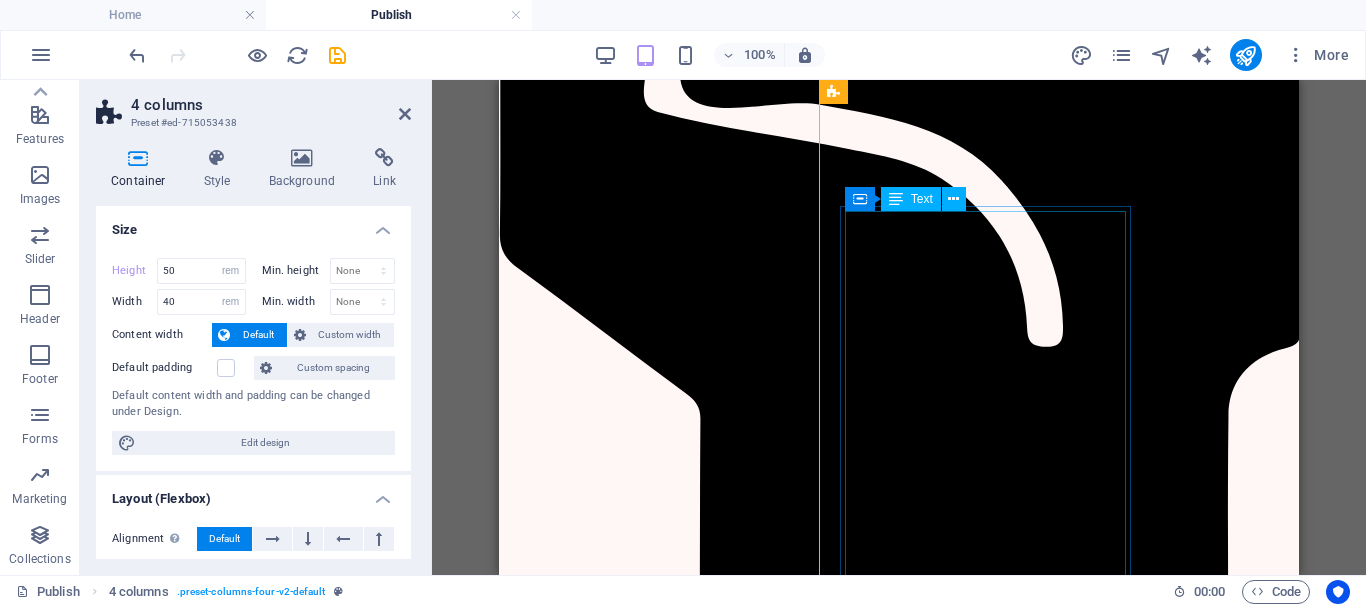 scroll, scrollTop: 3600, scrollLeft: 0, axis: vertical 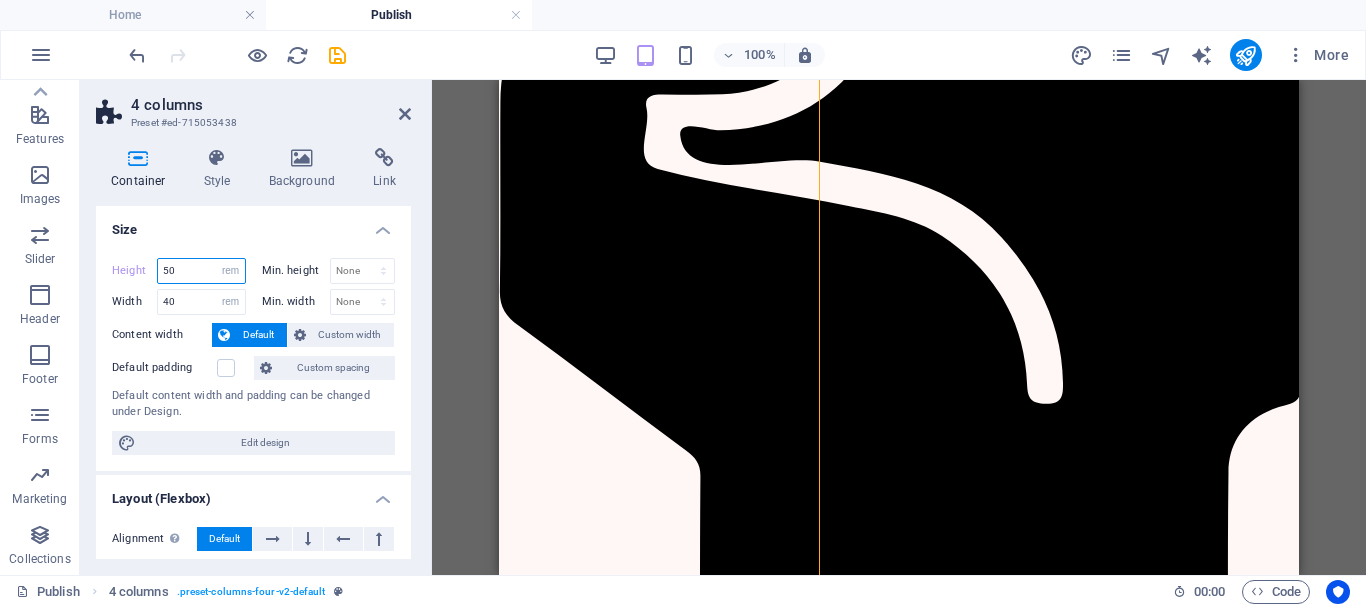 click on "50" at bounding box center (201, 271) 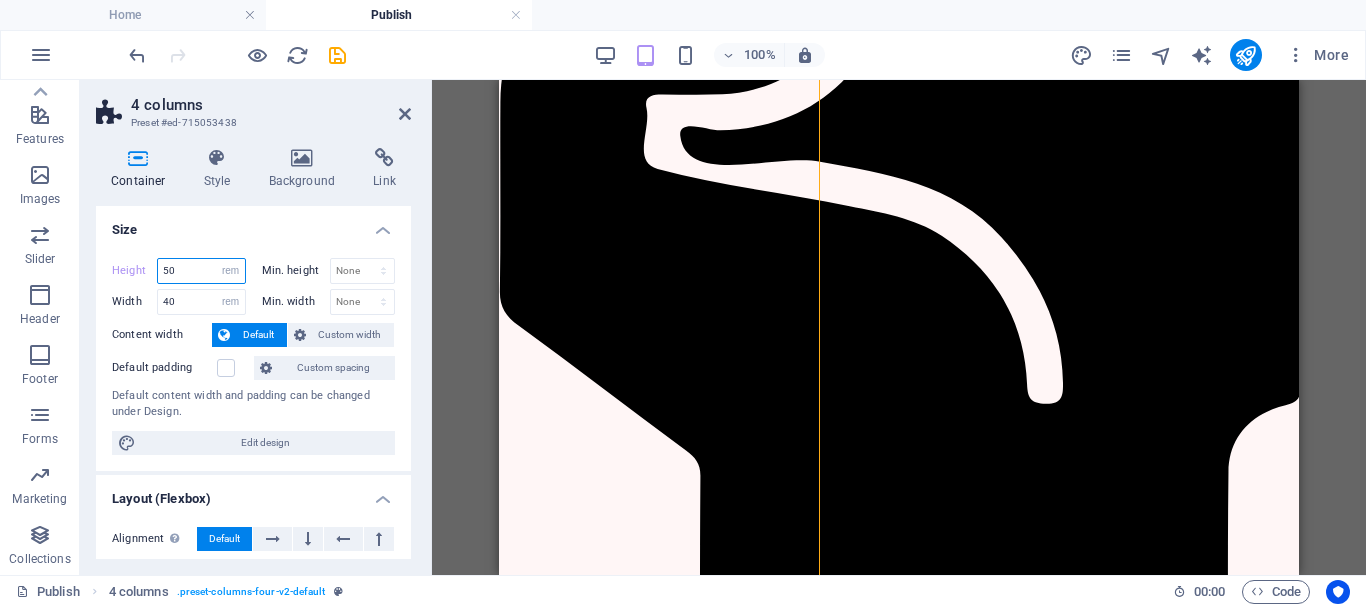 type on "5" 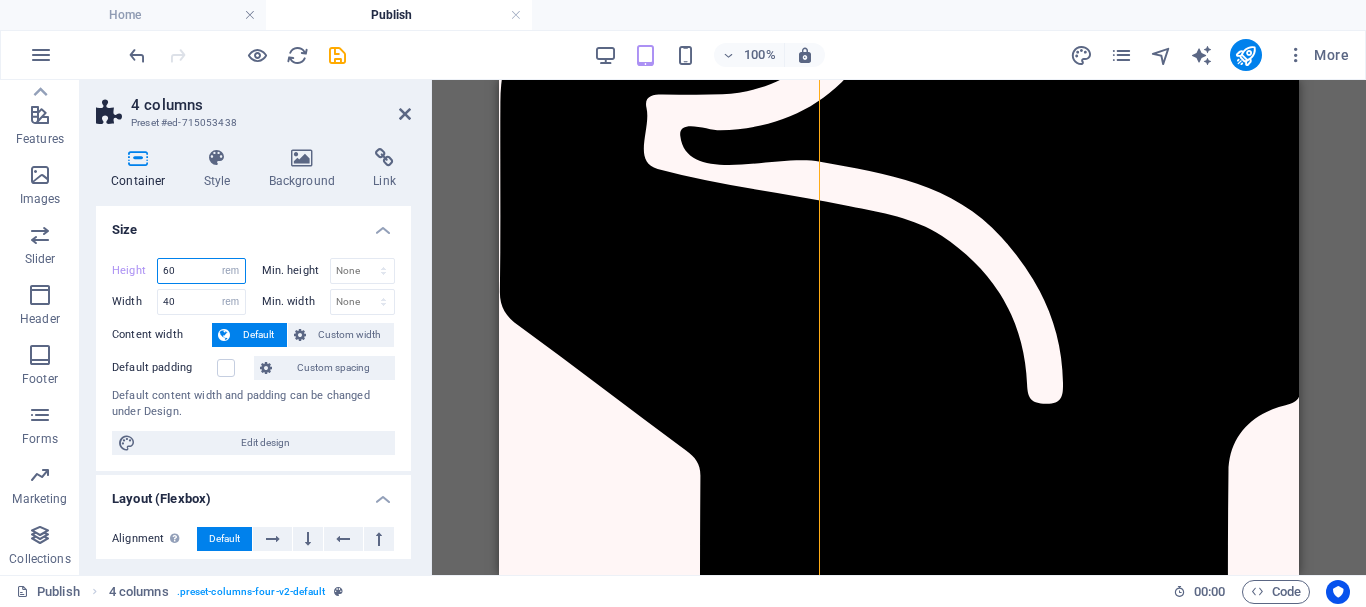 type on "60" 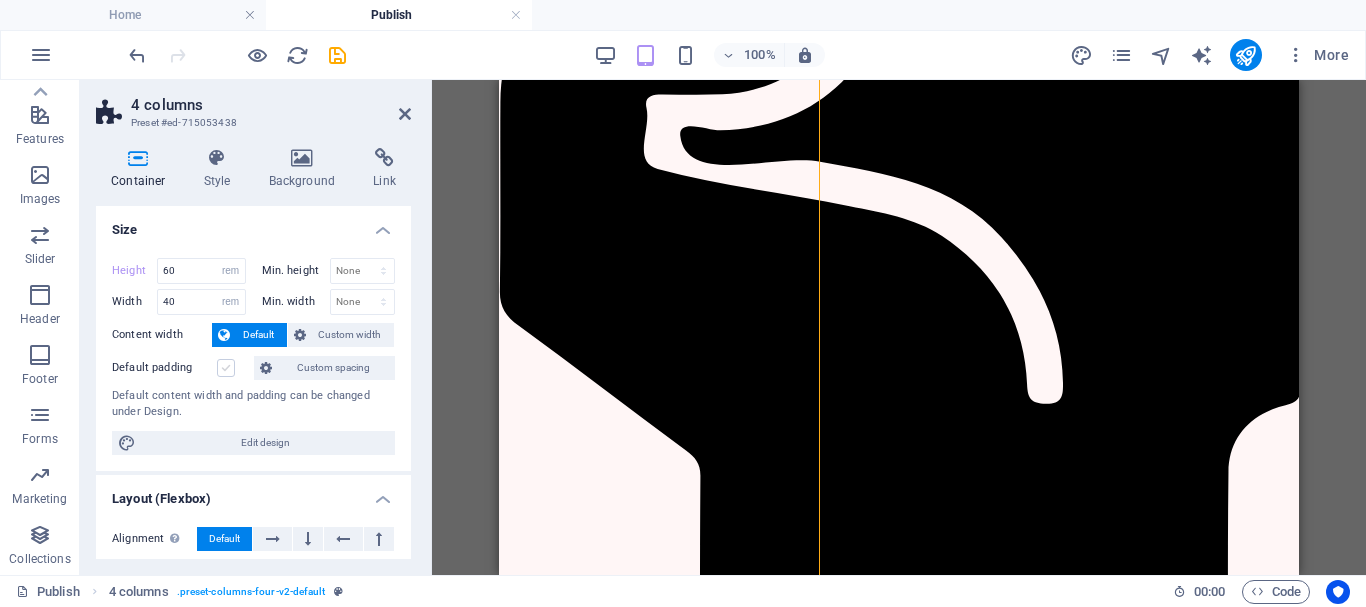 click at bounding box center [226, 368] 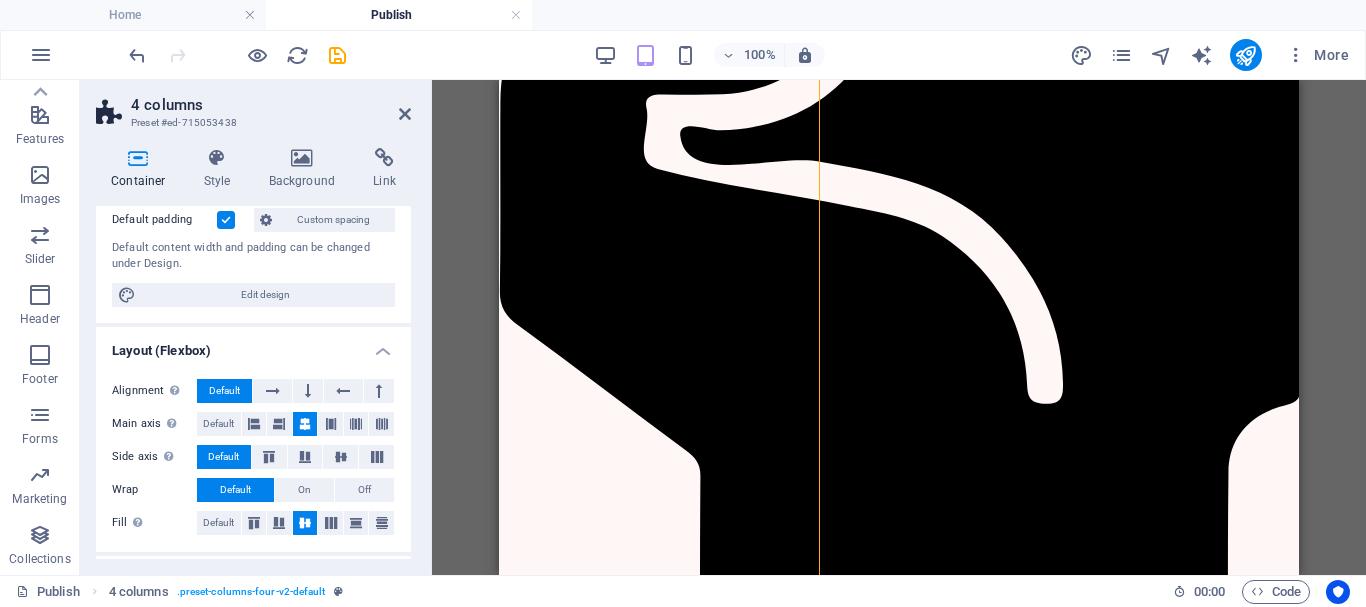 scroll, scrollTop: 200, scrollLeft: 0, axis: vertical 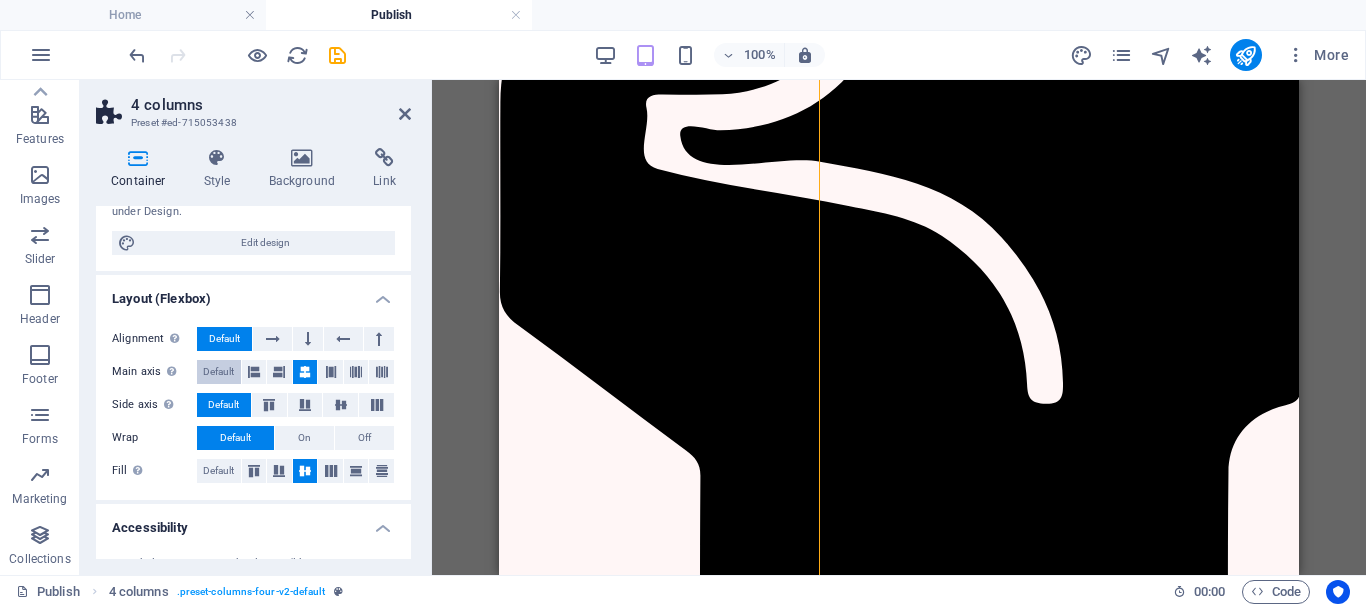 click on "Default" at bounding box center (218, 372) 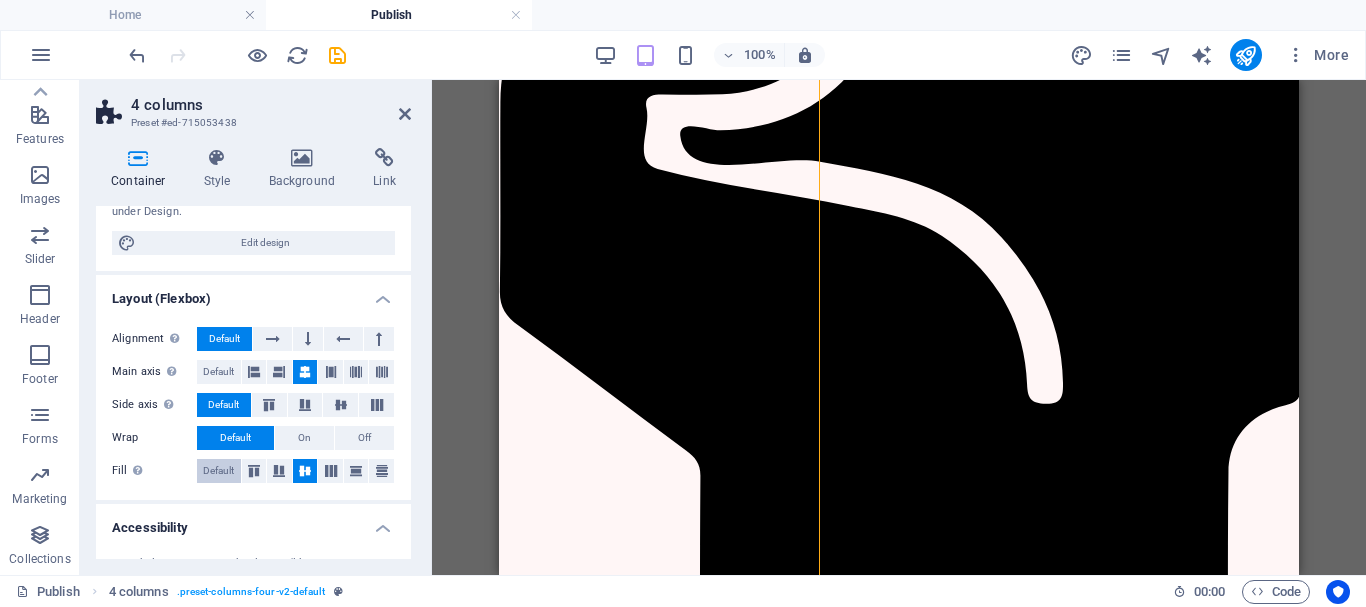 click on "Default" at bounding box center (218, 471) 